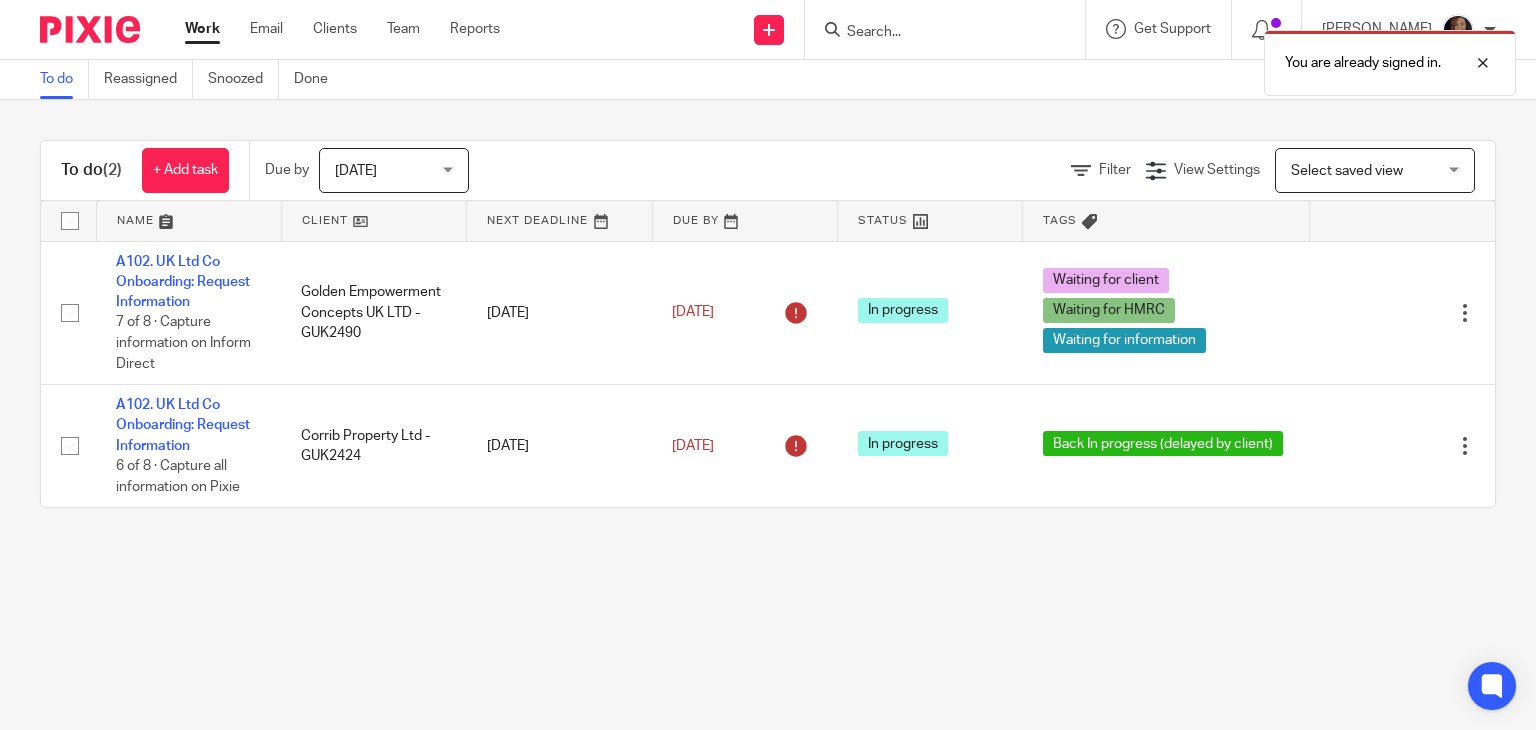 scroll, scrollTop: 0, scrollLeft: 0, axis: both 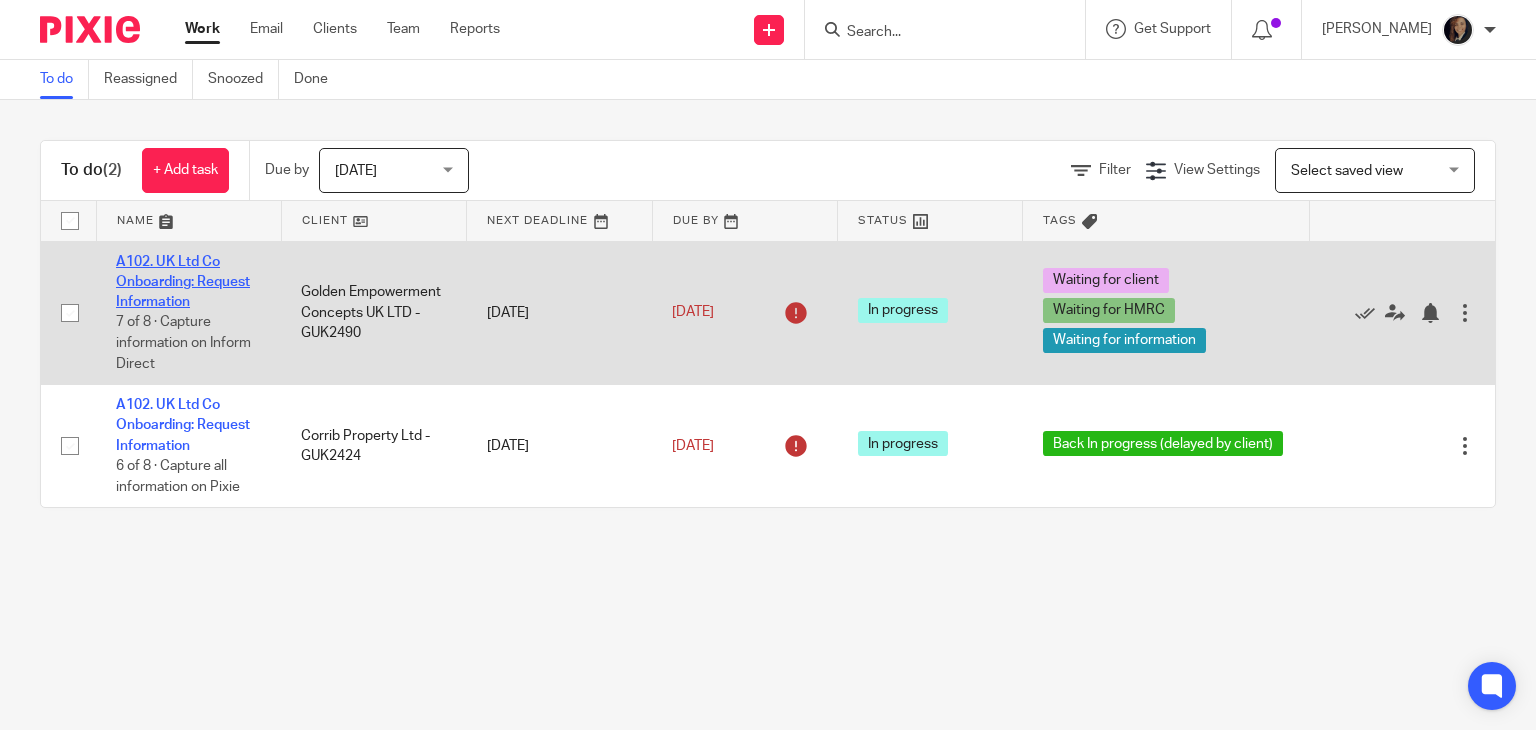 click on "A102.  UK Ltd Co Onboarding:  Request Information" at bounding box center [183, 282] 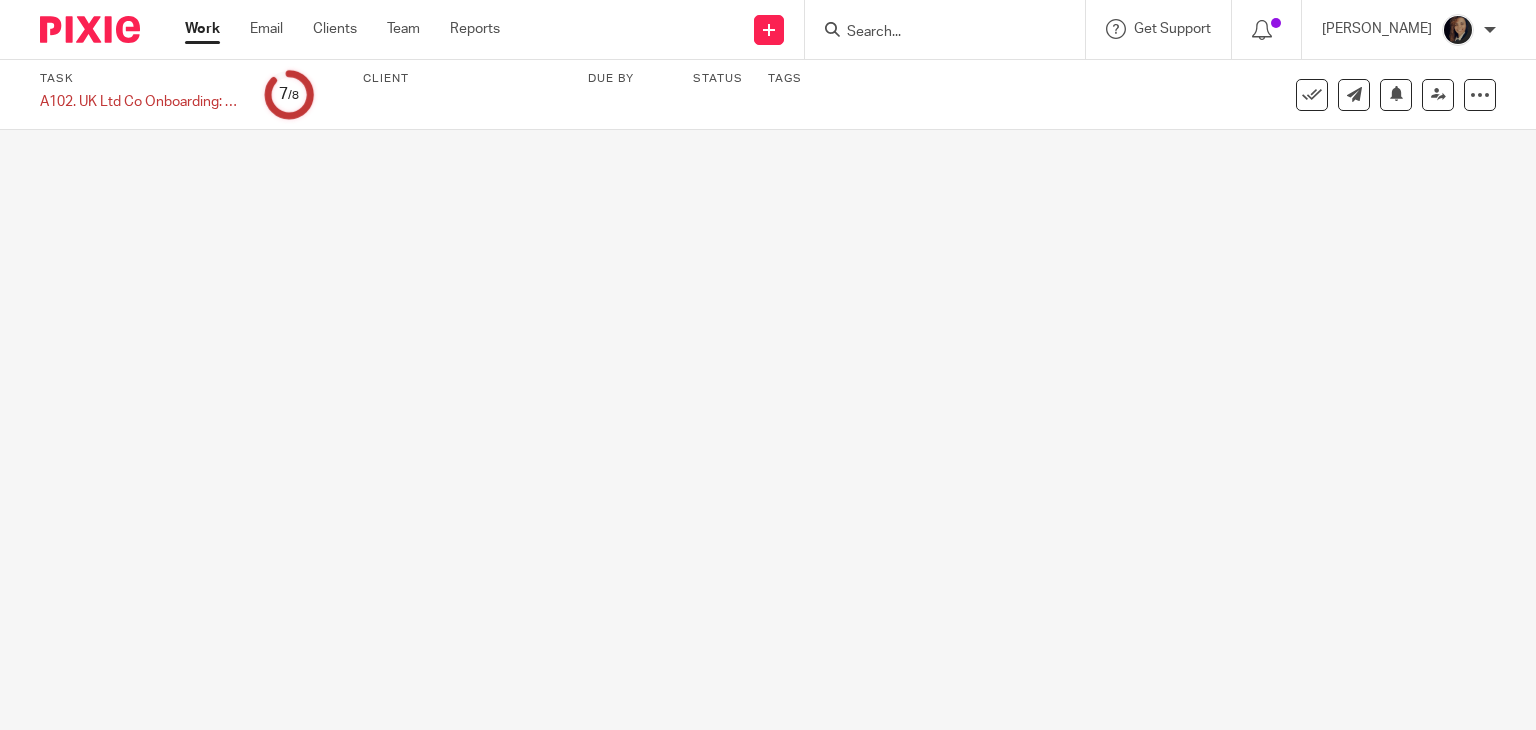 scroll, scrollTop: 0, scrollLeft: 0, axis: both 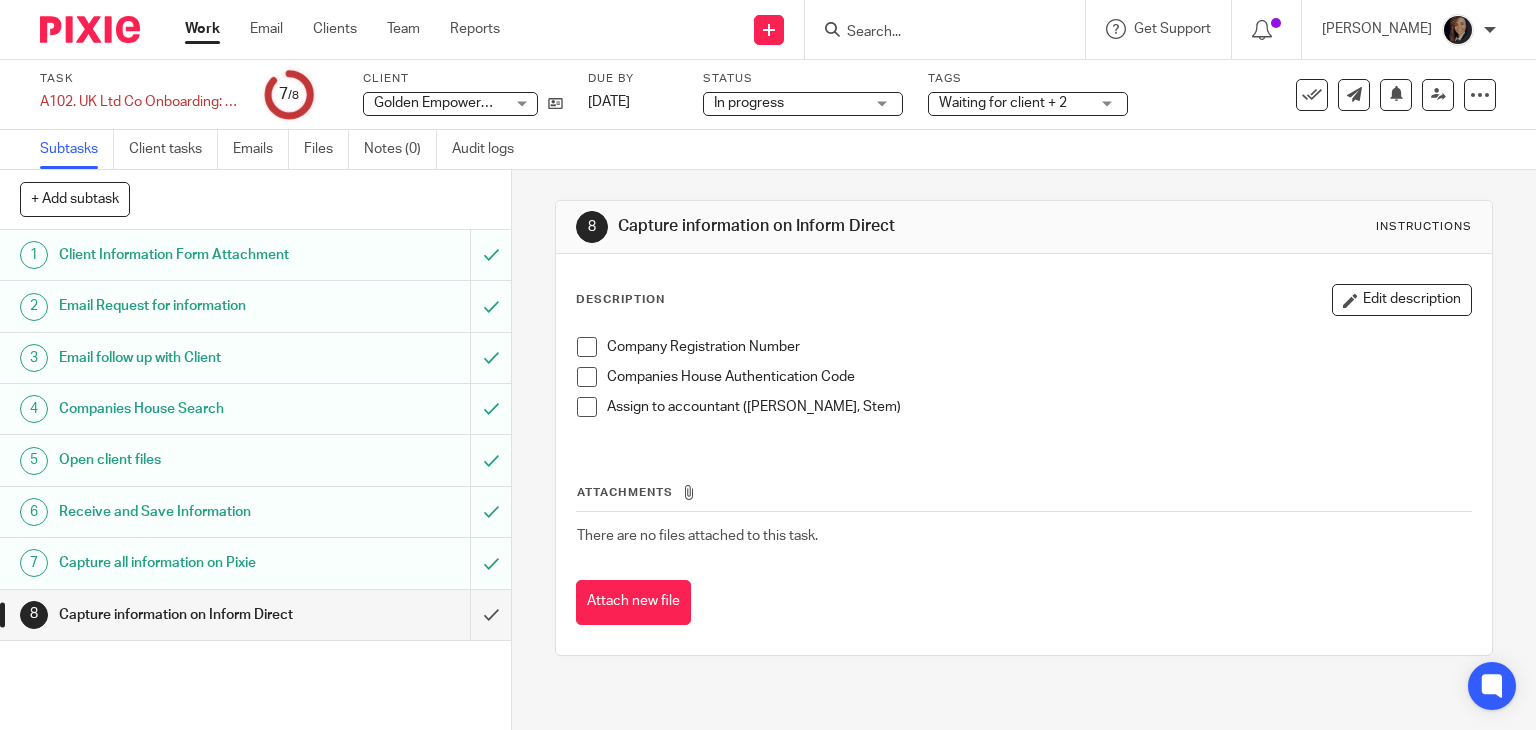 click at bounding box center (935, 33) 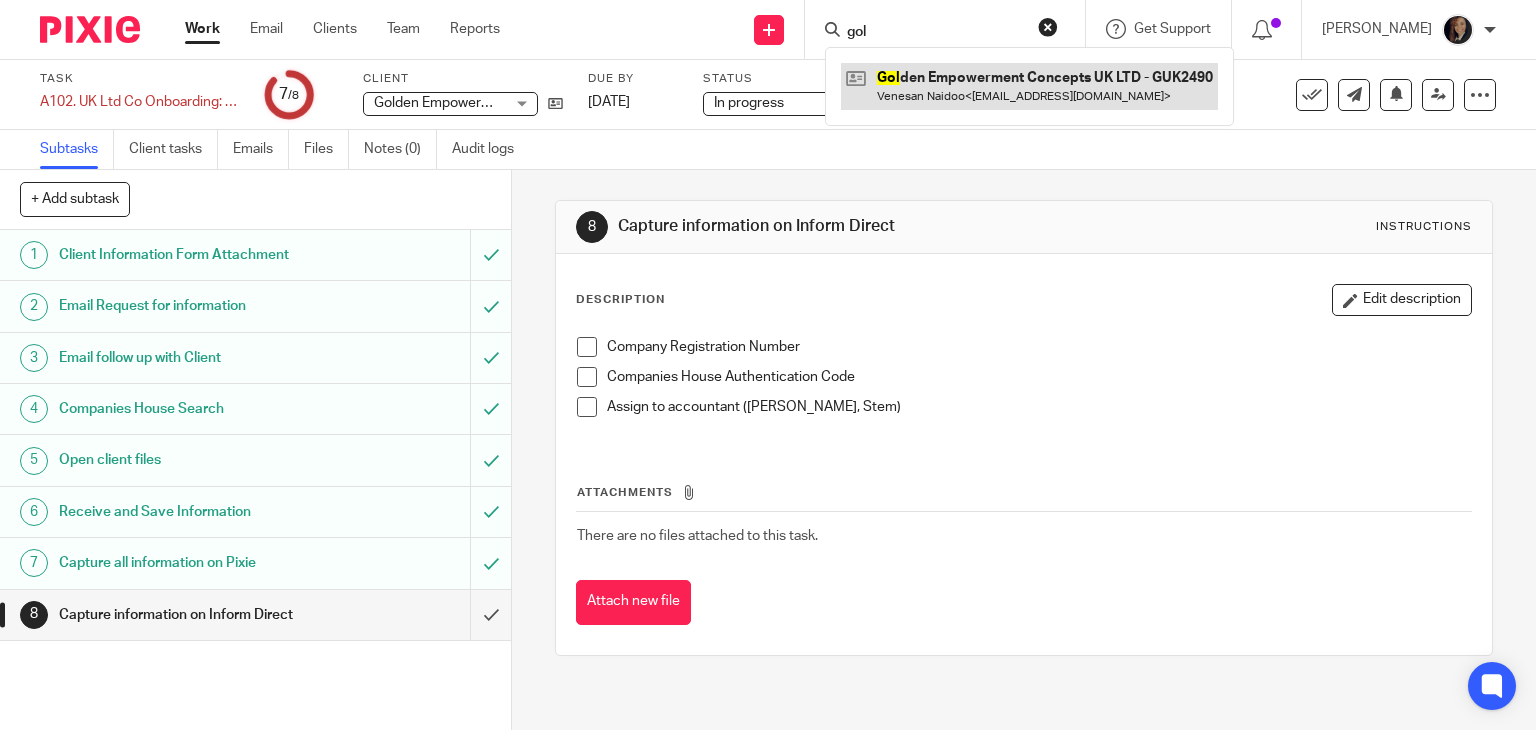 type on "gol" 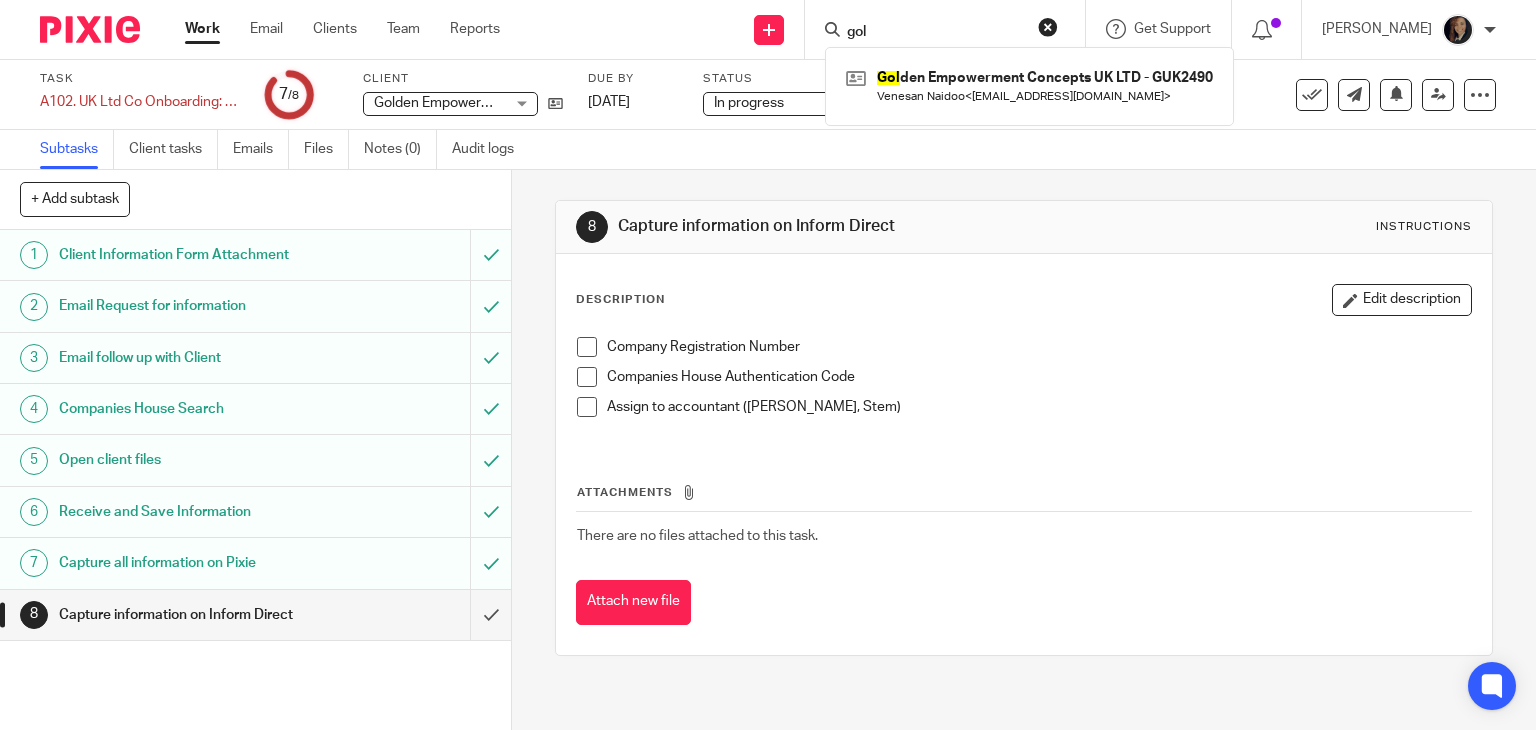 click at bounding box center (587, 347) 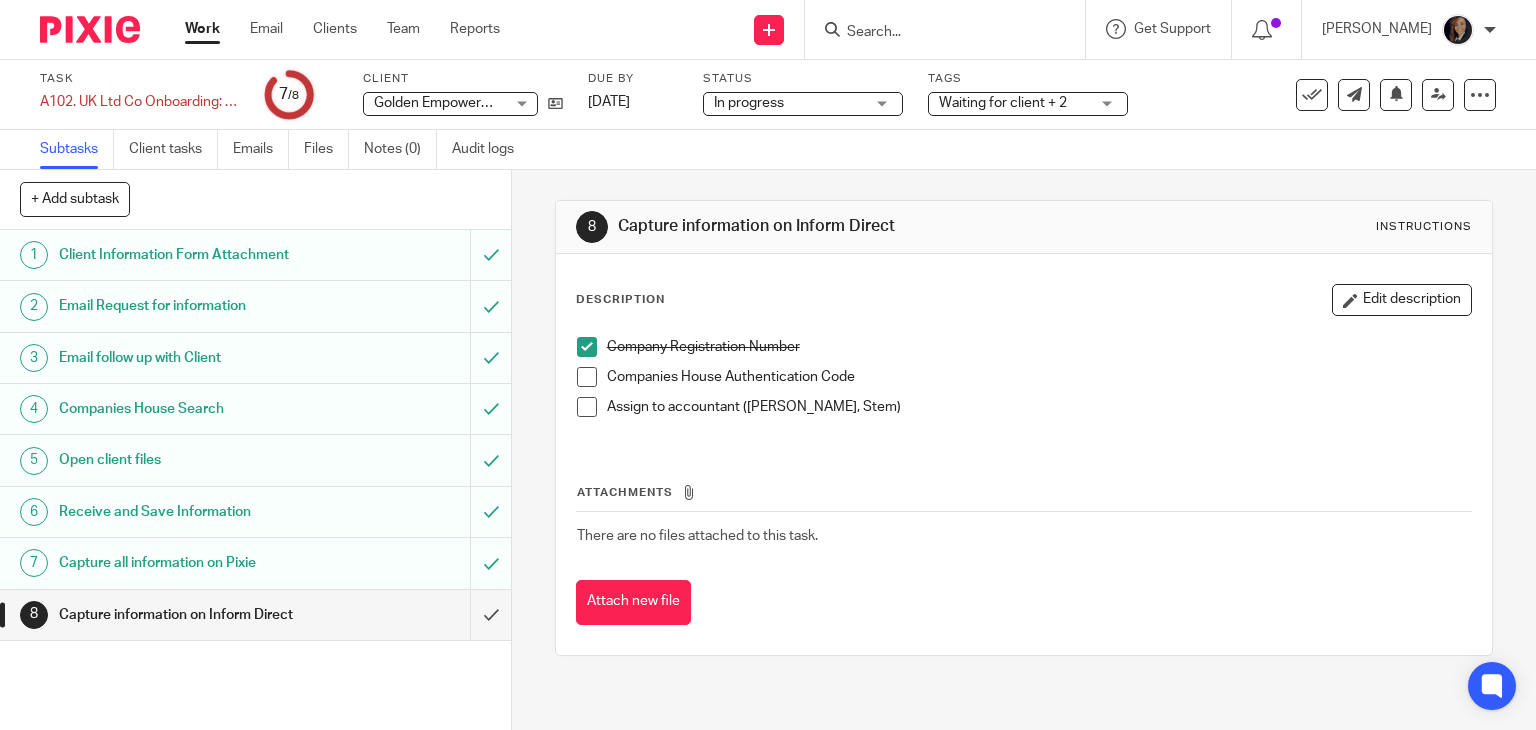 click at bounding box center [587, 377] 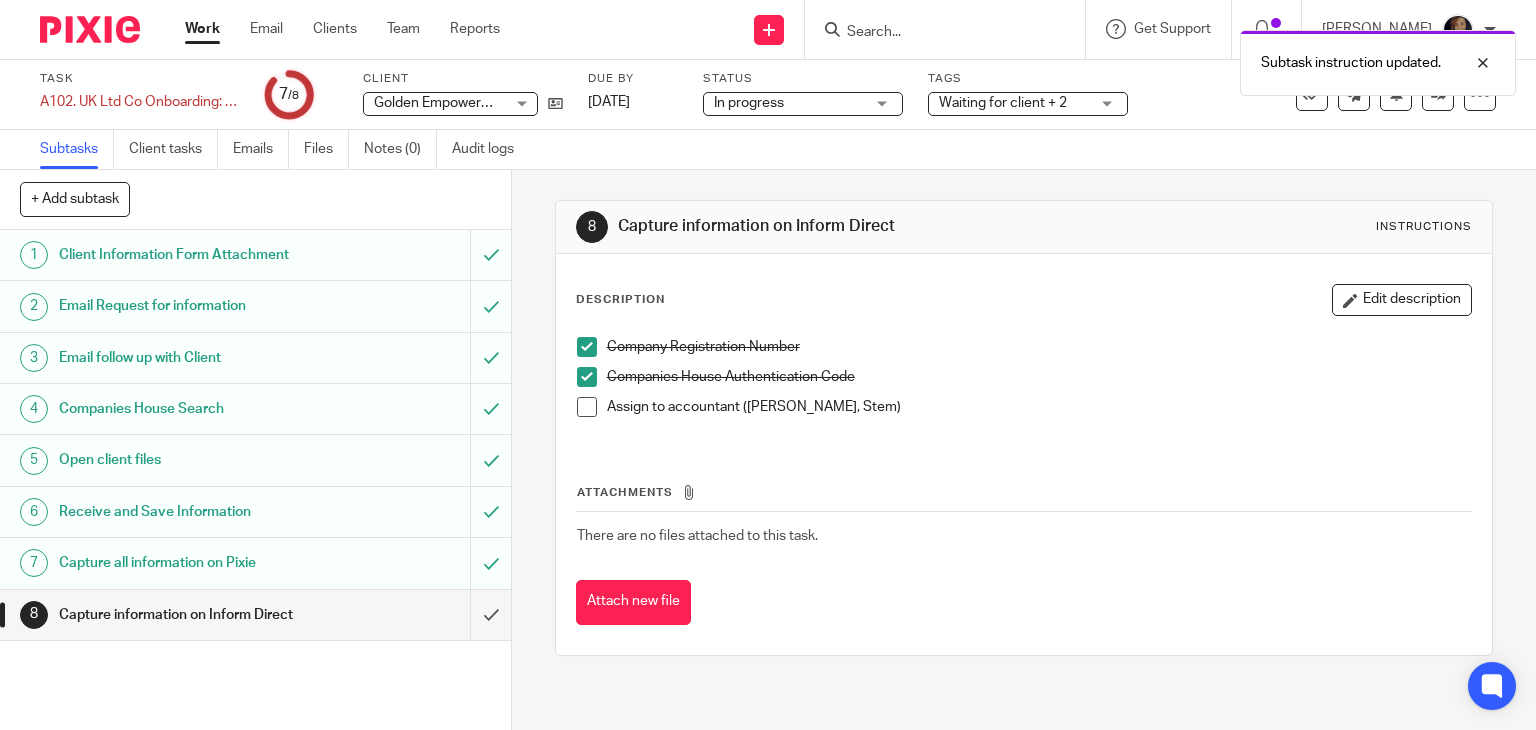 click at bounding box center (587, 407) 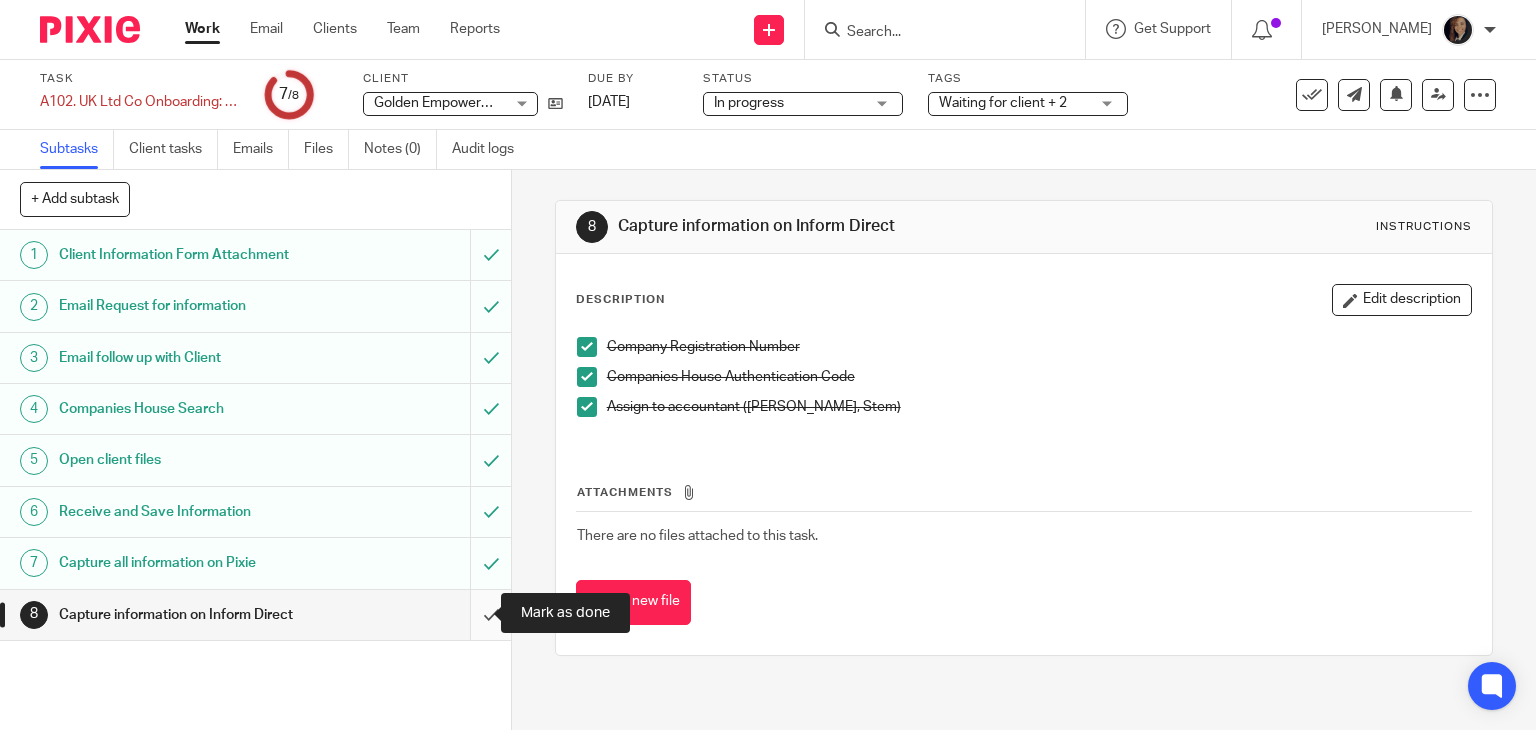 click at bounding box center [255, 615] 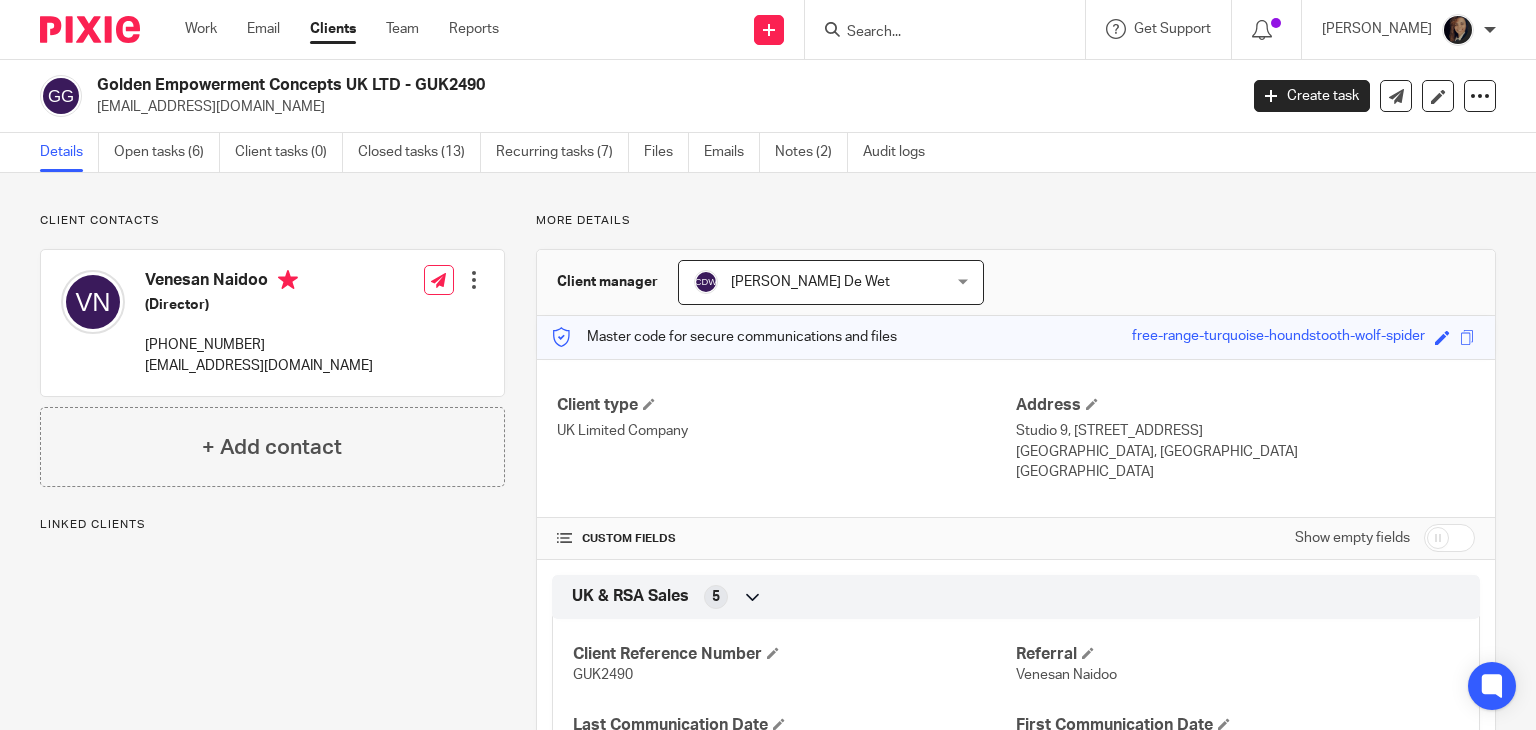 scroll, scrollTop: 0, scrollLeft: 0, axis: both 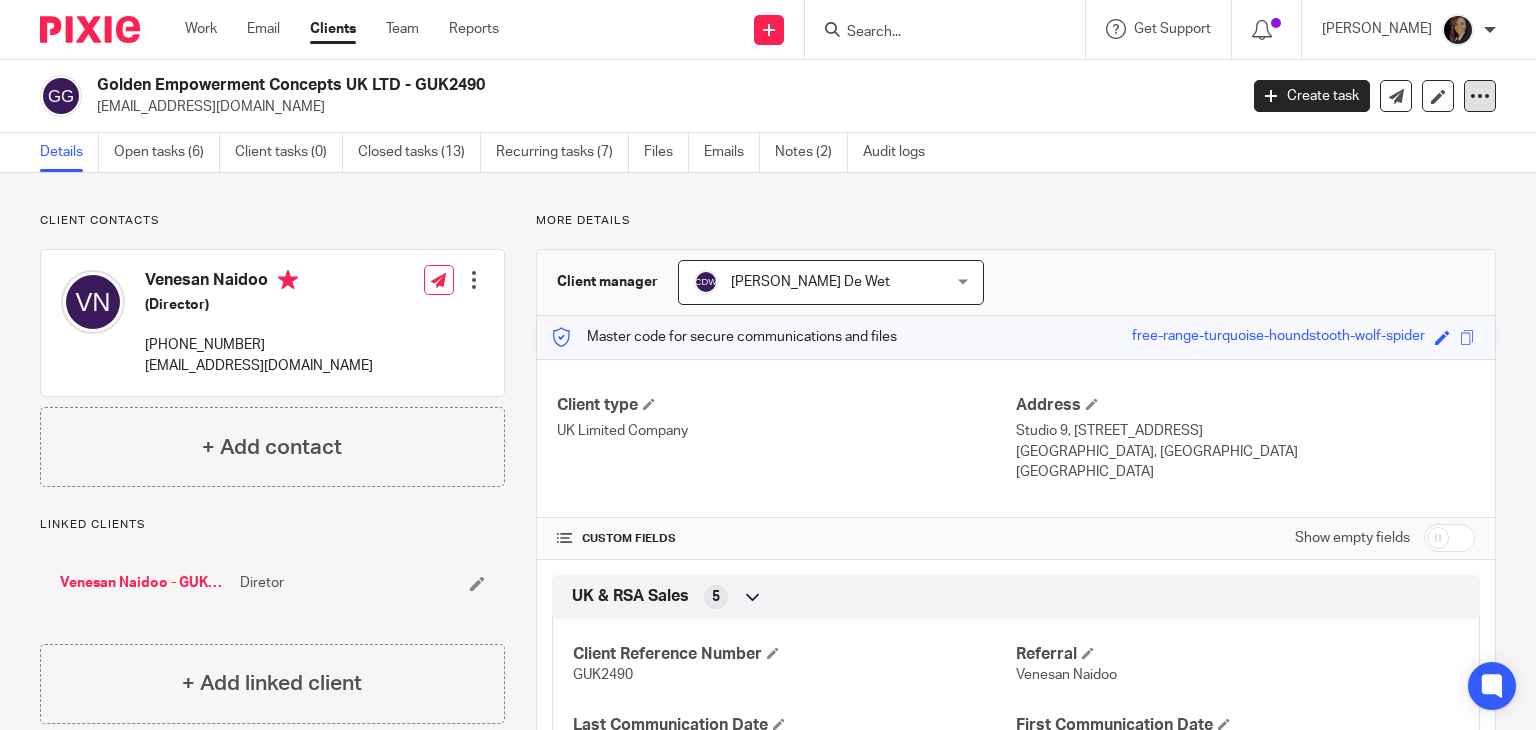 click at bounding box center (1480, 96) 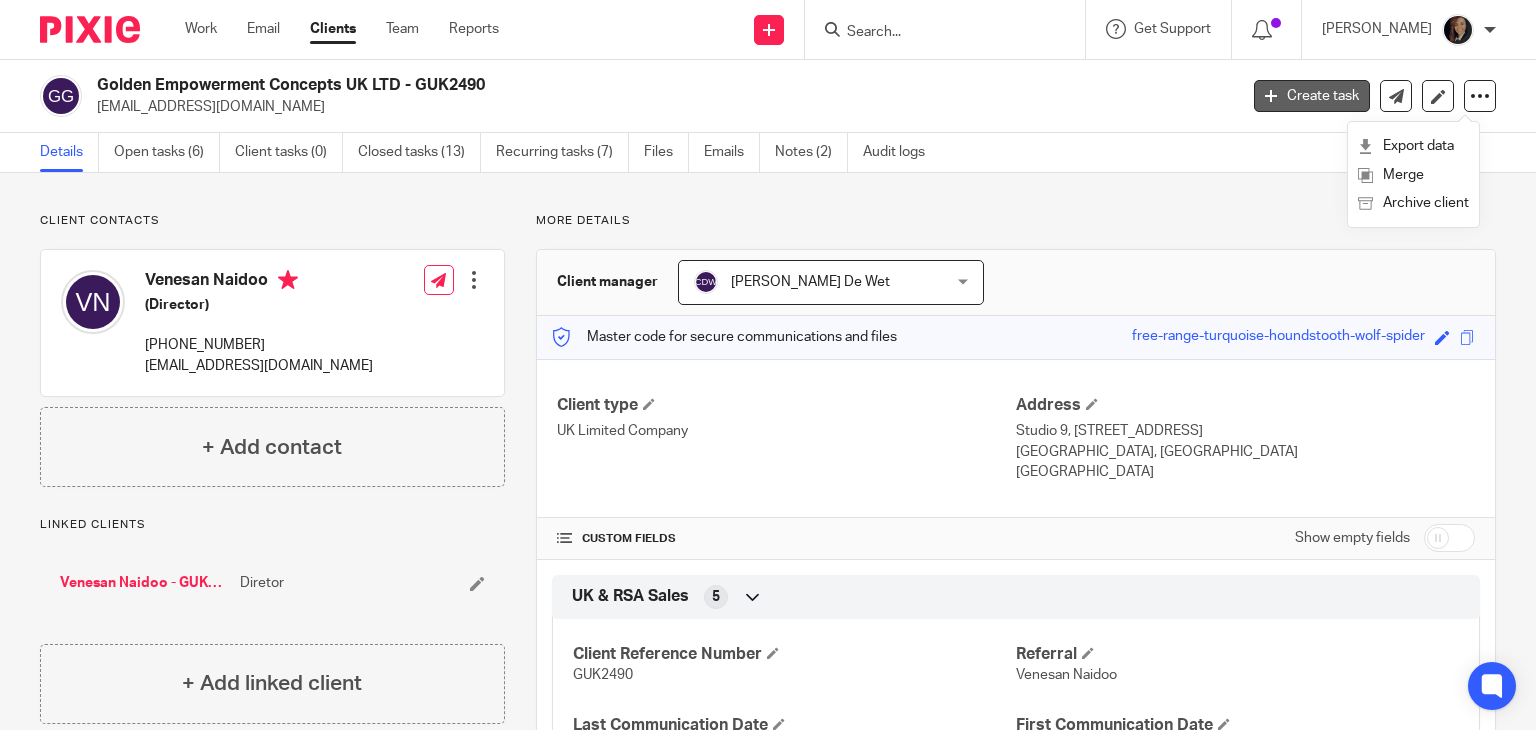 click on "Create task" at bounding box center (1312, 96) 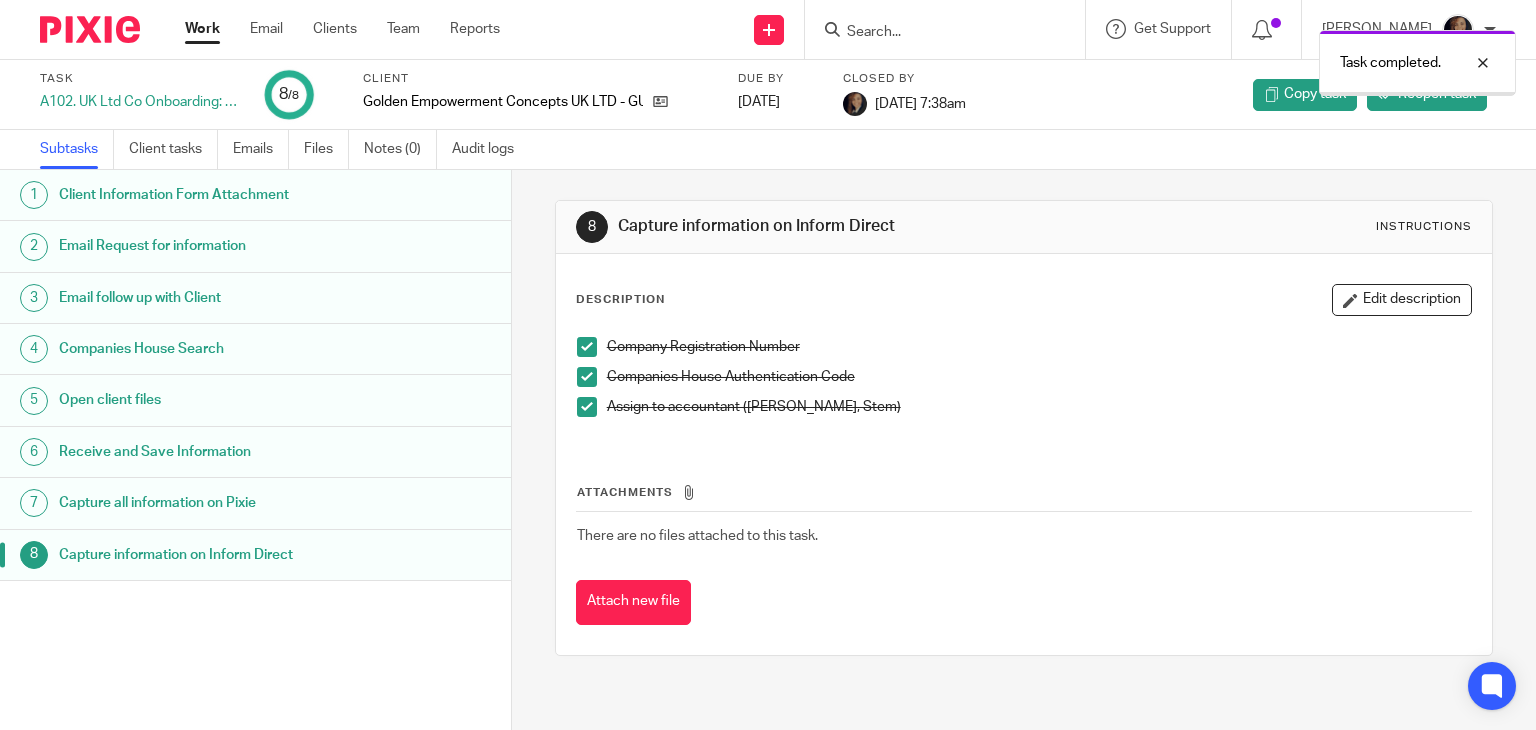 scroll, scrollTop: 0, scrollLeft: 0, axis: both 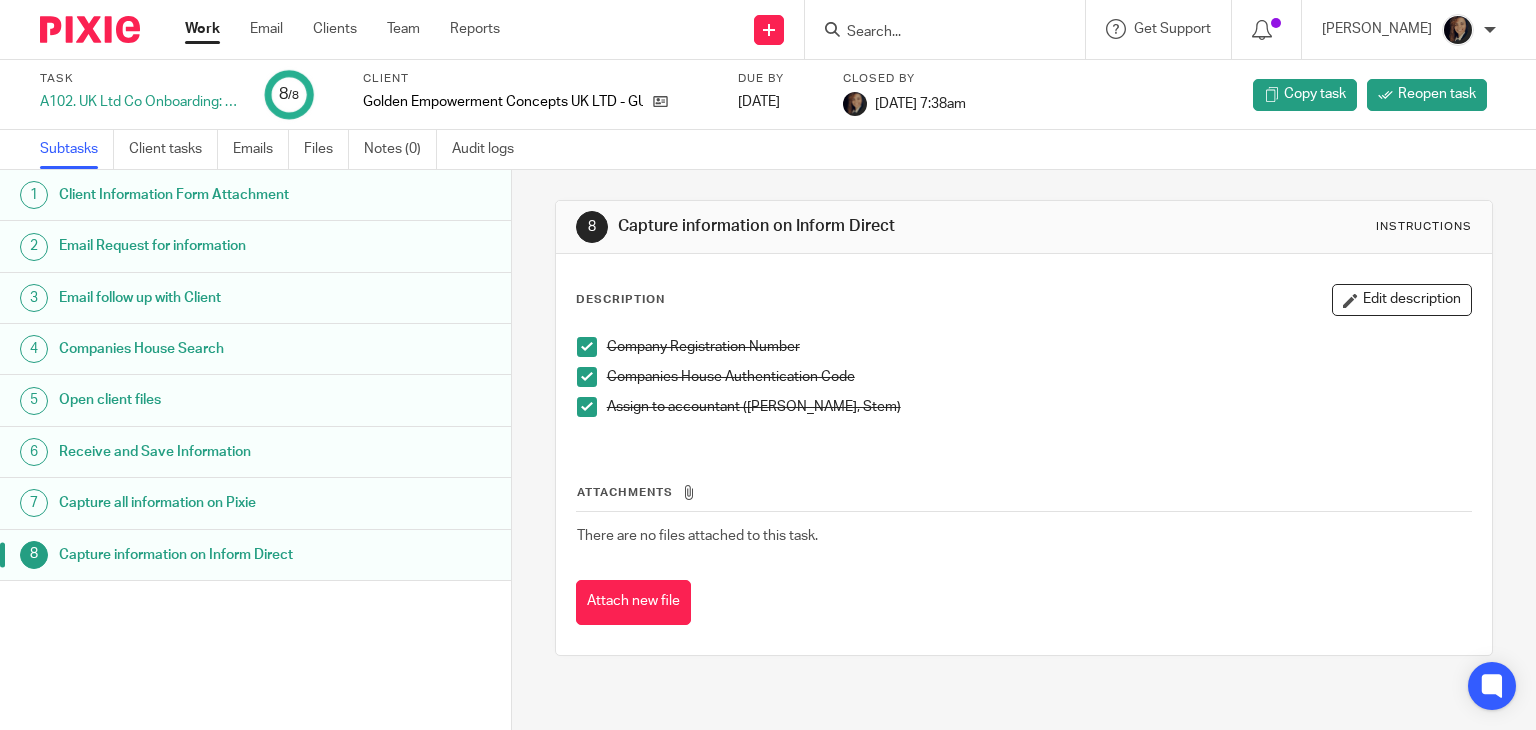 click at bounding box center [587, 407] 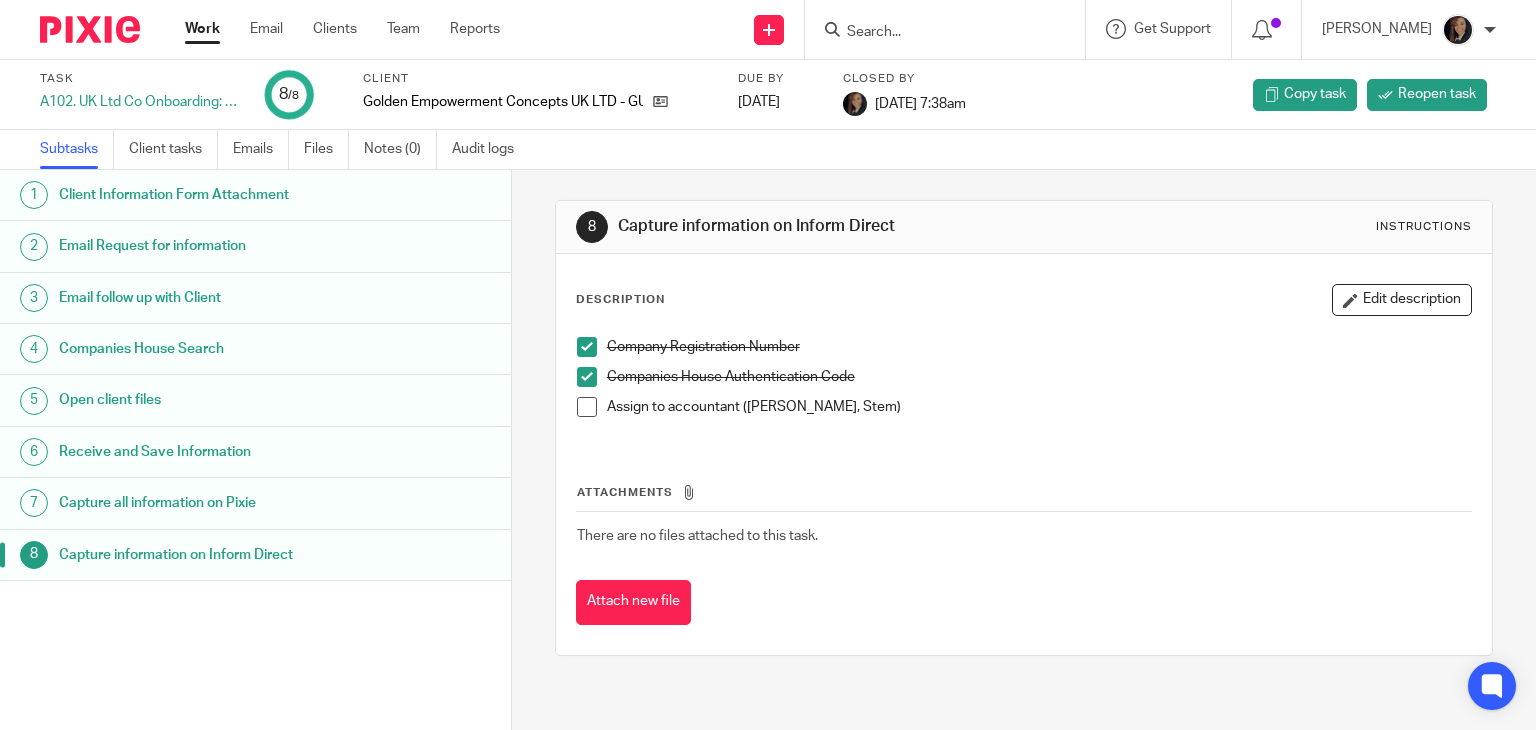 click on "Assign to accountant ([PERSON_NAME], Stem)" at bounding box center [1024, 412] 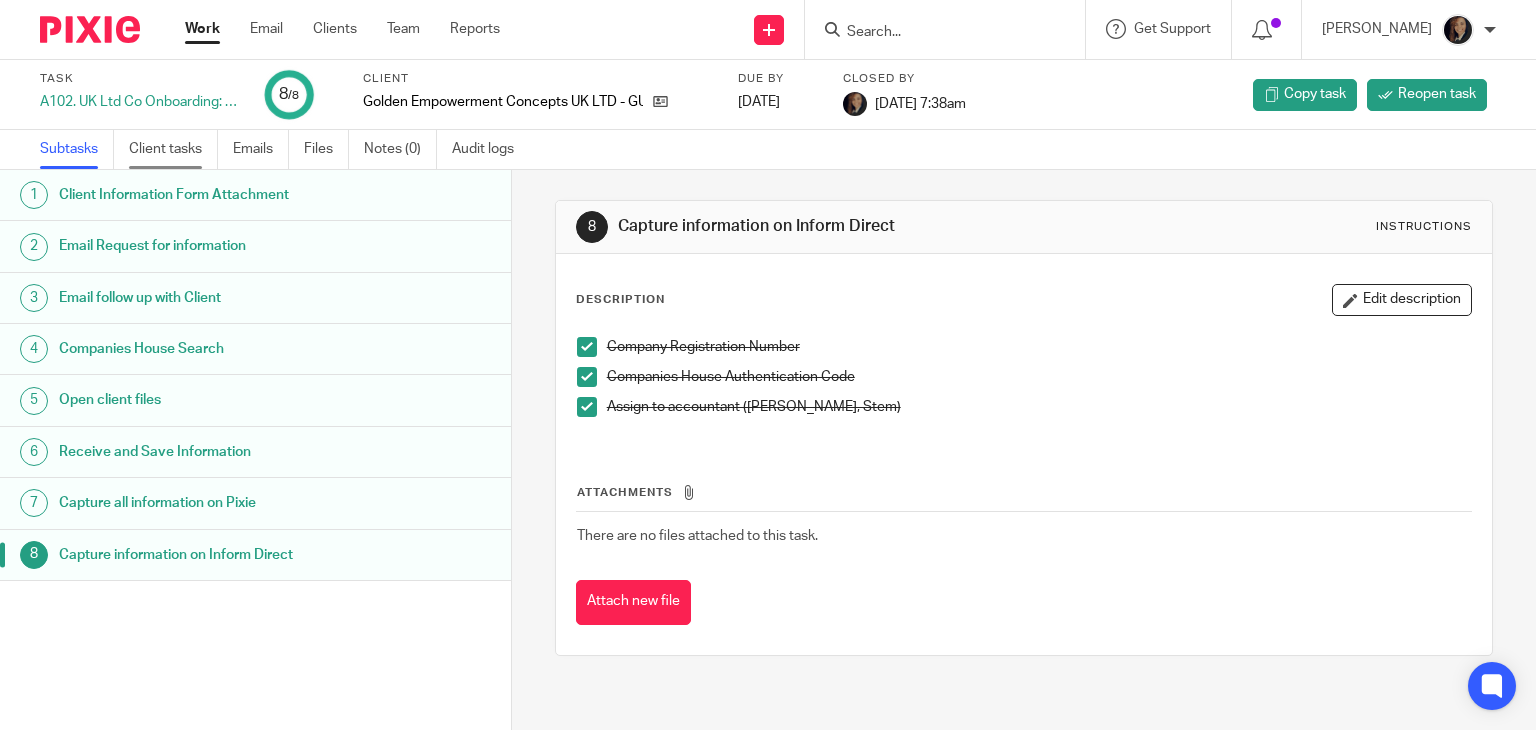 click on "Client tasks" at bounding box center (173, 149) 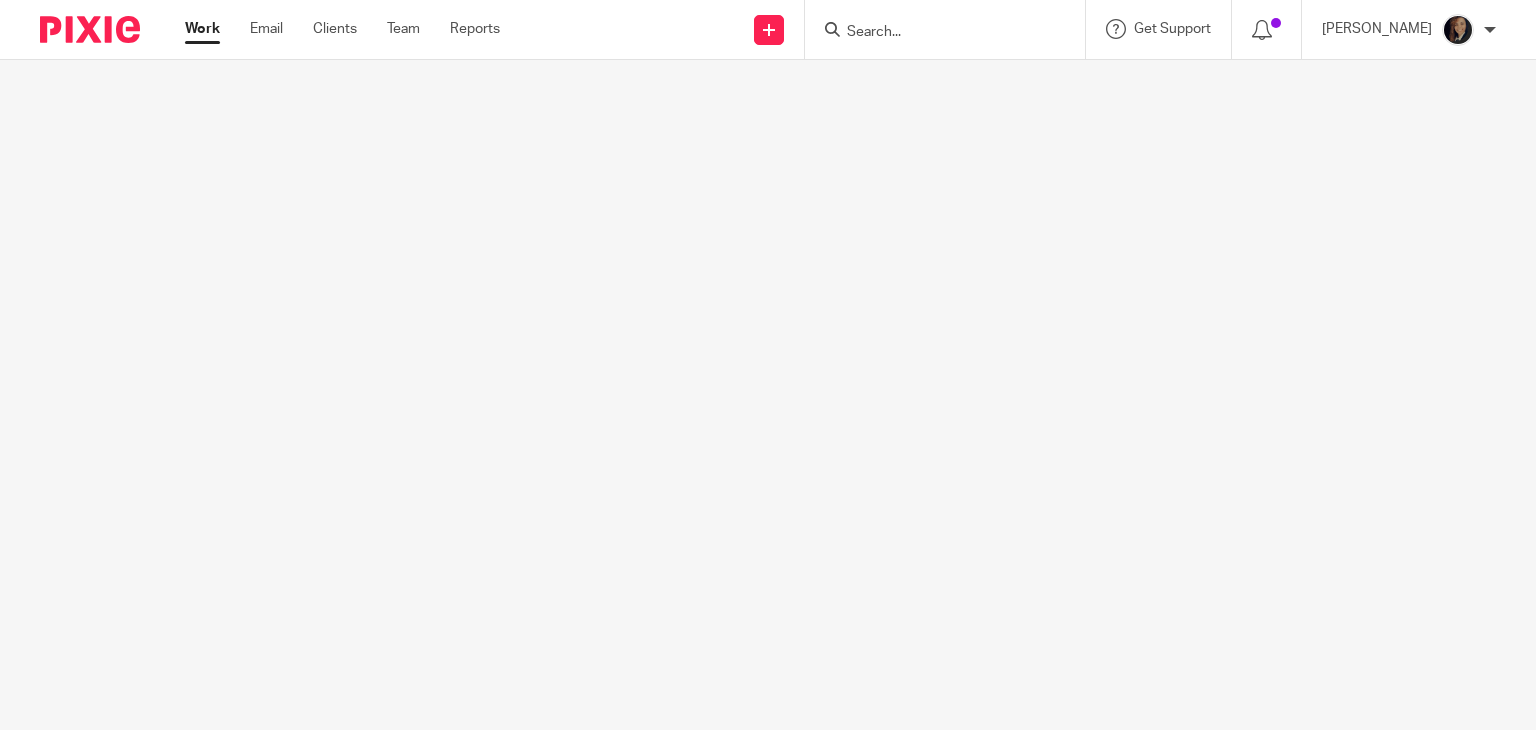 scroll, scrollTop: 0, scrollLeft: 0, axis: both 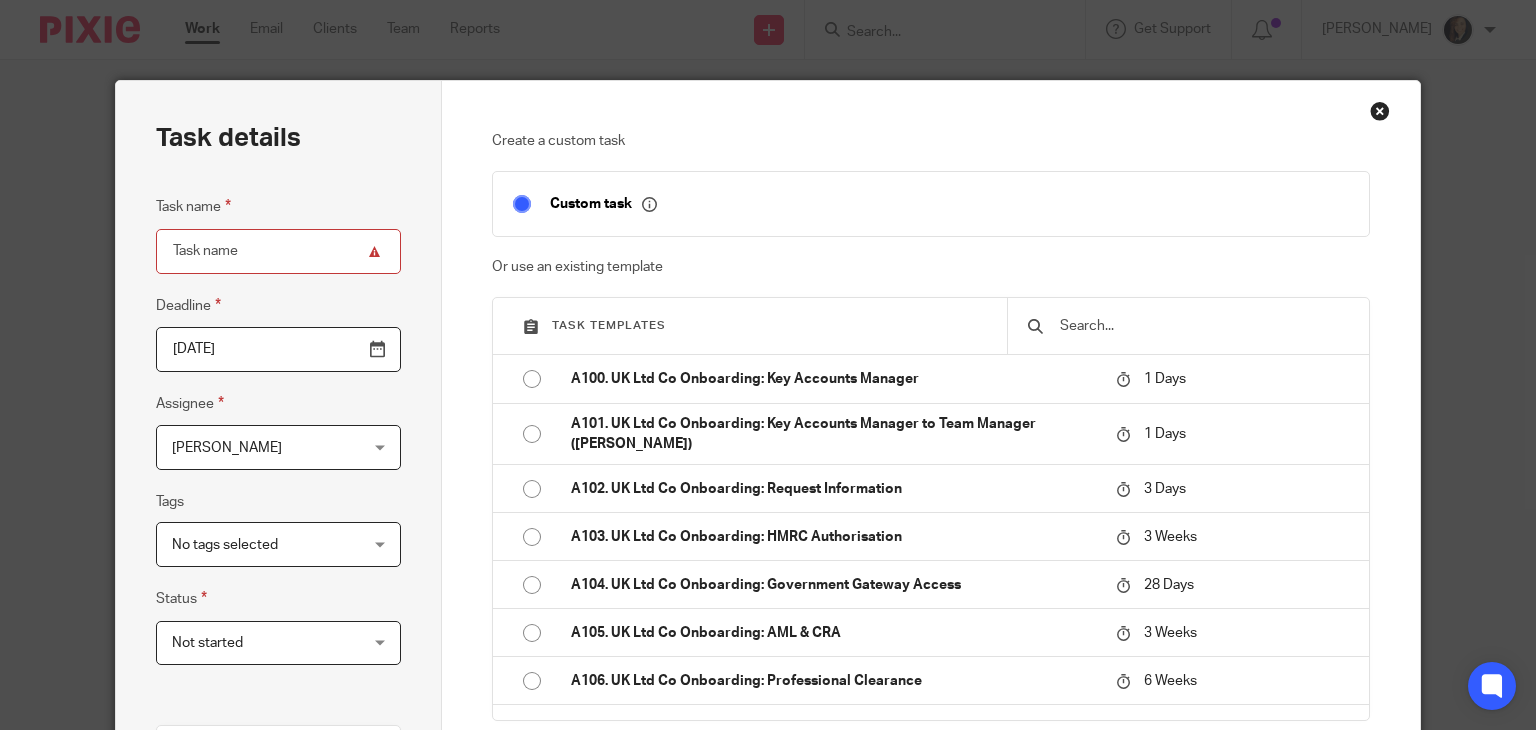 click at bounding box center (1203, 326) 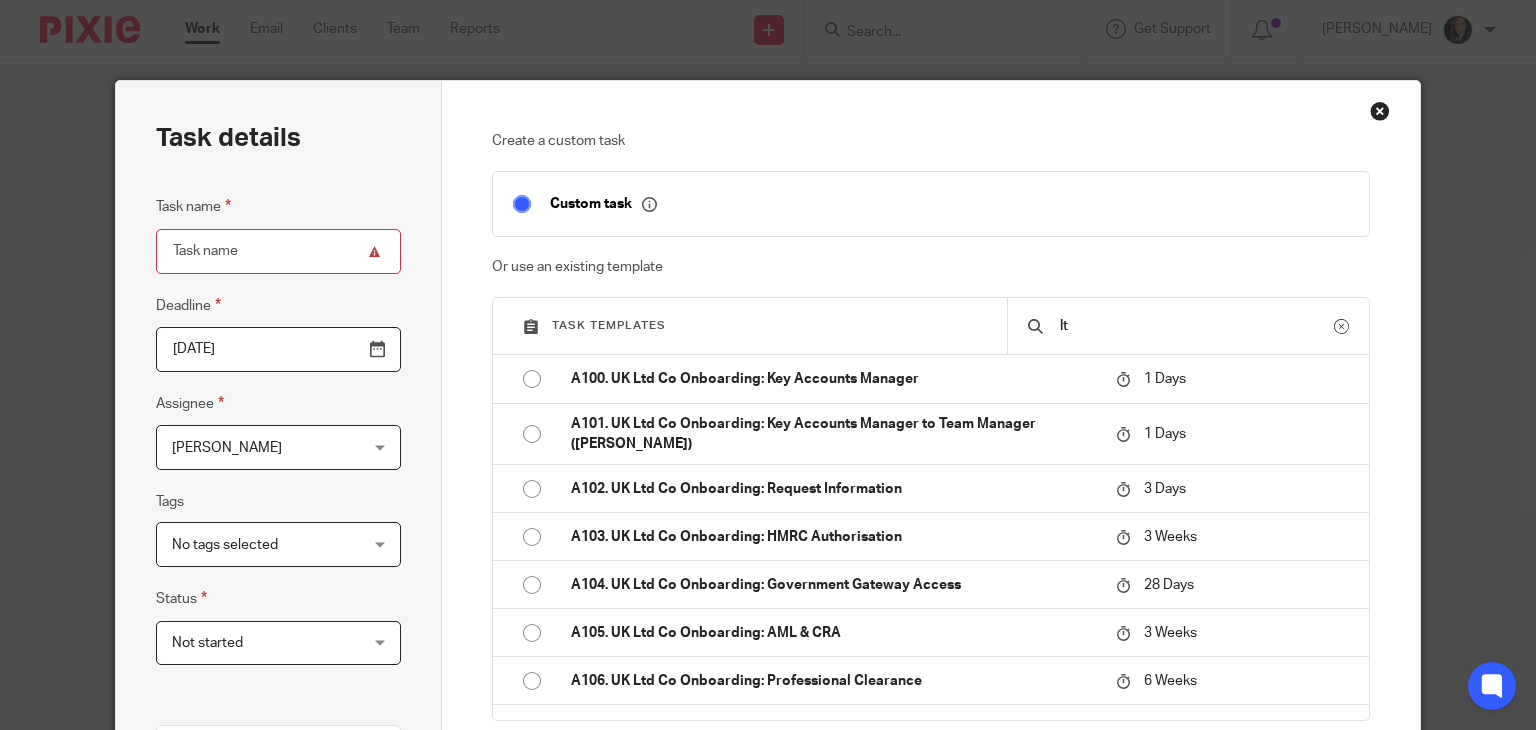 type on "l" 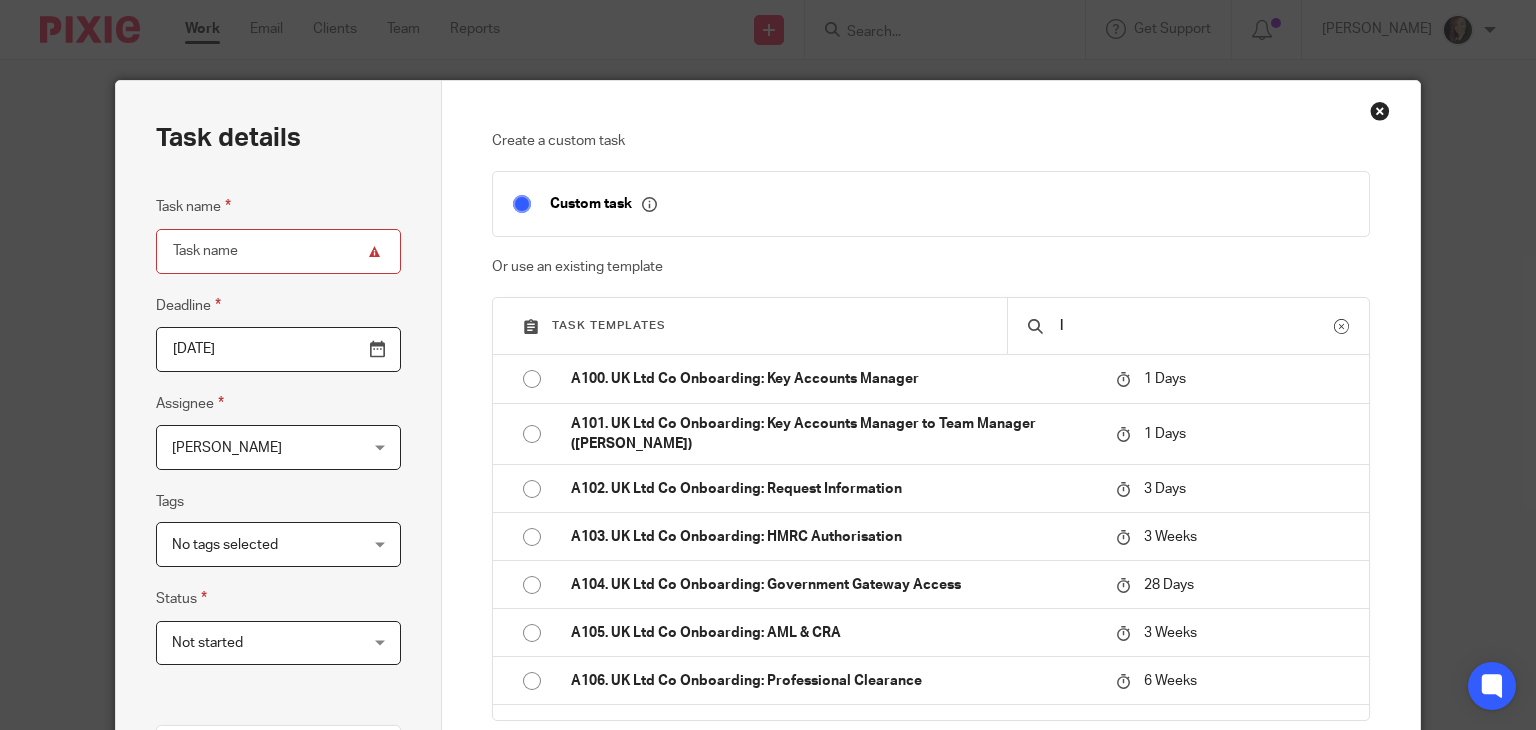 type 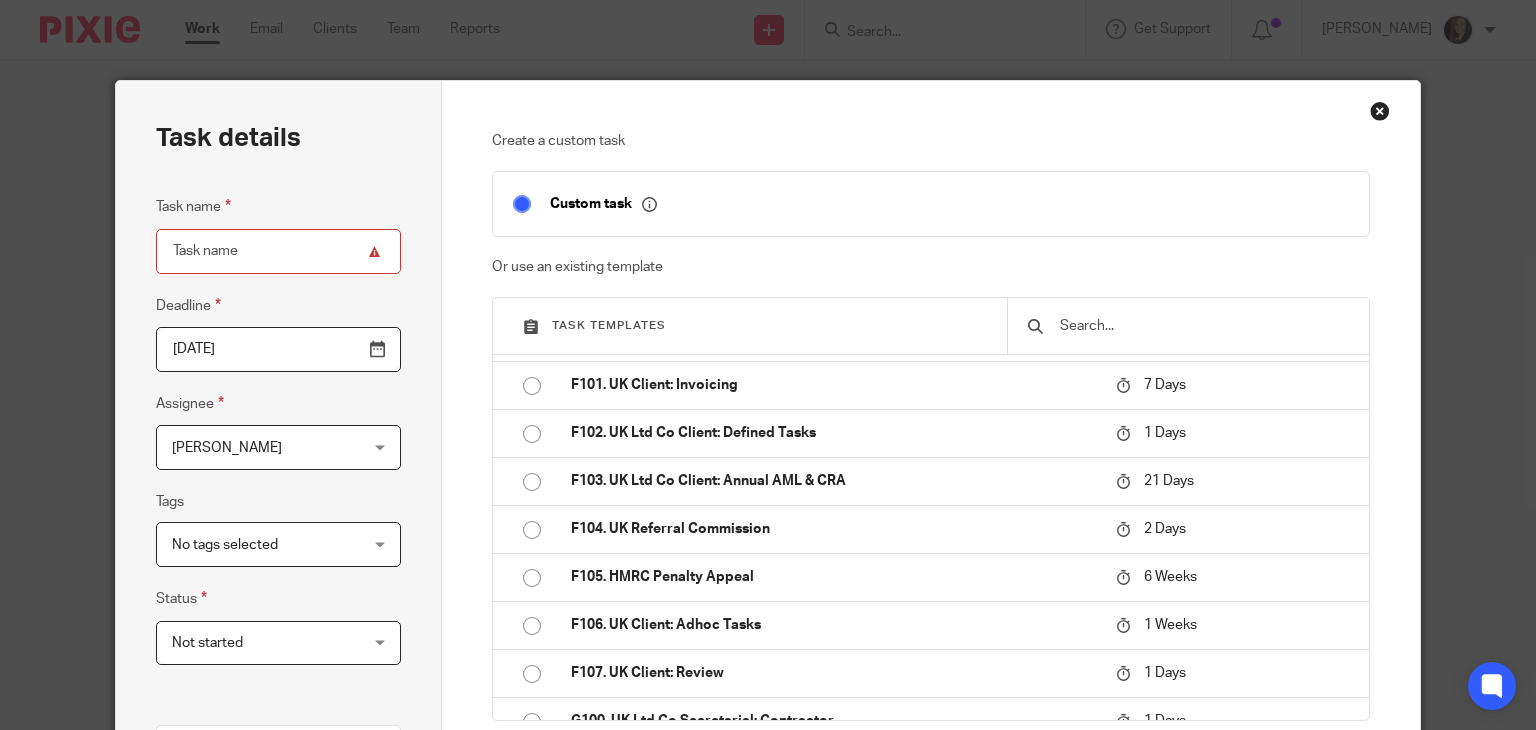 scroll, scrollTop: 1426, scrollLeft: 0, axis: vertical 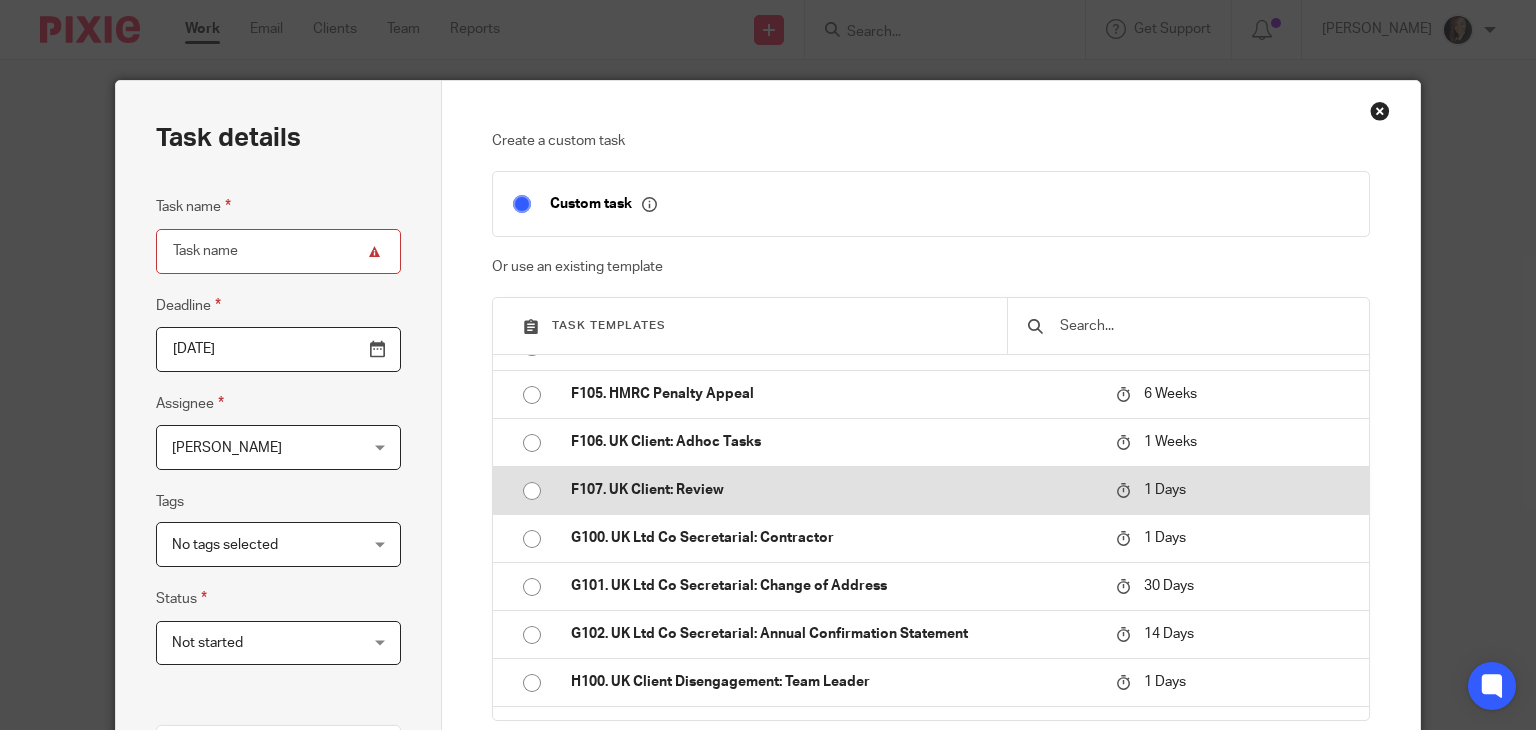 click at bounding box center [532, 491] 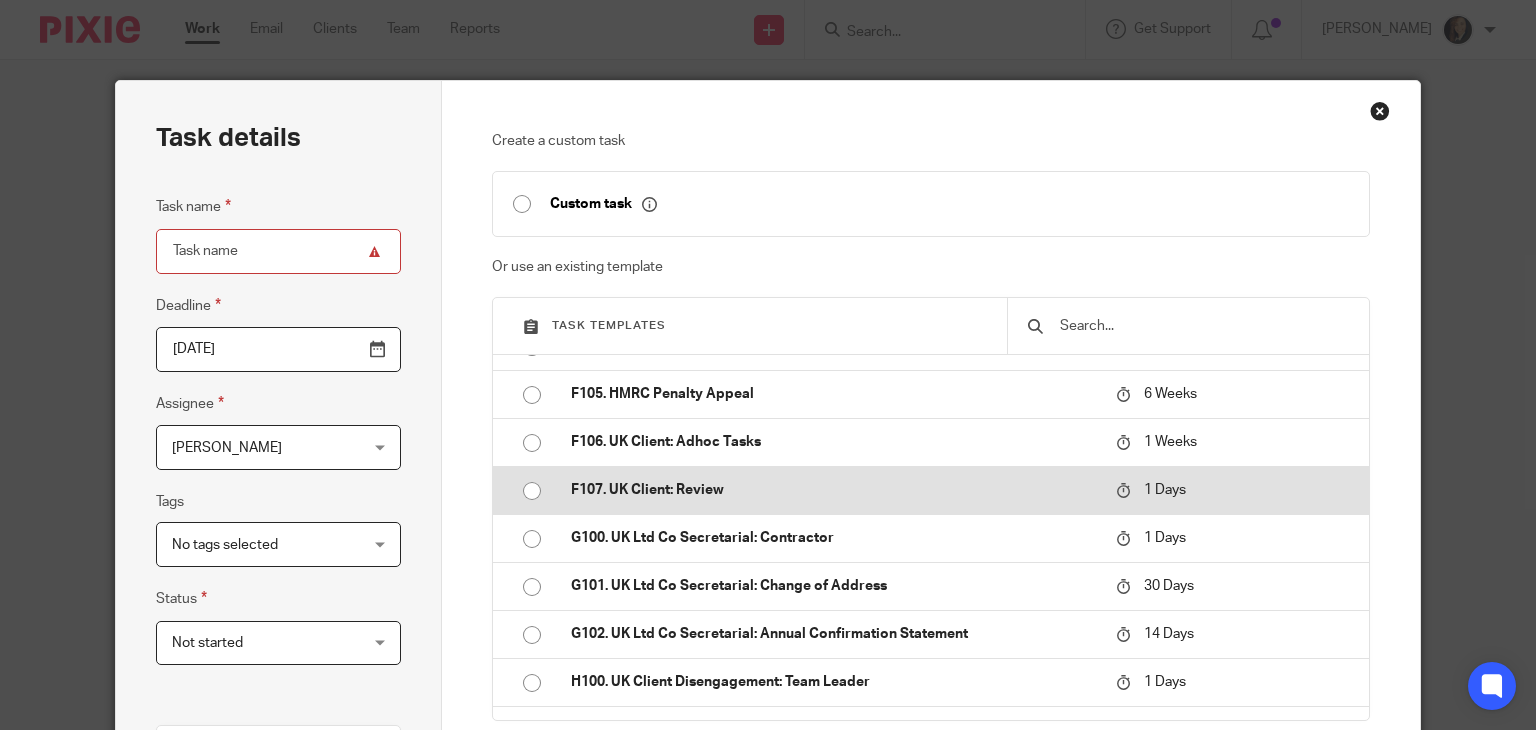 type on "2025-07-15" 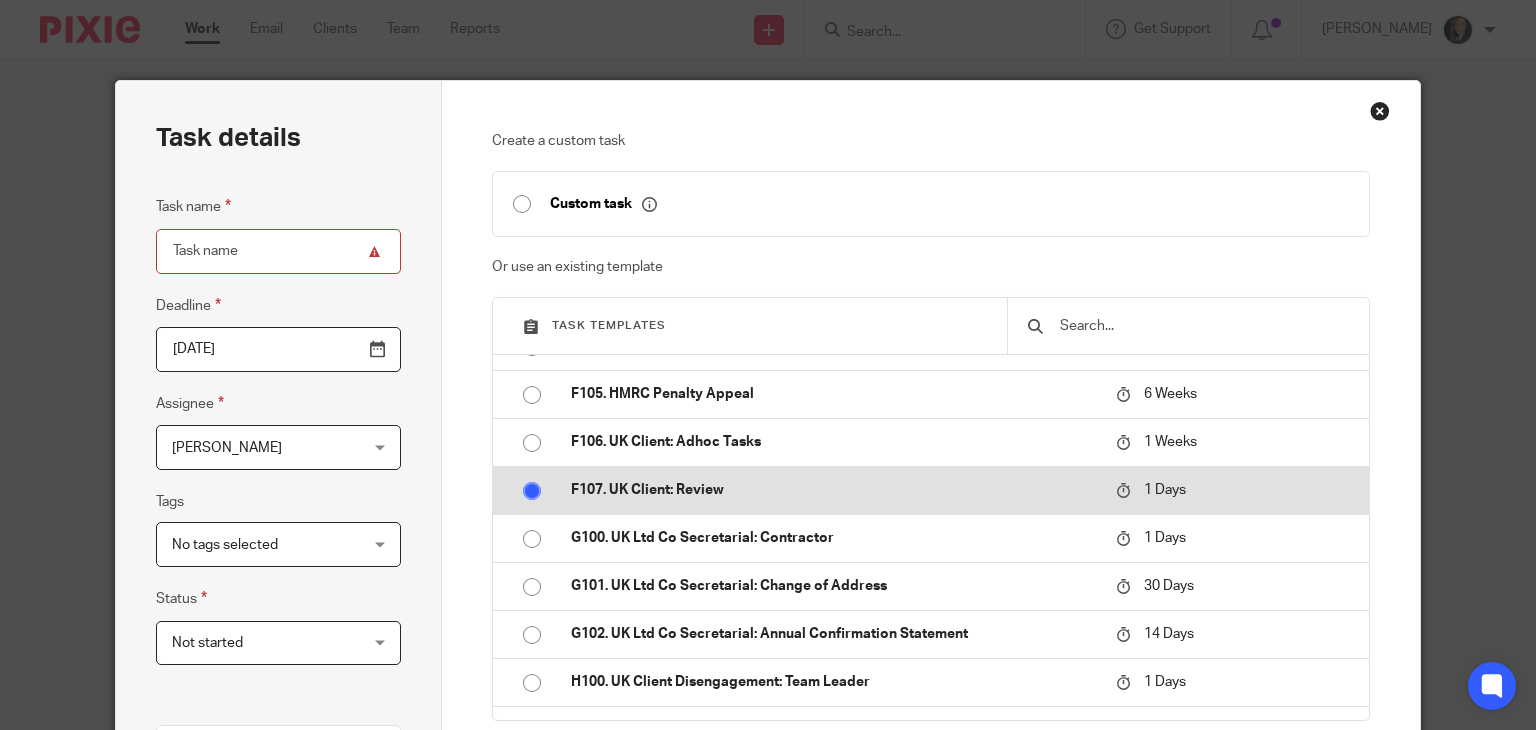 type on "F107.  UK Client:  Review" 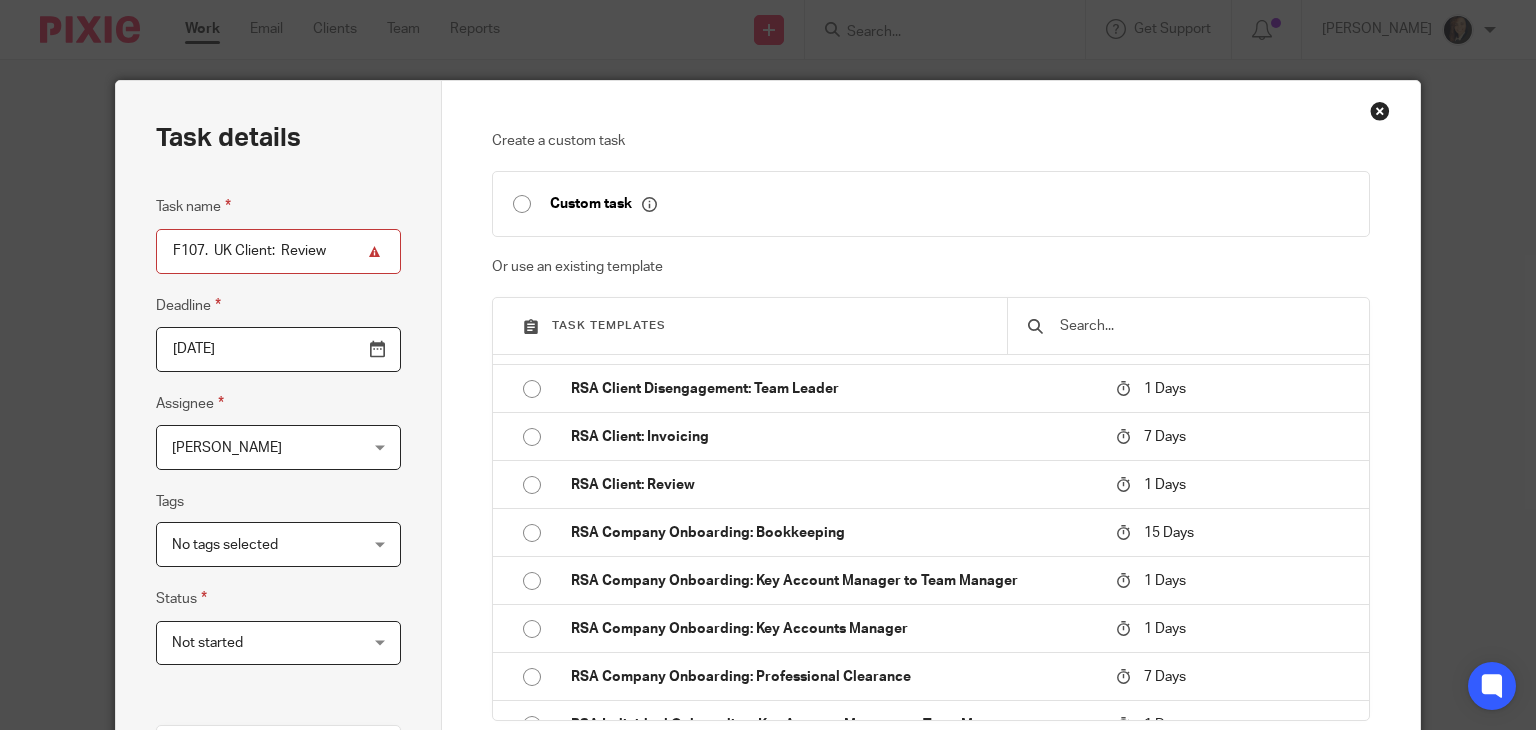 scroll, scrollTop: 4735, scrollLeft: 0, axis: vertical 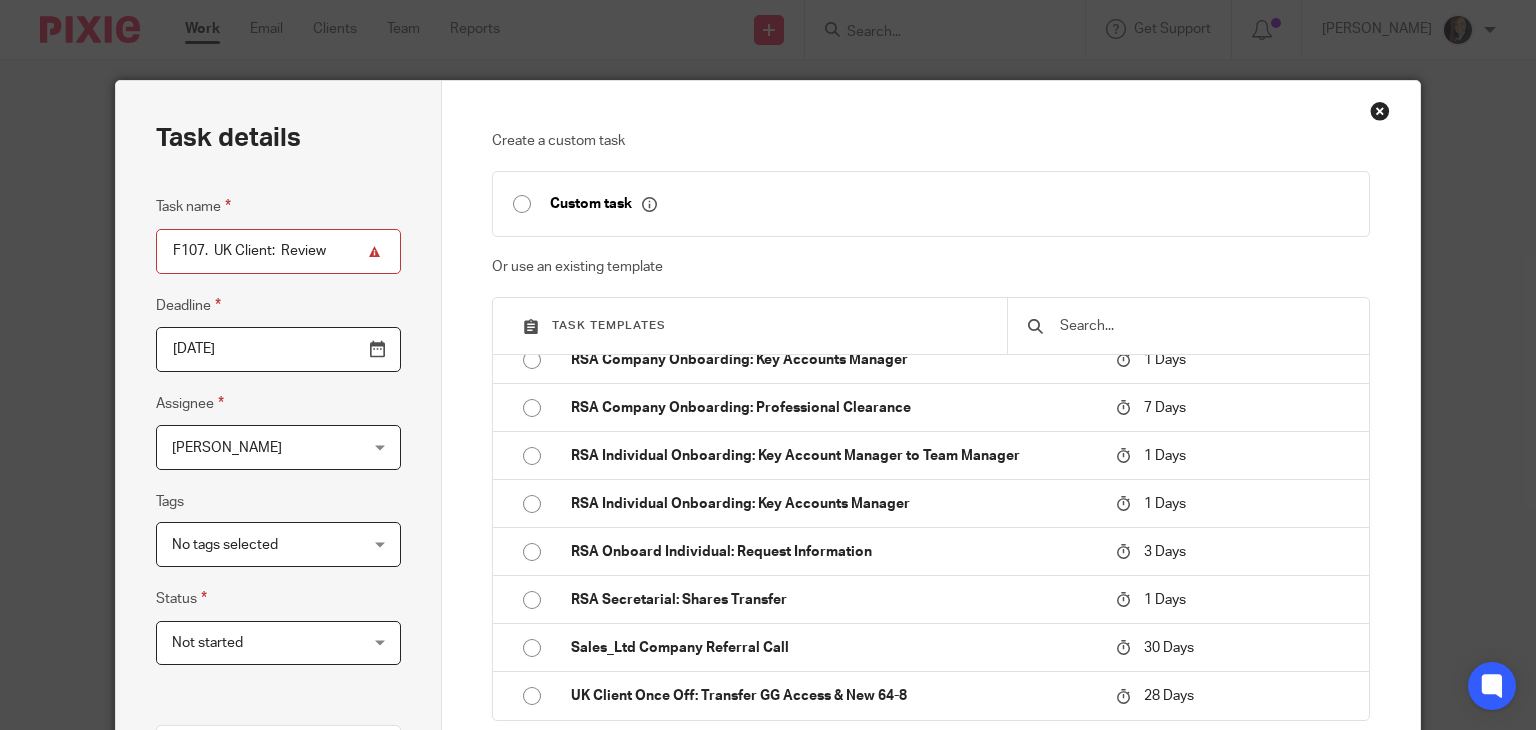 click on "[PERSON_NAME]" at bounding box center [263, 447] 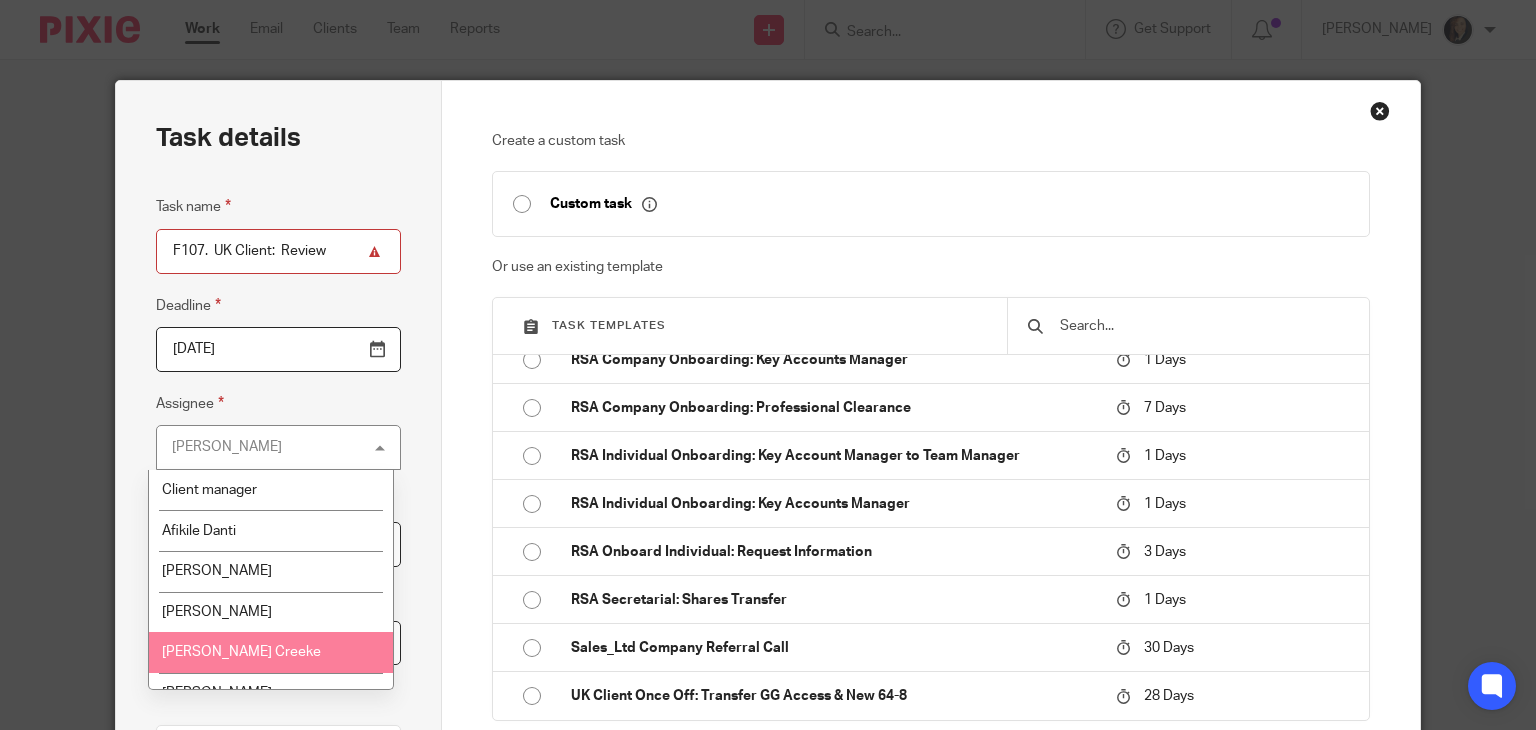 click on "Candice Creeke" at bounding box center (270, 652) 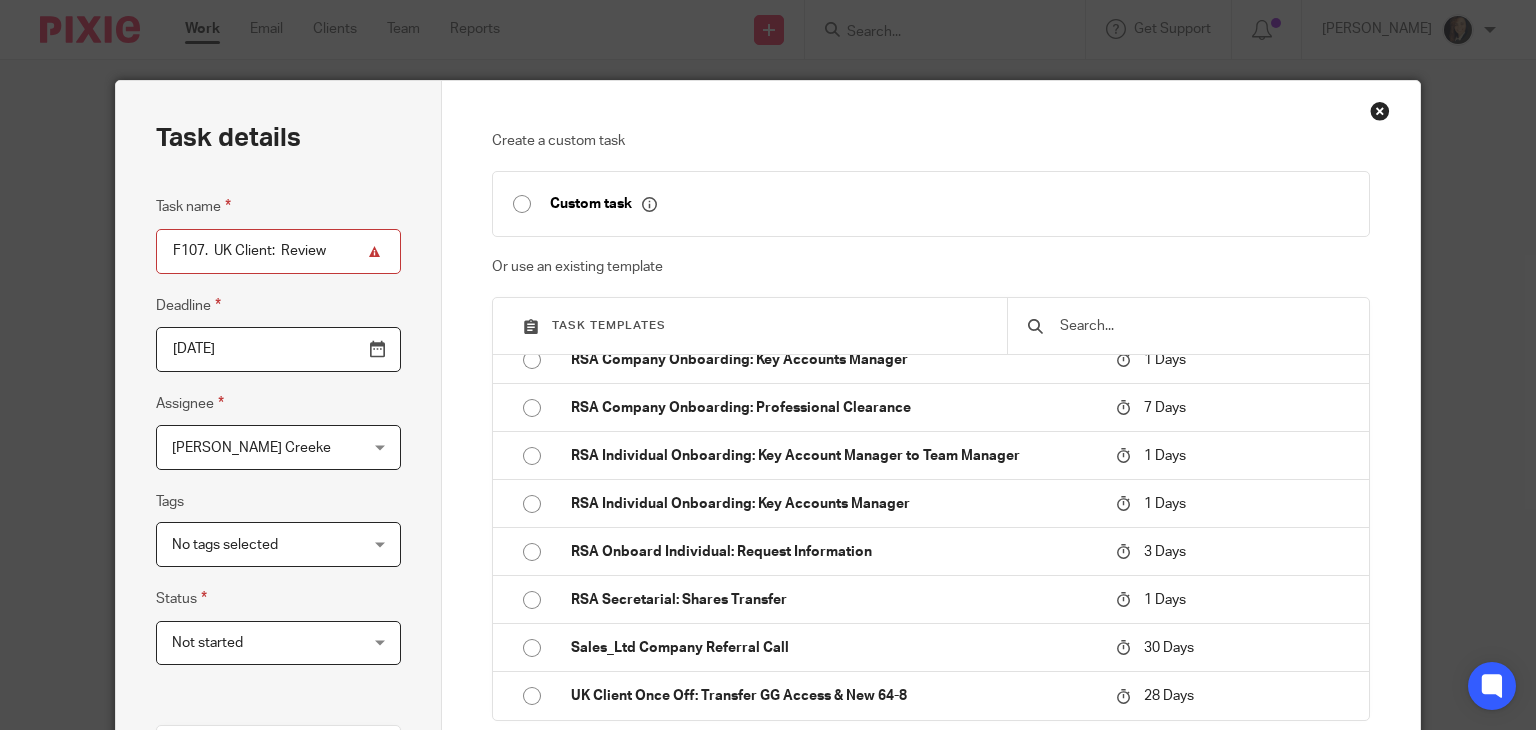 click on "No tags selected" at bounding box center [278, 544] 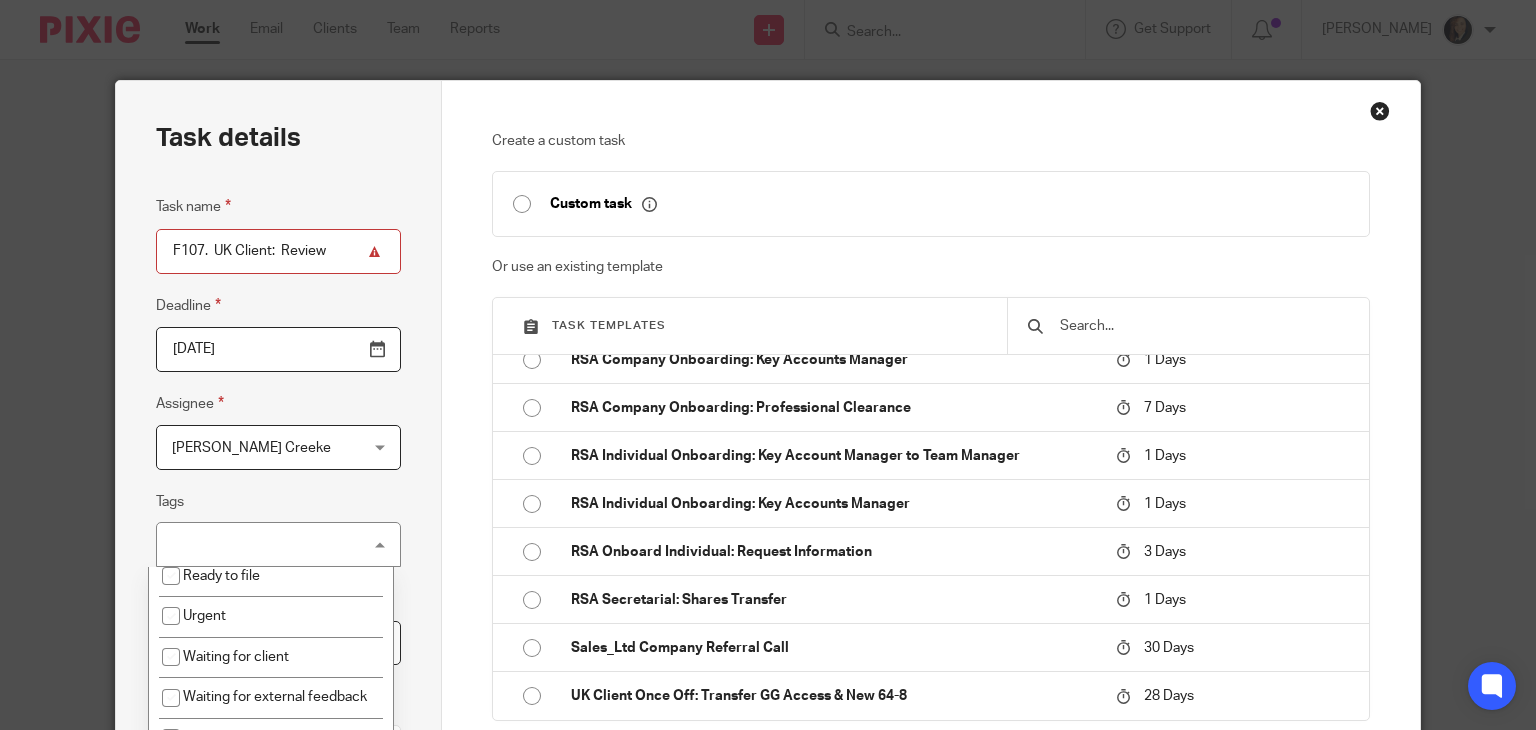 scroll, scrollTop: 458, scrollLeft: 0, axis: vertical 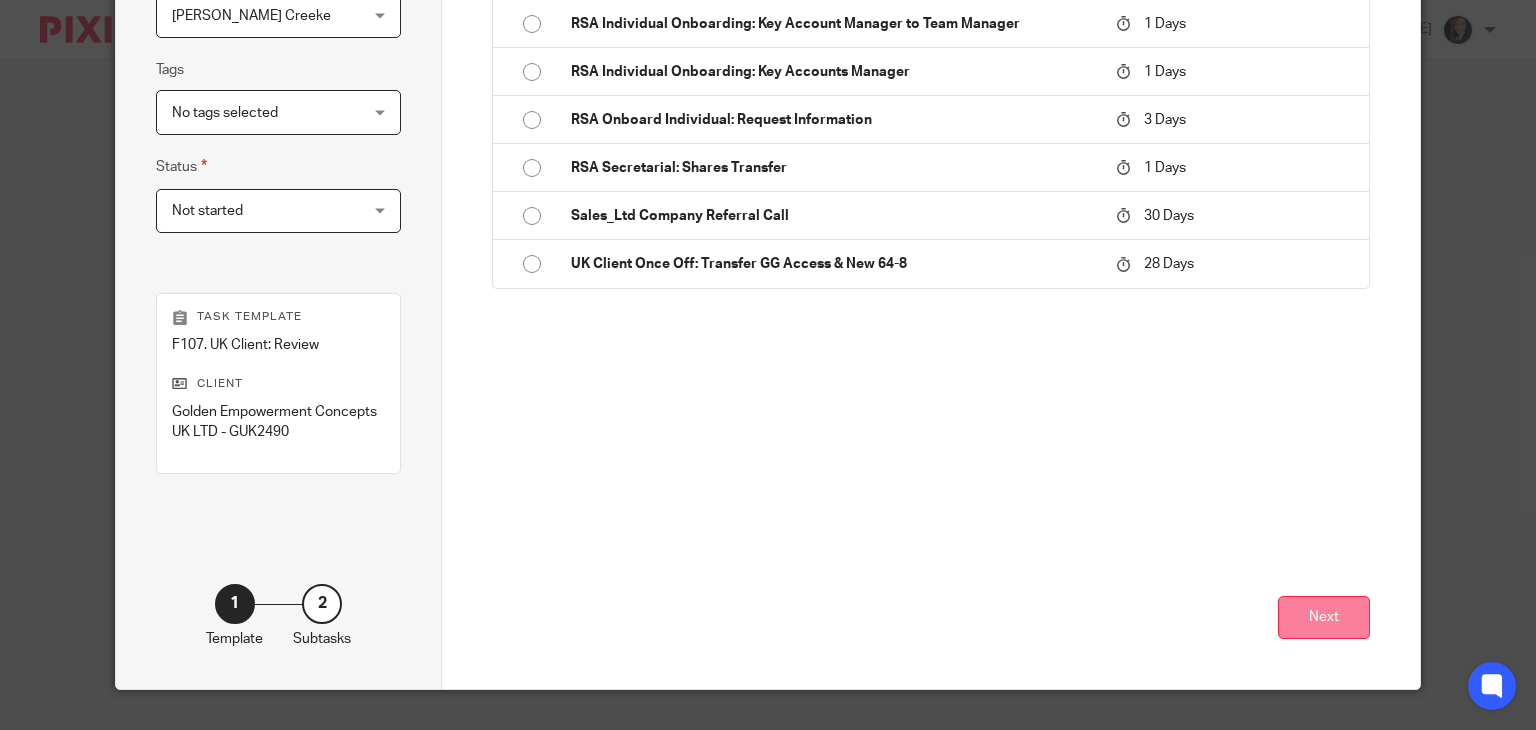 click on "Next" at bounding box center (1324, 617) 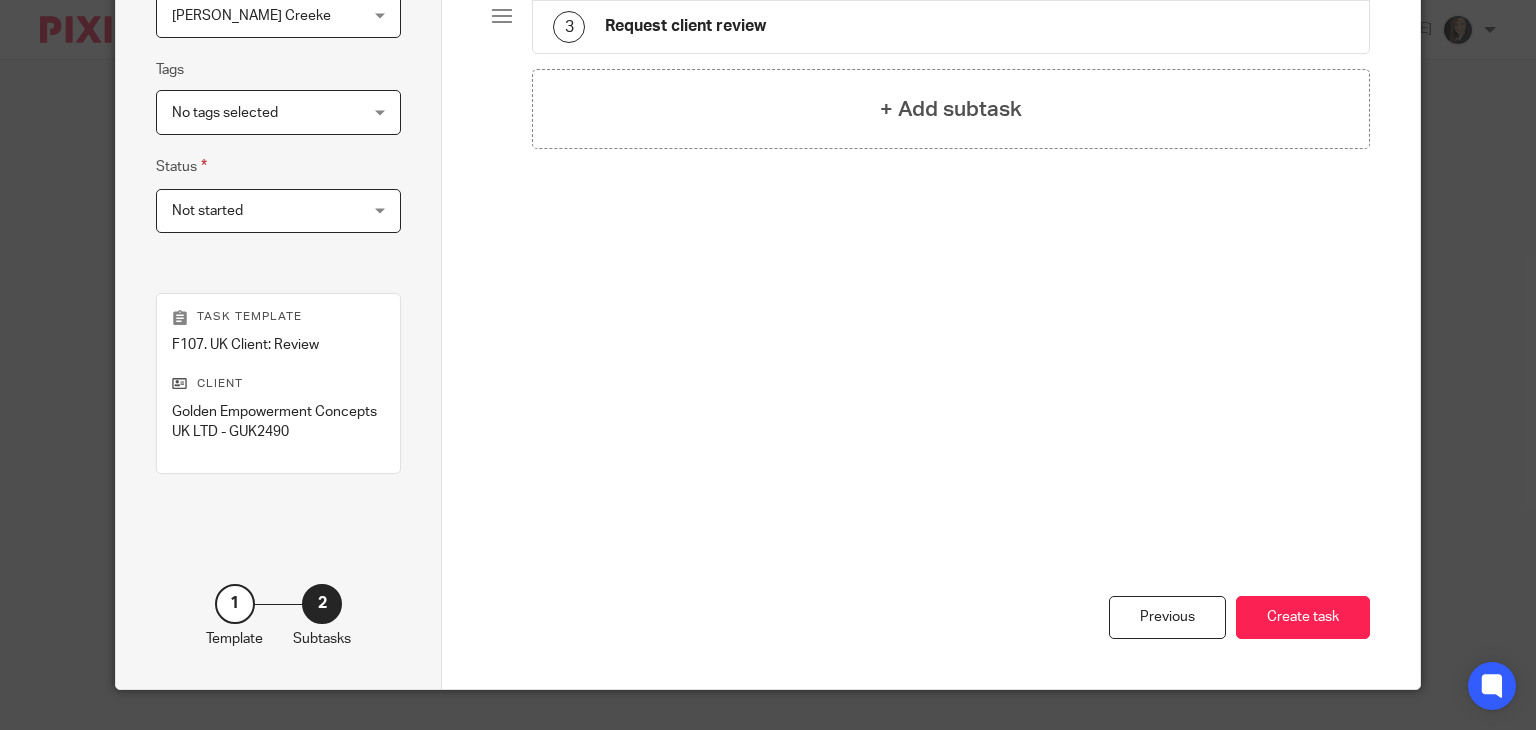 click on "Create task" at bounding box center [1303, 617] 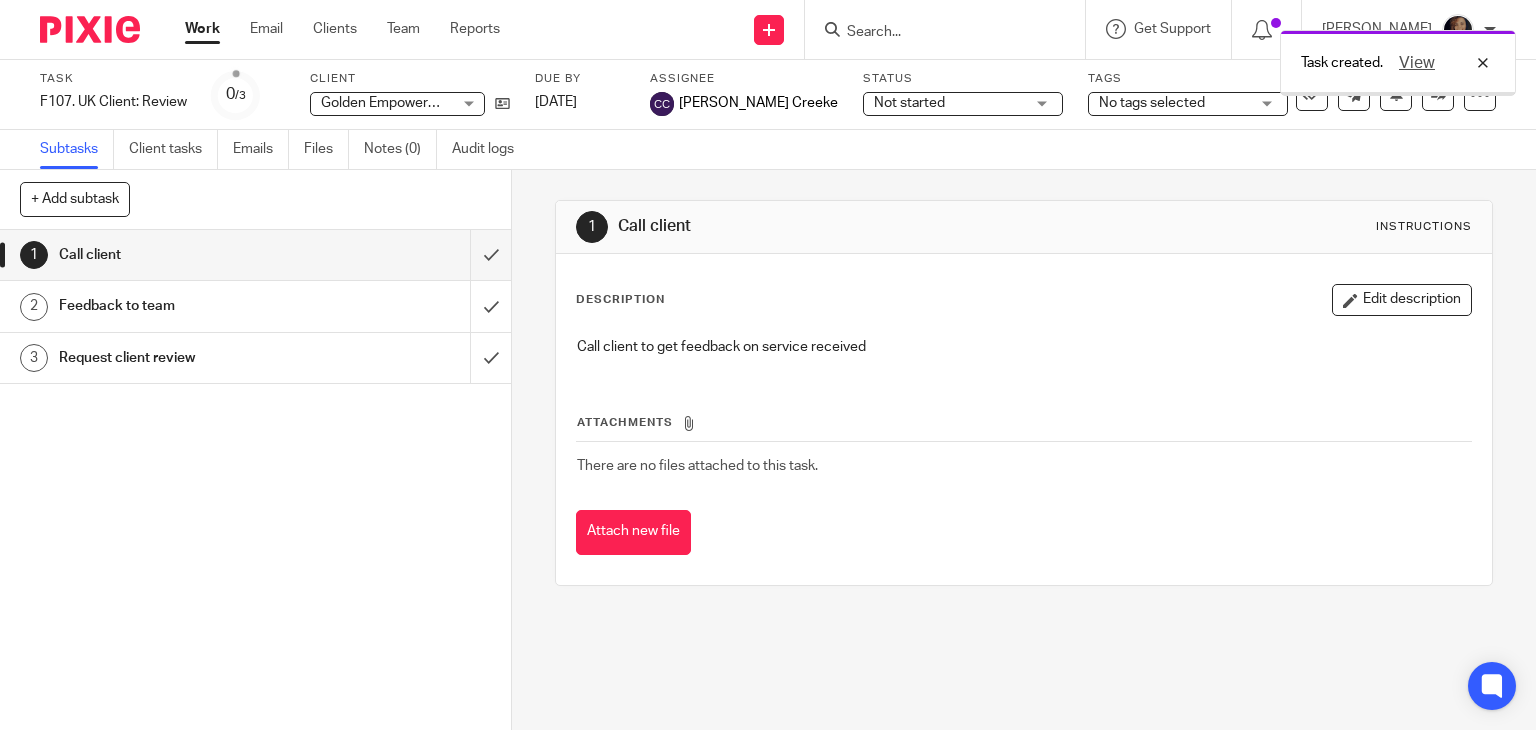 scroll, scrollTop: 0, scrollLeft: 0, axis: both 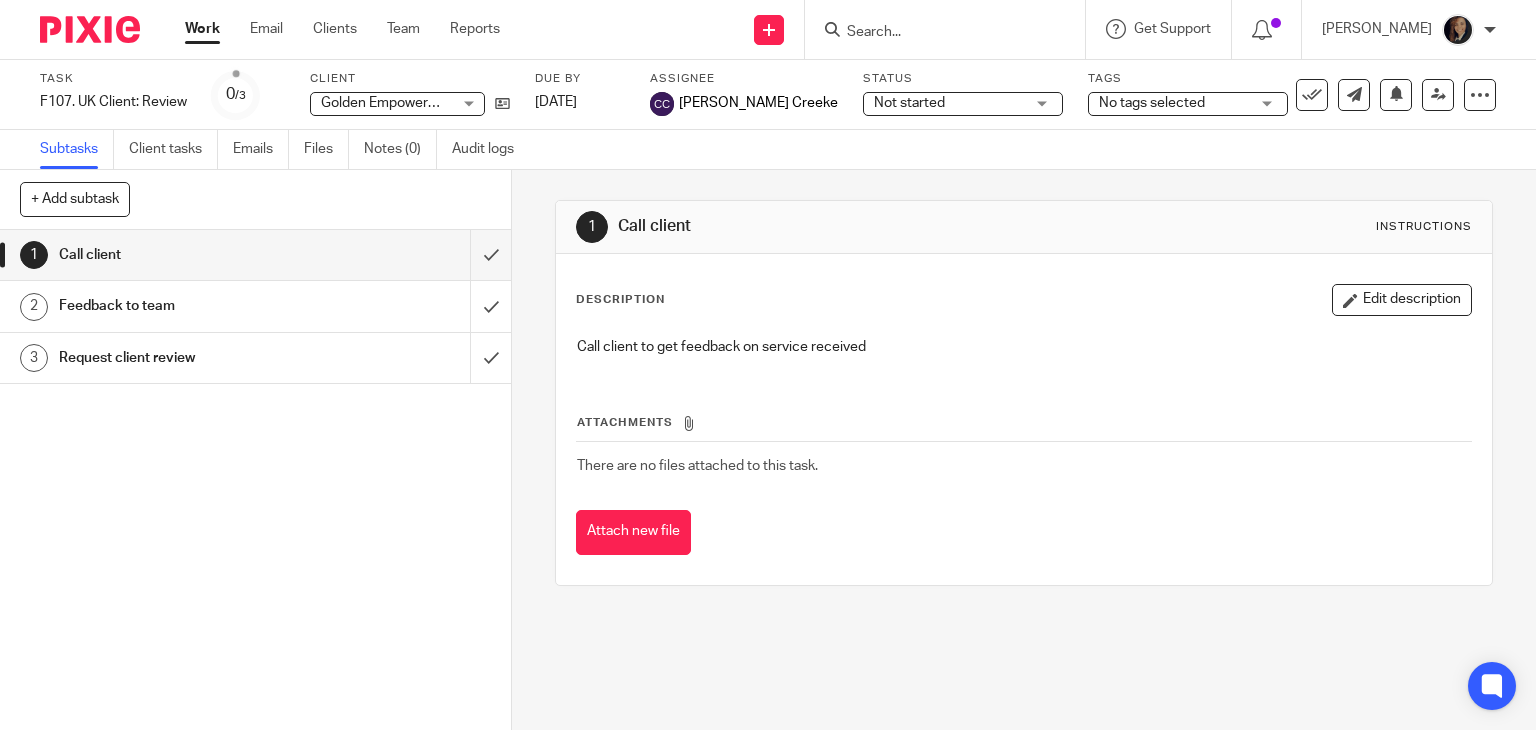 click on "Call client" at bounding box center [254, 255] 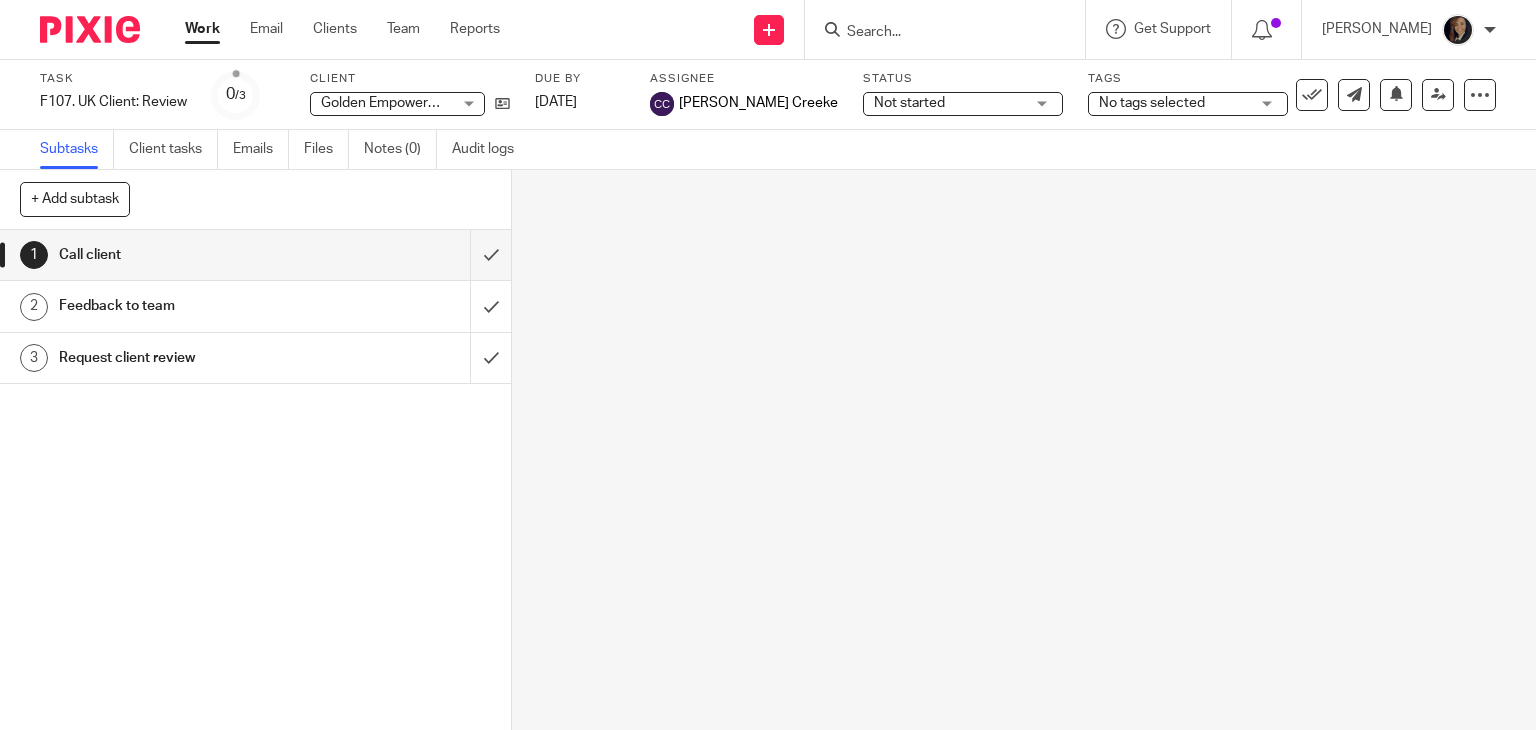scroll, scrollTop: 0, scrollLeft: 0, axis: both 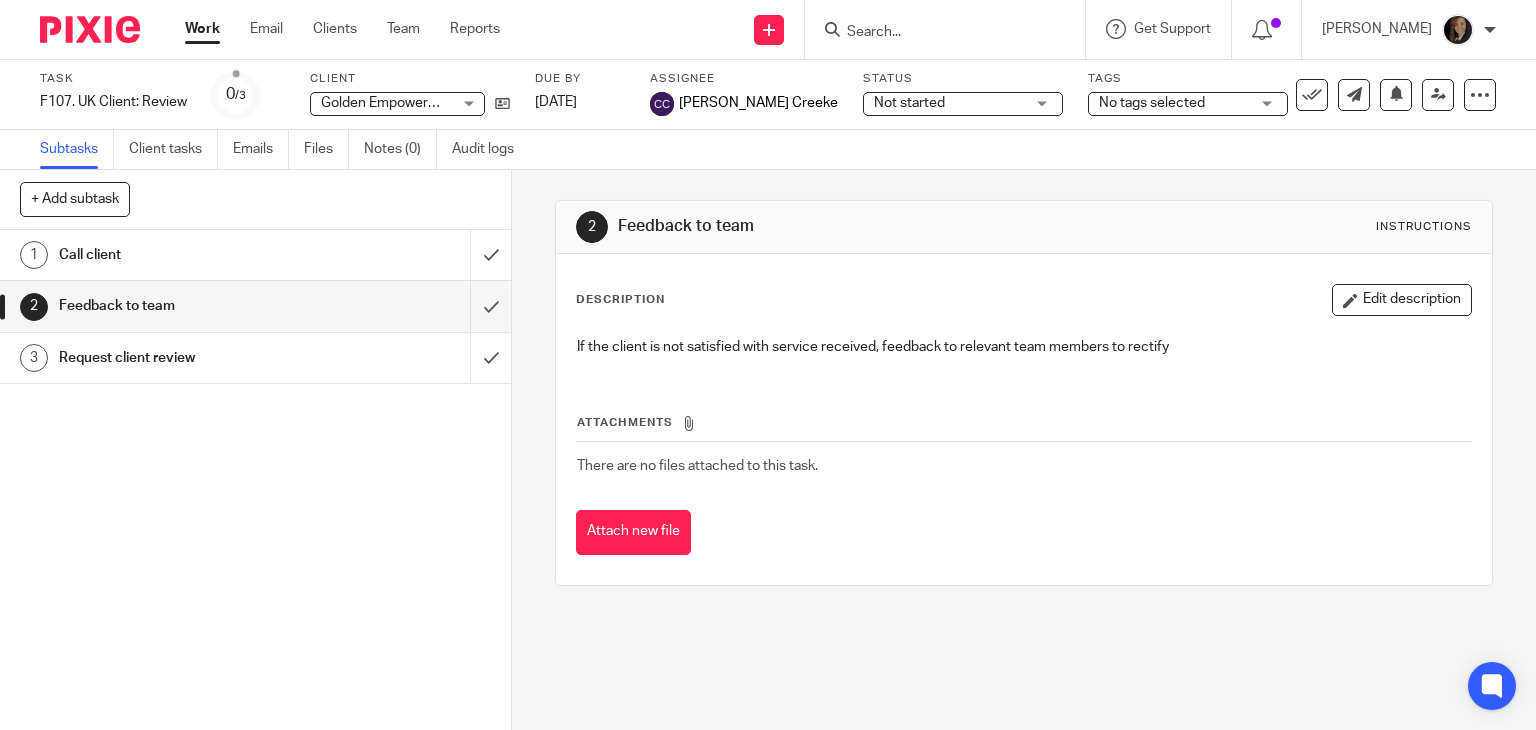 click on "Request client review" at bounding box center [189, 358] 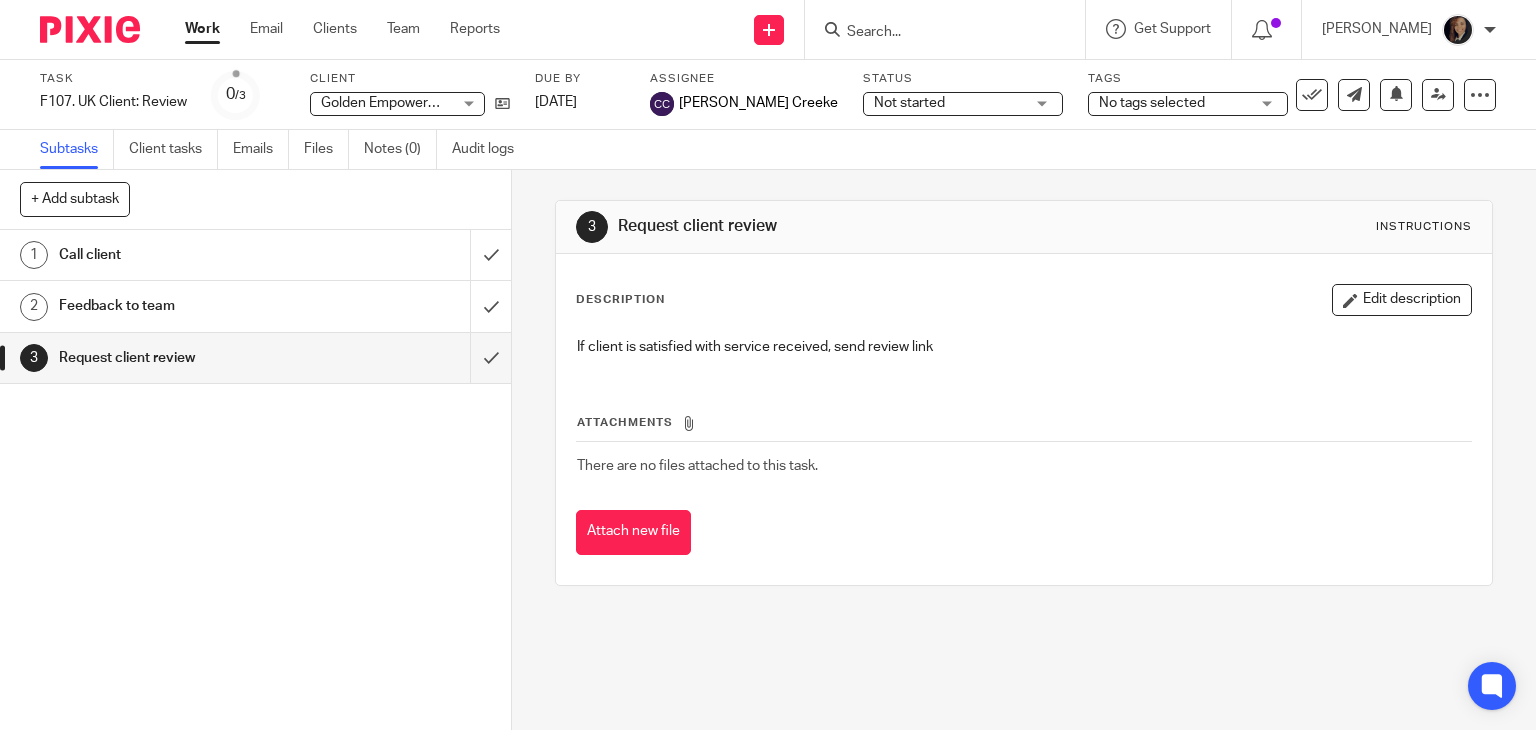 scroll, scrollTop: 0, scrollLeft: 0, axis: both 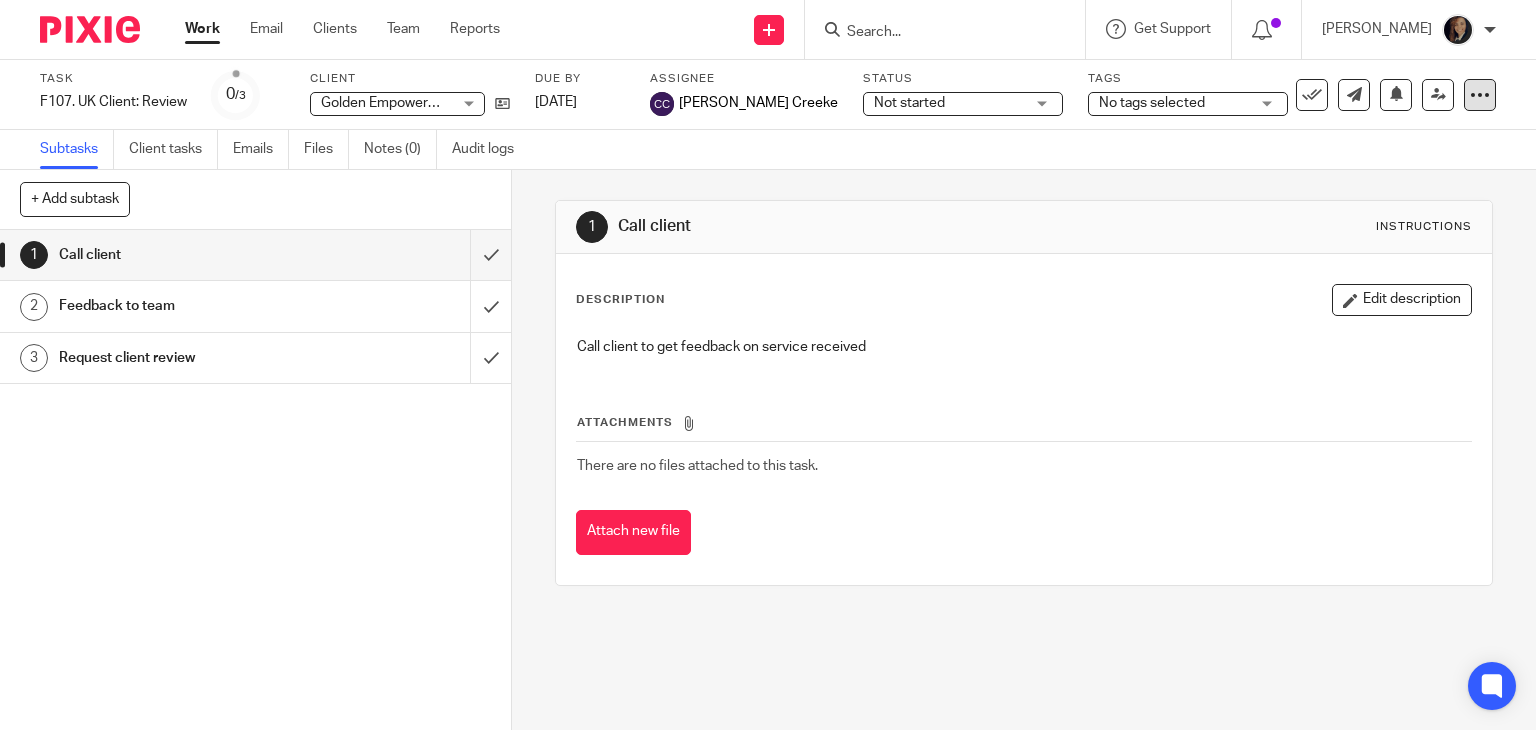 click at bounding box center (1480, 95) 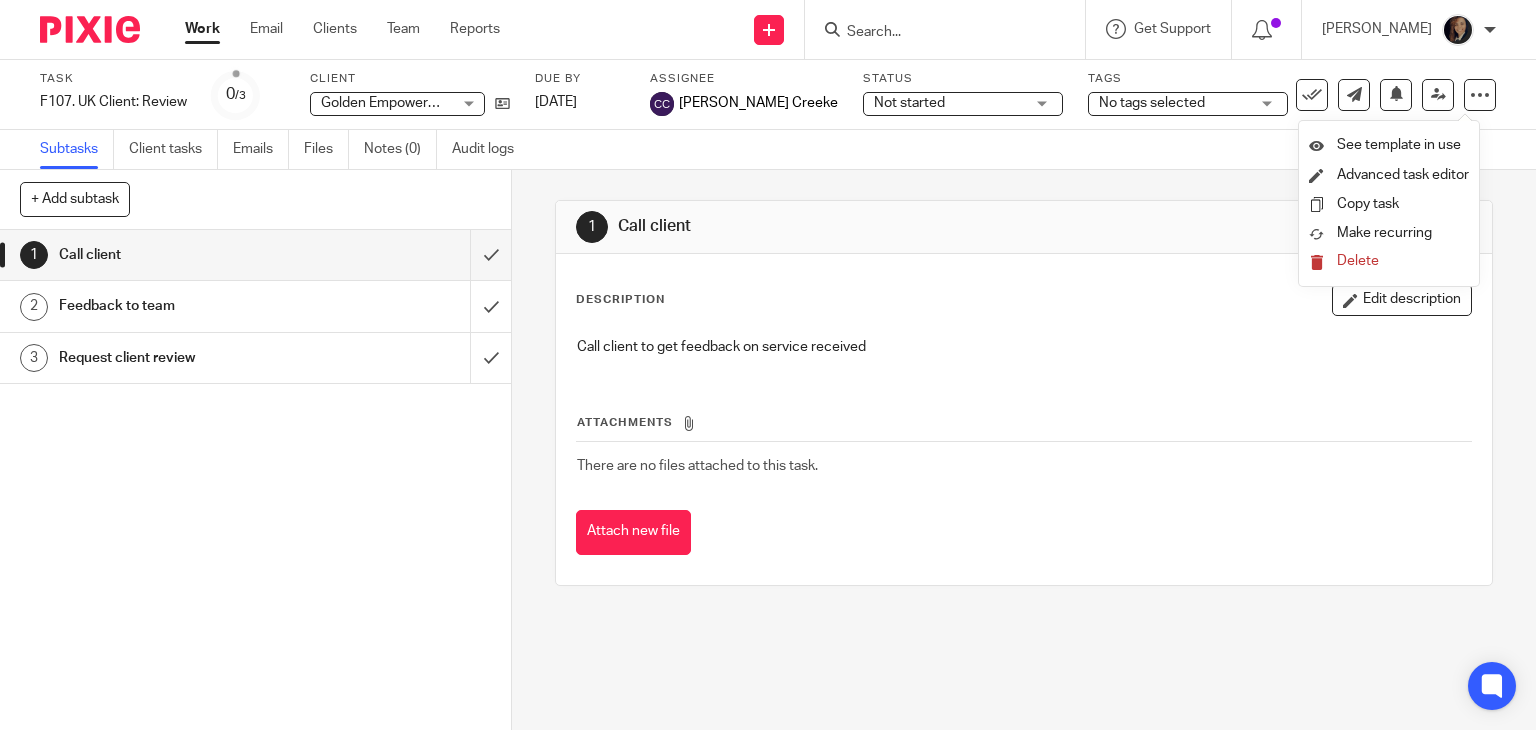 click on "Delete" at bounding box center (1358, 261) 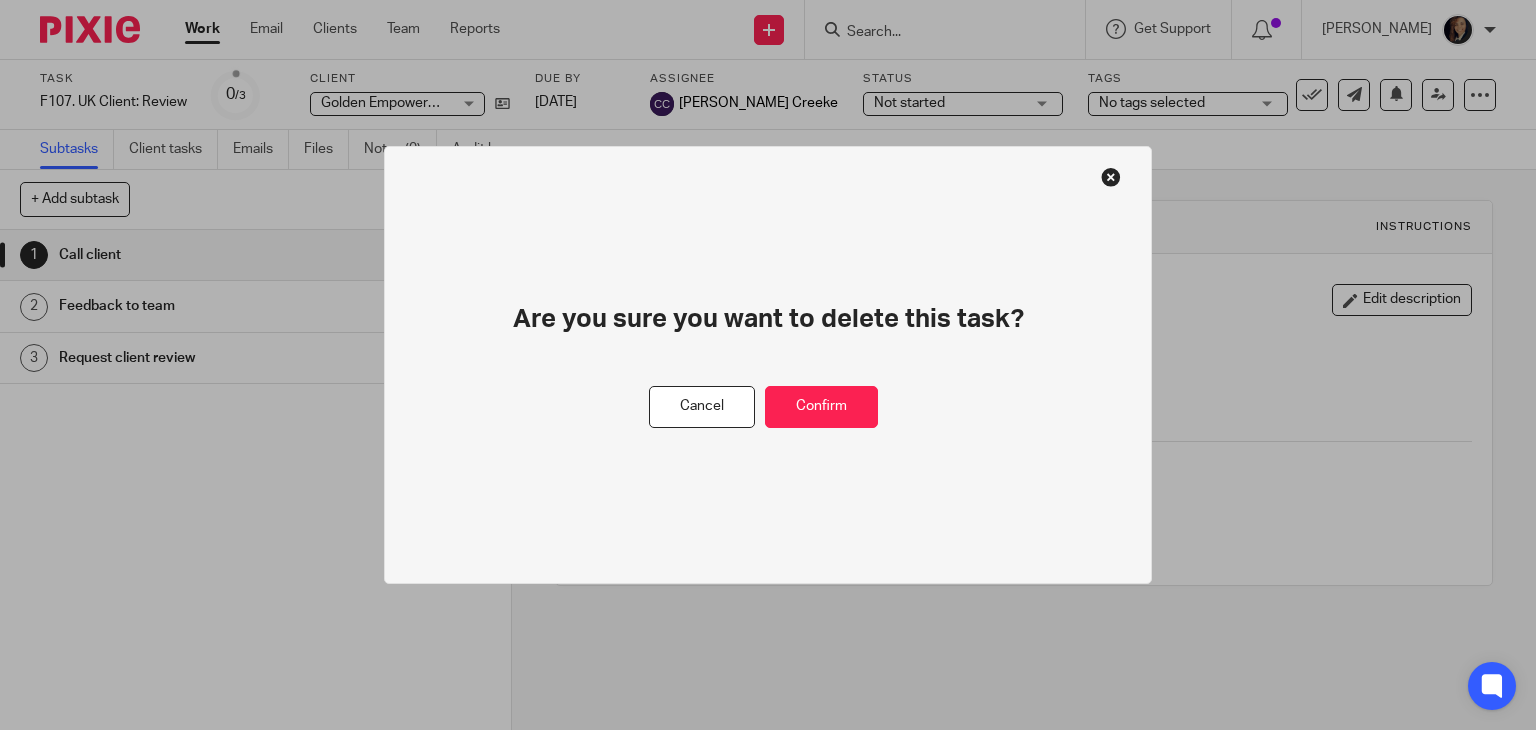 click at bounding box center (1111, 177) 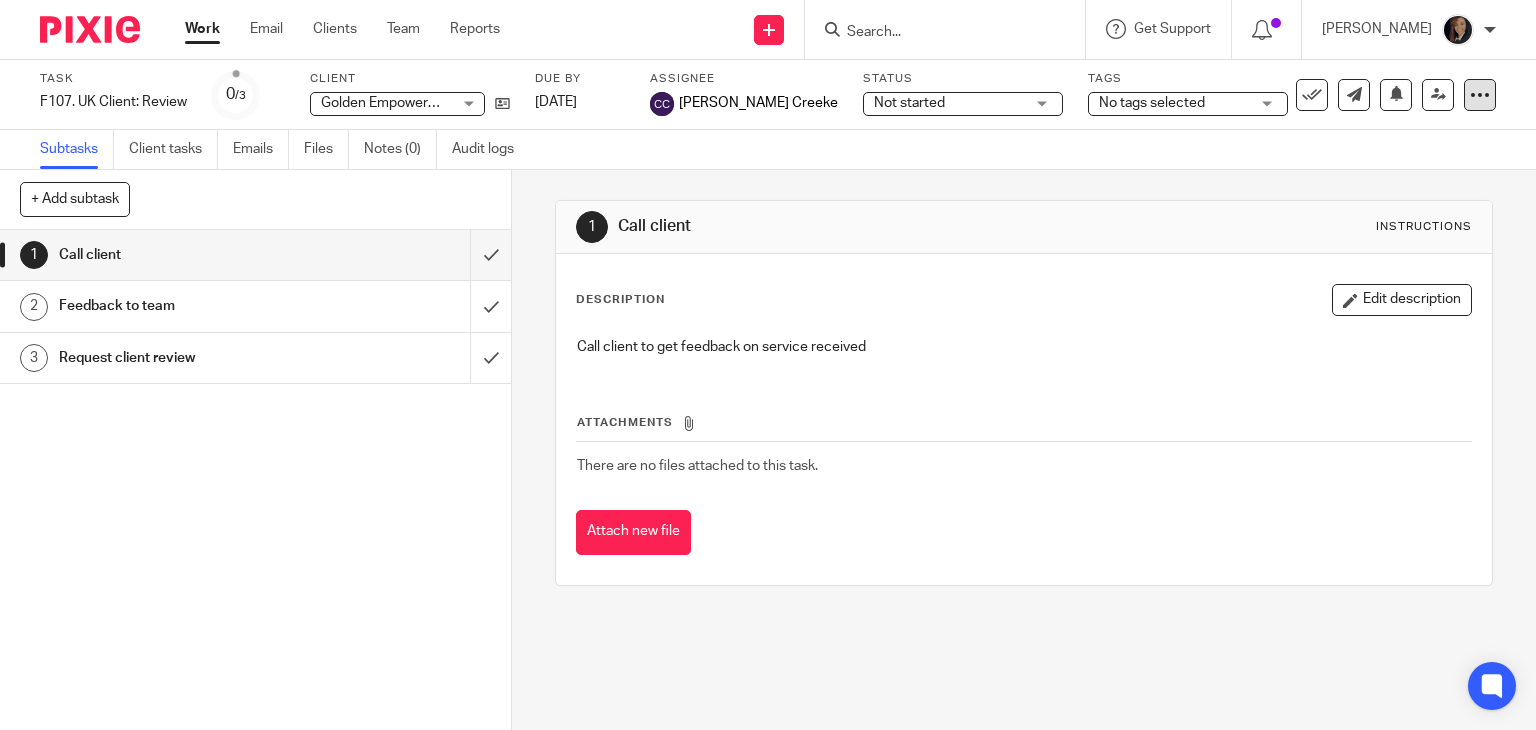 click at bounding box center [1480, 95] 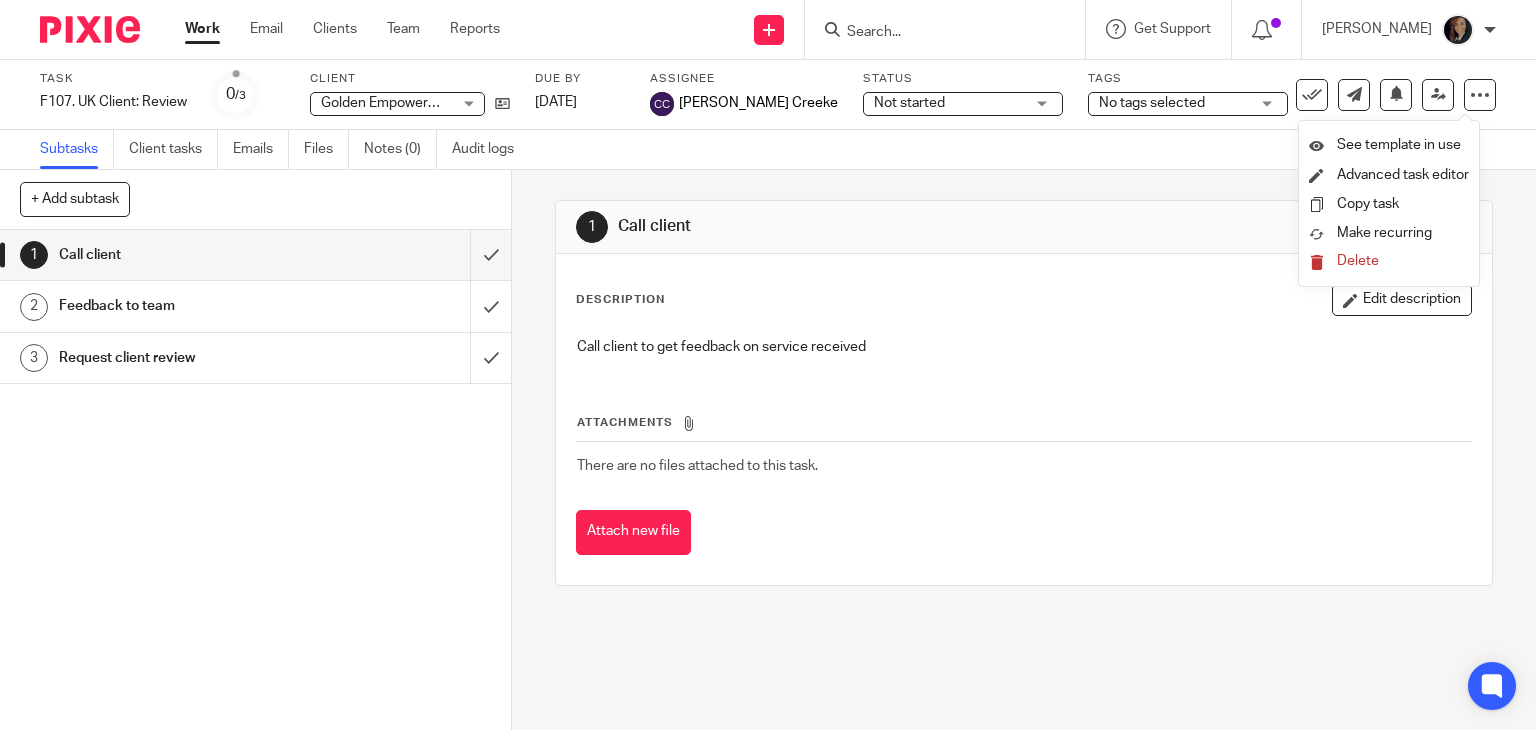click on "Delete" at bounding box center [1358, 261] 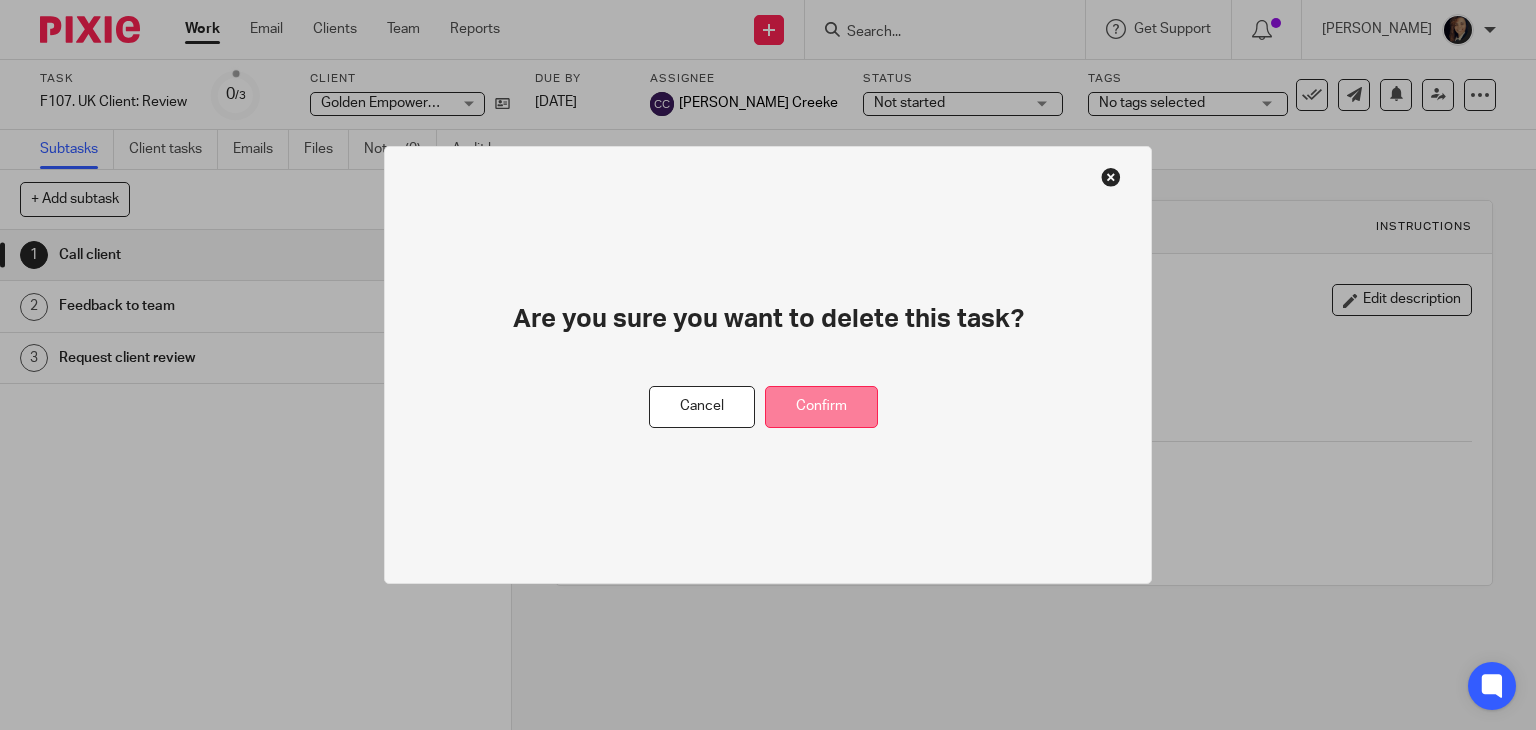 click on "Confirm" at bounding box center (821, 407) 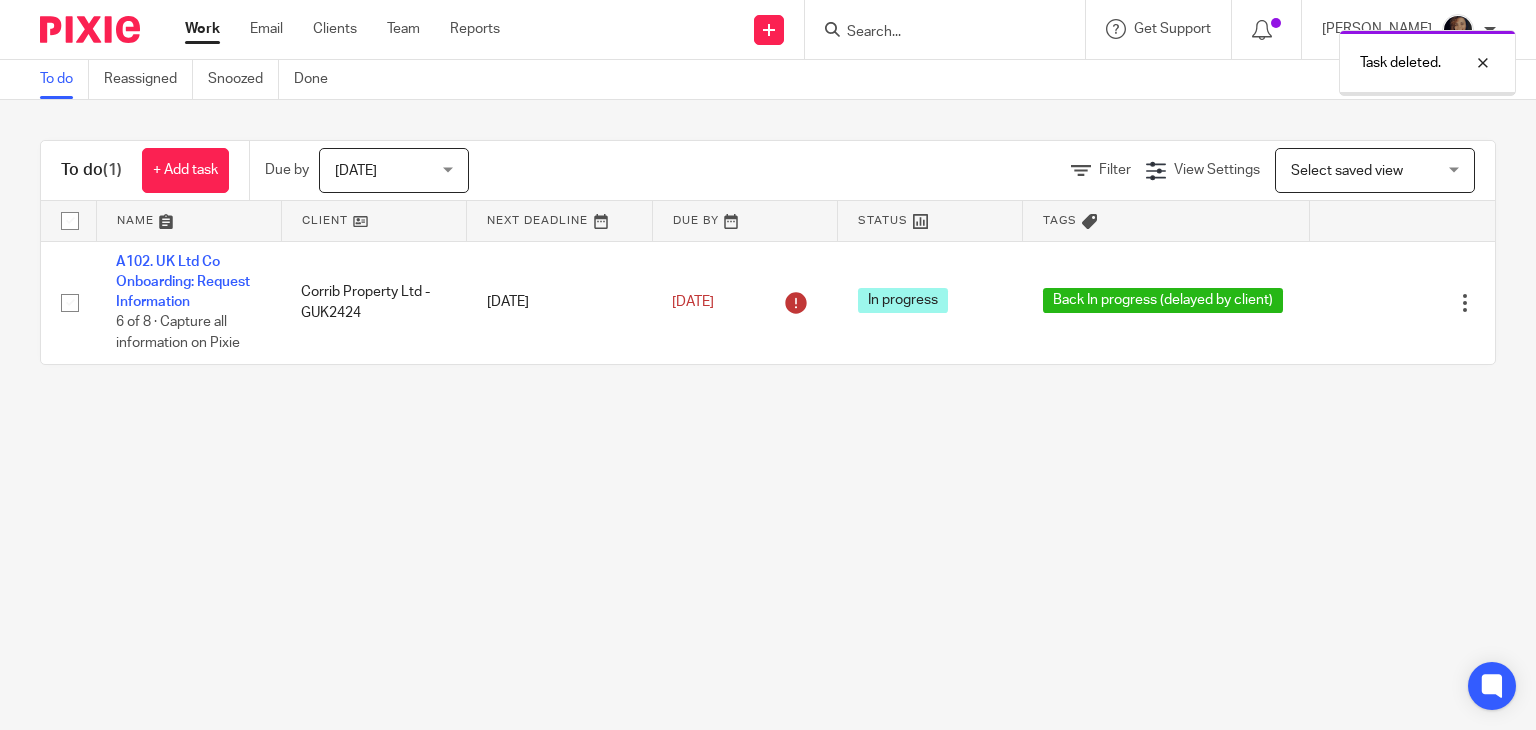 scroll, scrollTop: 0, scrollLeft: 0, axis: both 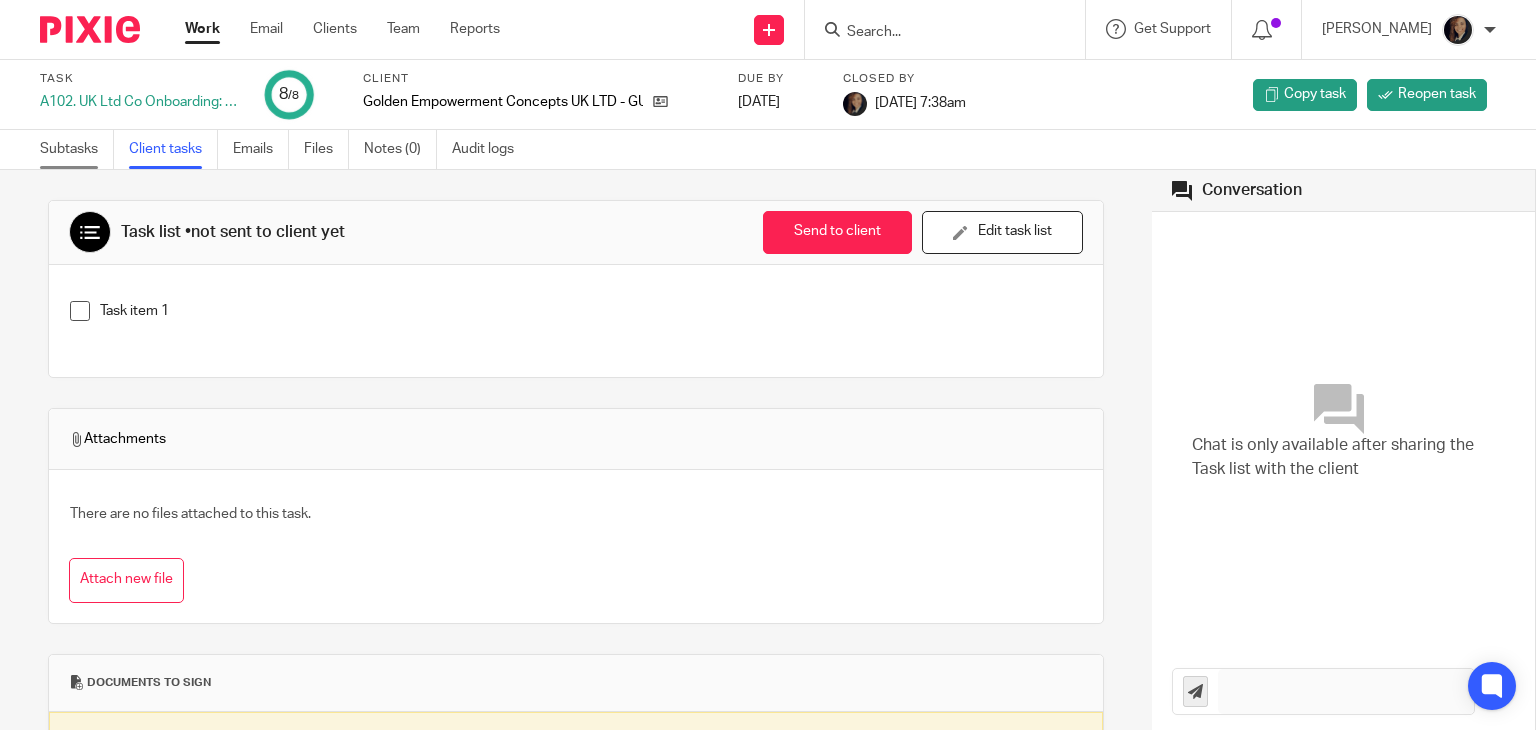 click on "Subtasks" at bounding box center [77, 149] 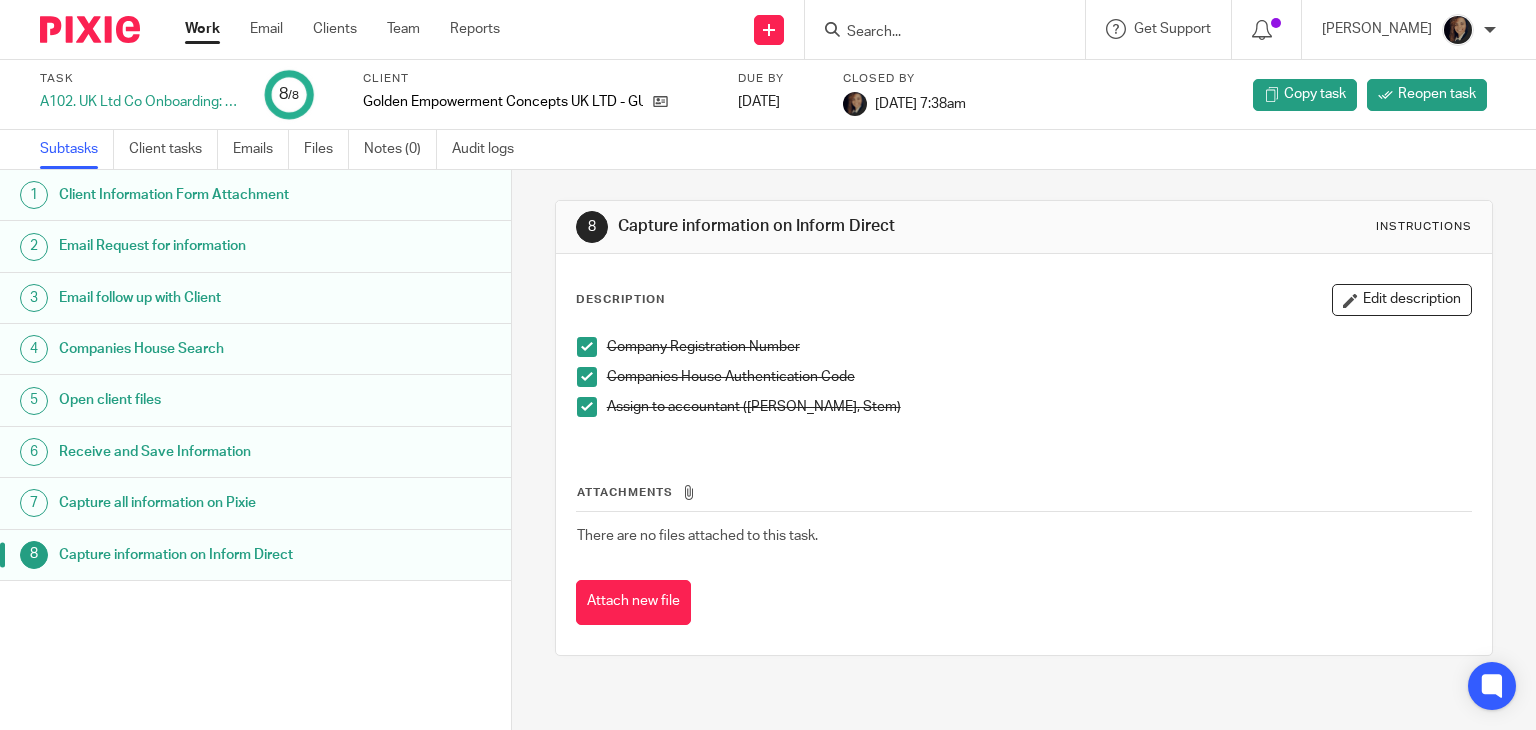 scroll, scrollTop: 0, scrollLeft: 0, axis: both 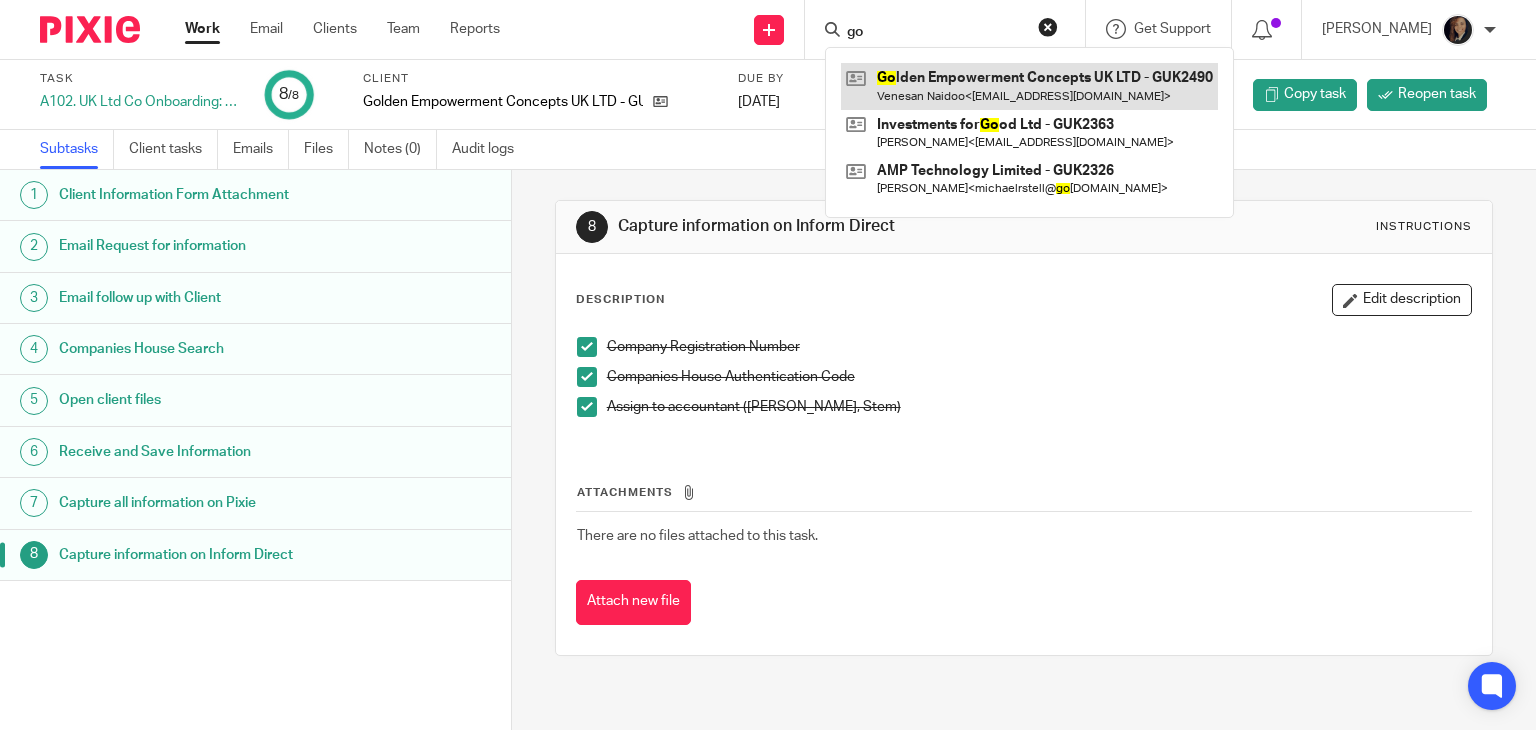 type on "go" 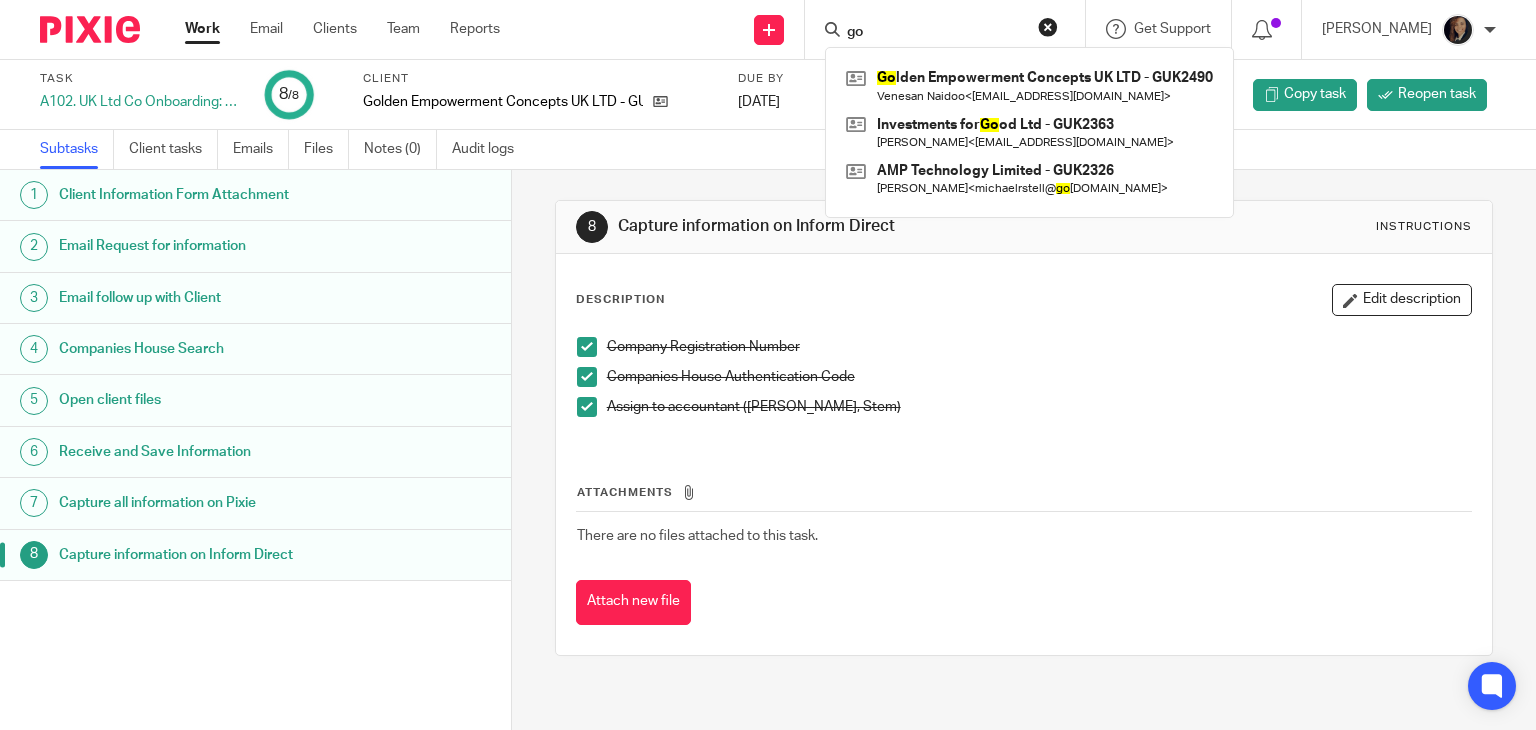 click on "Assign to accountant (Candice, Stem)" at bounding box center (1024, 412) 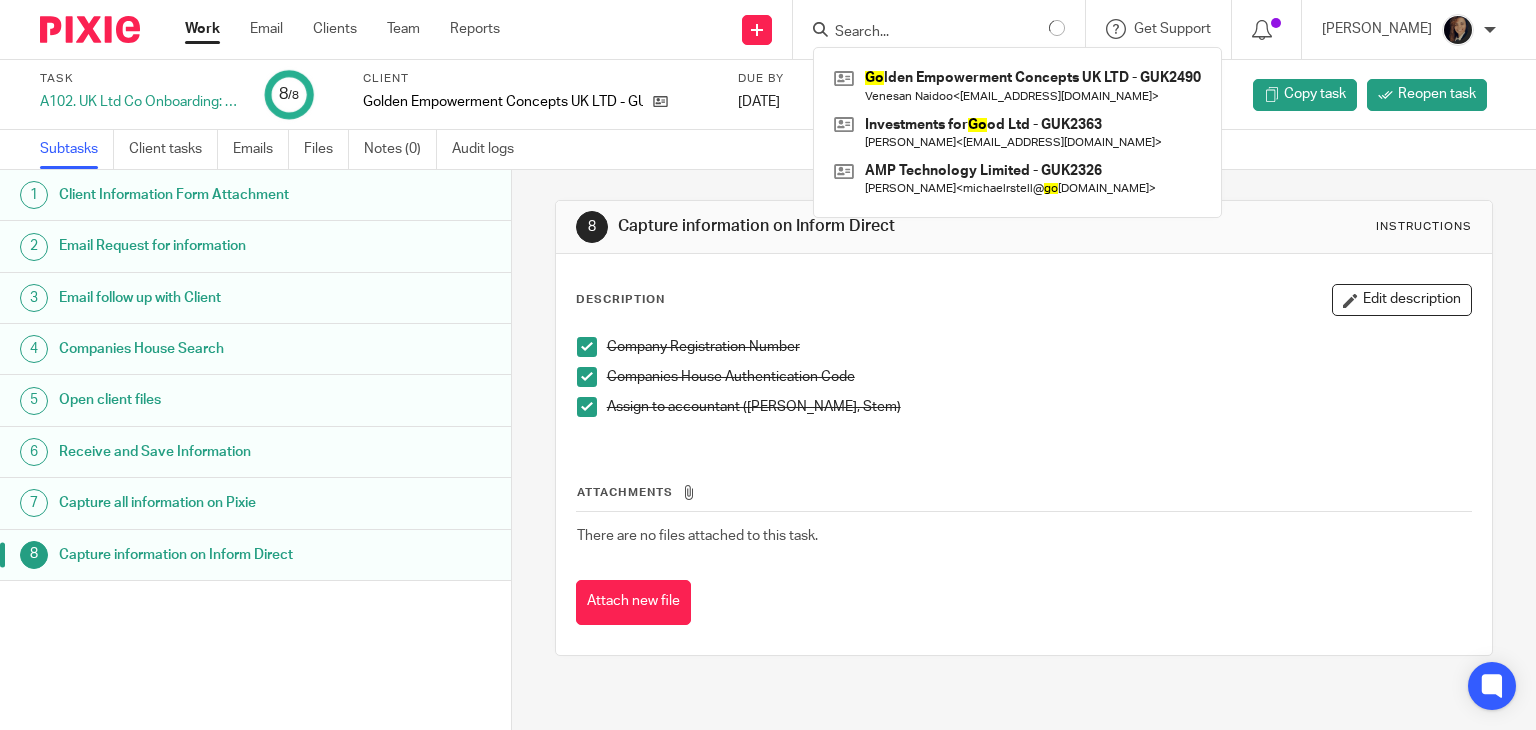 click at bounding box center [587, 407] 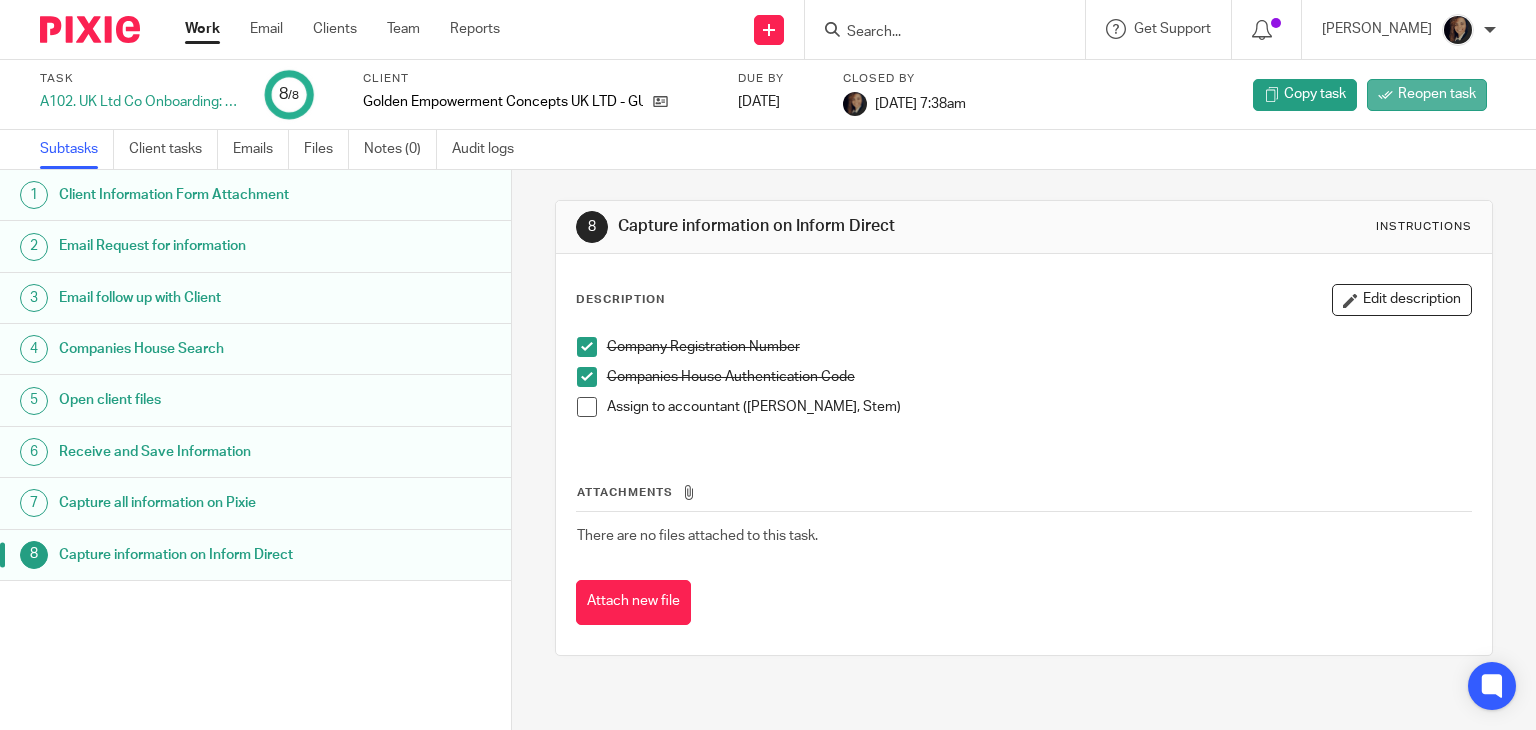 click on "Reopen task" at bounding box center [1437, 94] 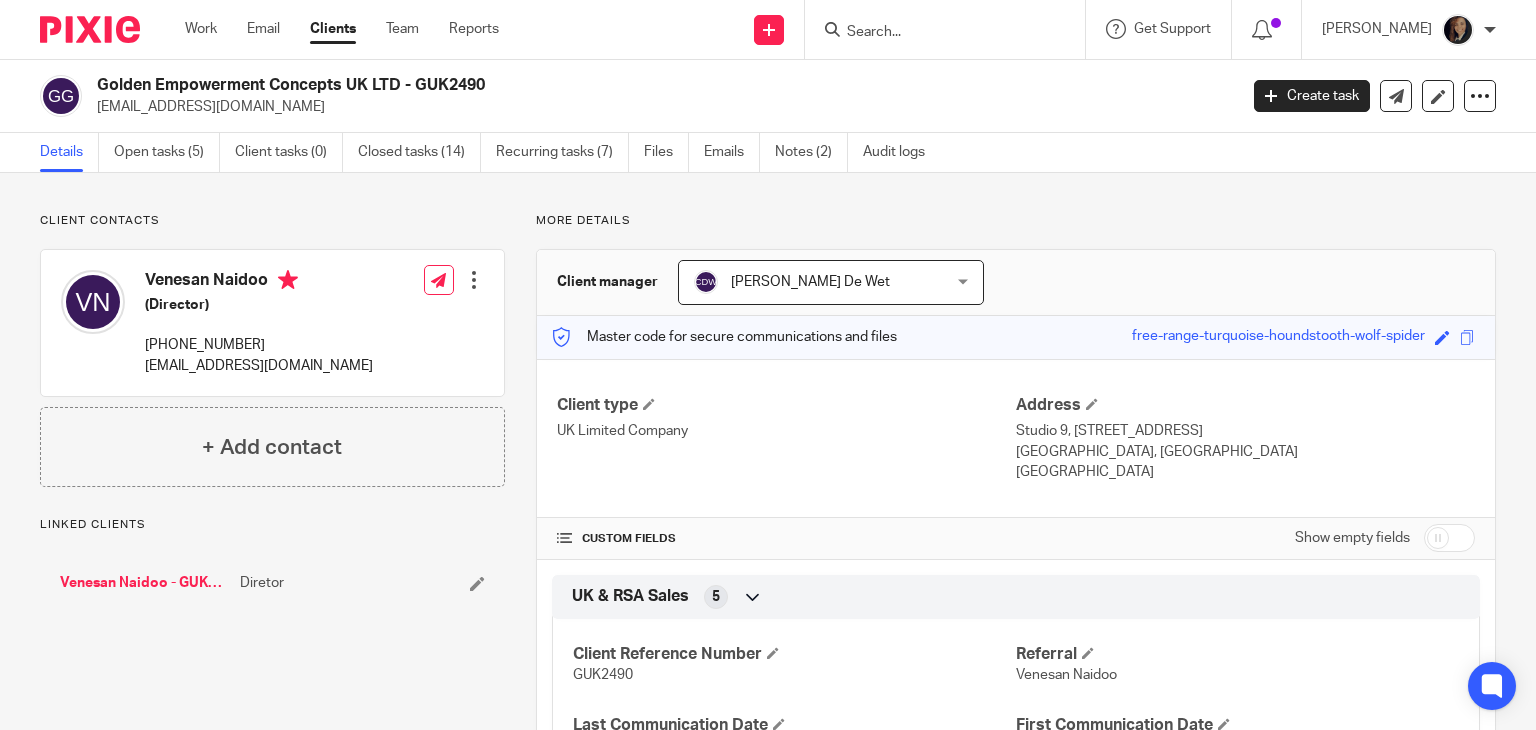 scroll, scrollTop: 0, scrollLeft: 0, axis: both 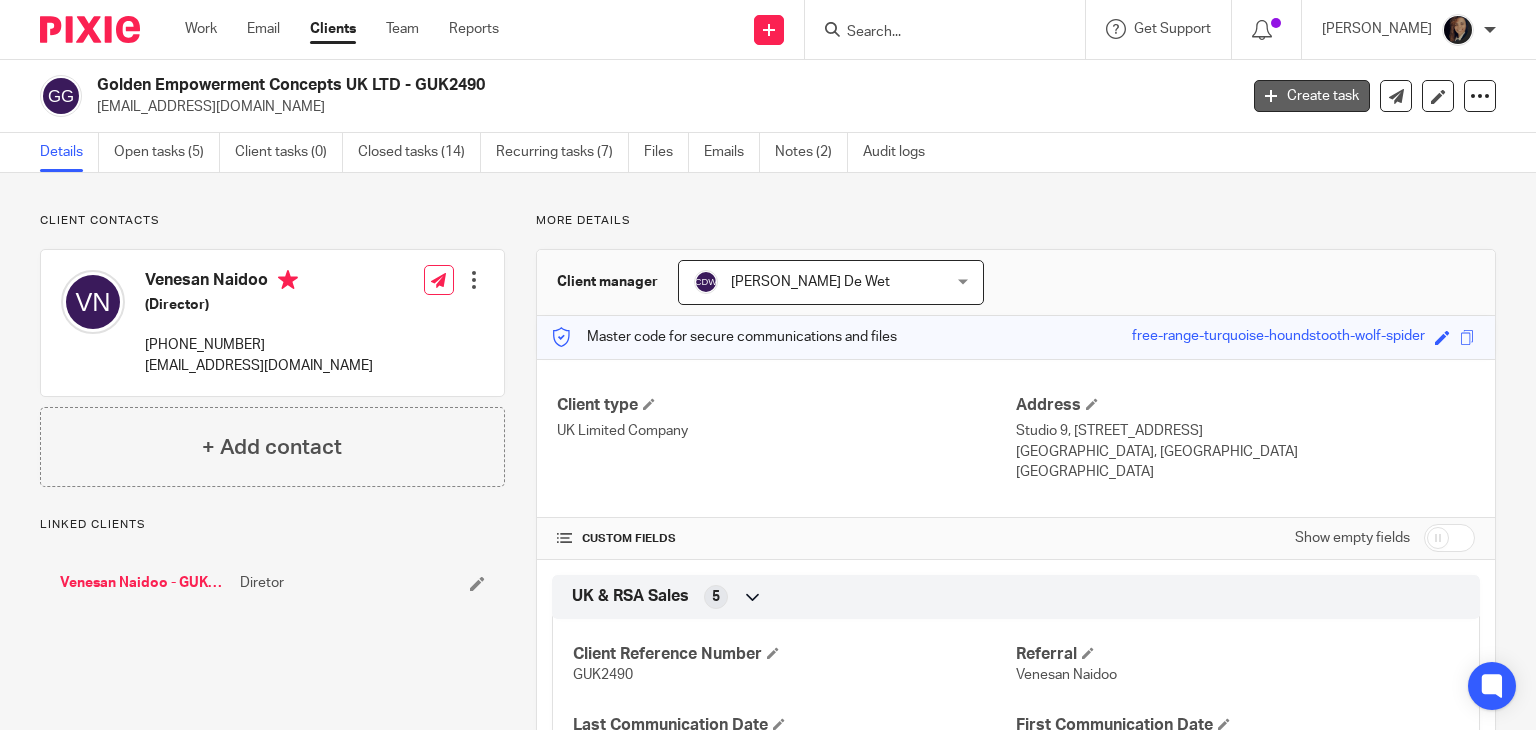 click on "Create task" at bounding box center (1312, 96) 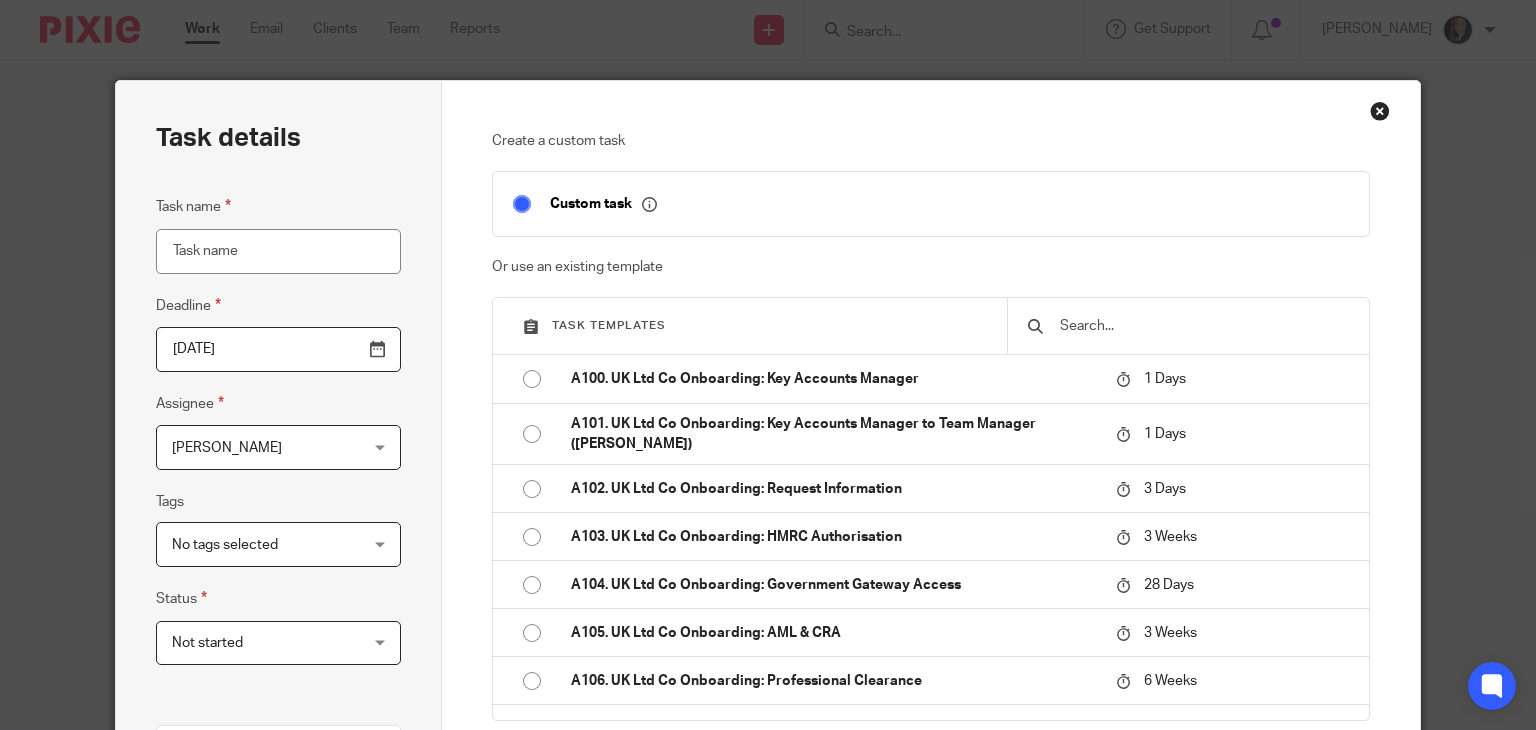 scroll, scrollTop: 0, scrollLeft: 0, axis: both 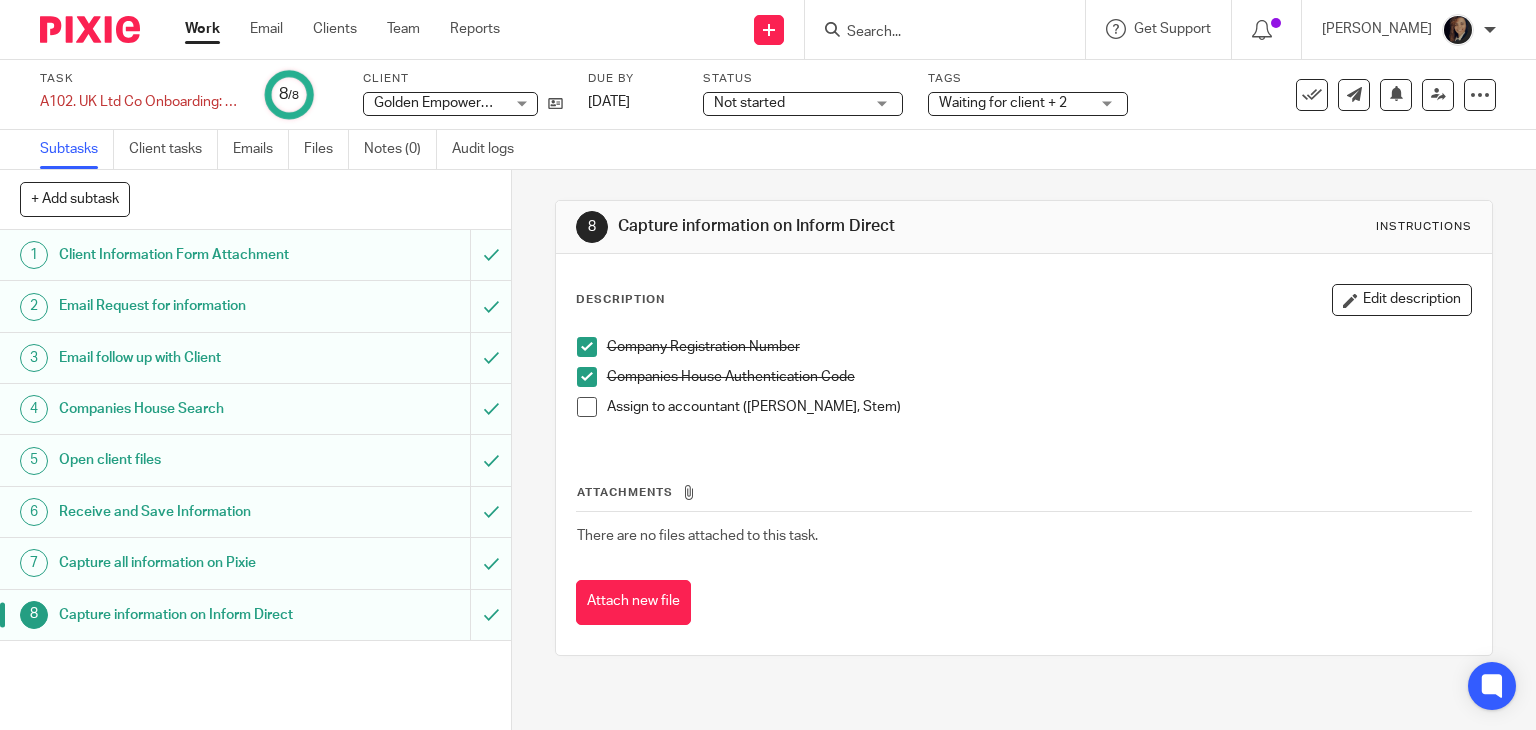 click at bounding box center [587, 407] 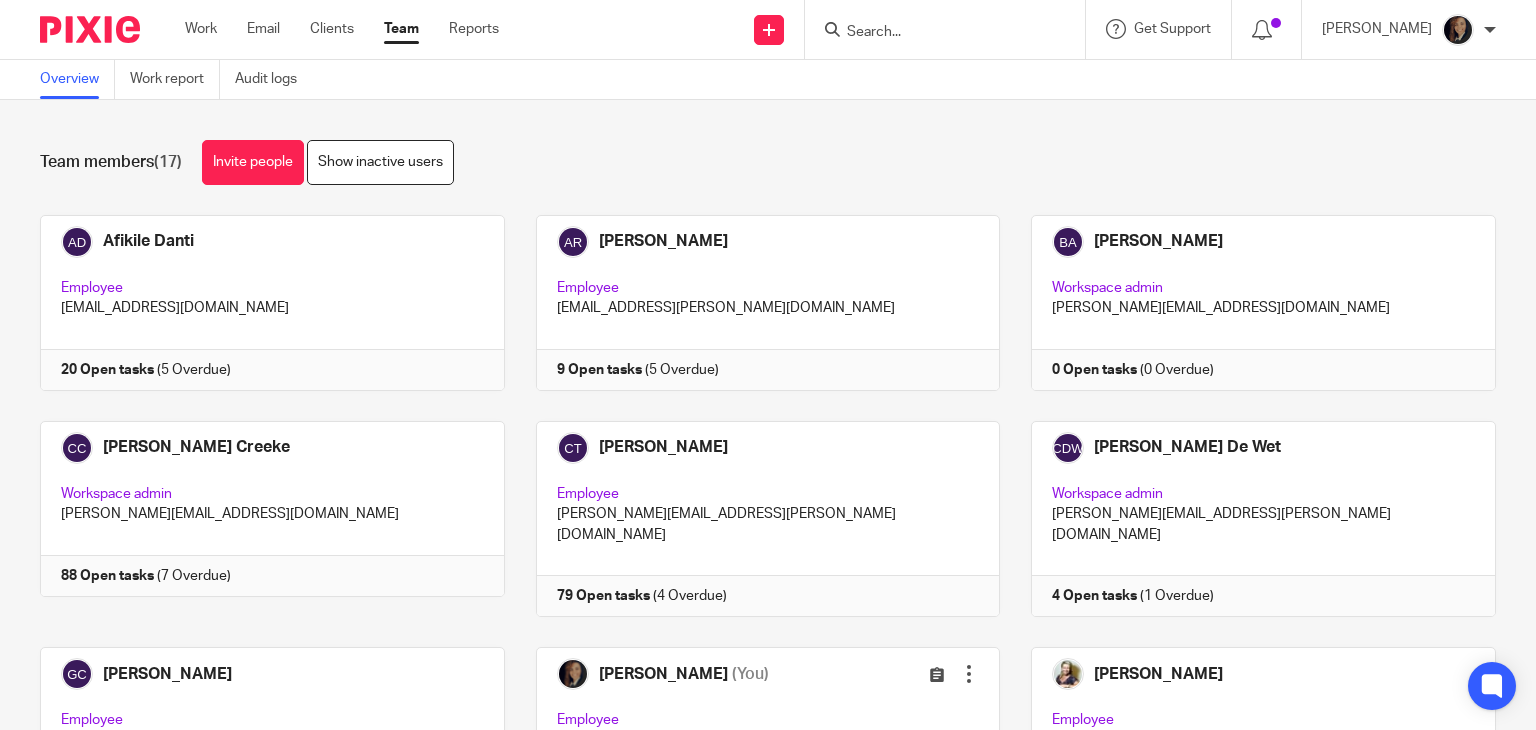scroll, scrollTop: 0, scrollLeft: 0, axis: both 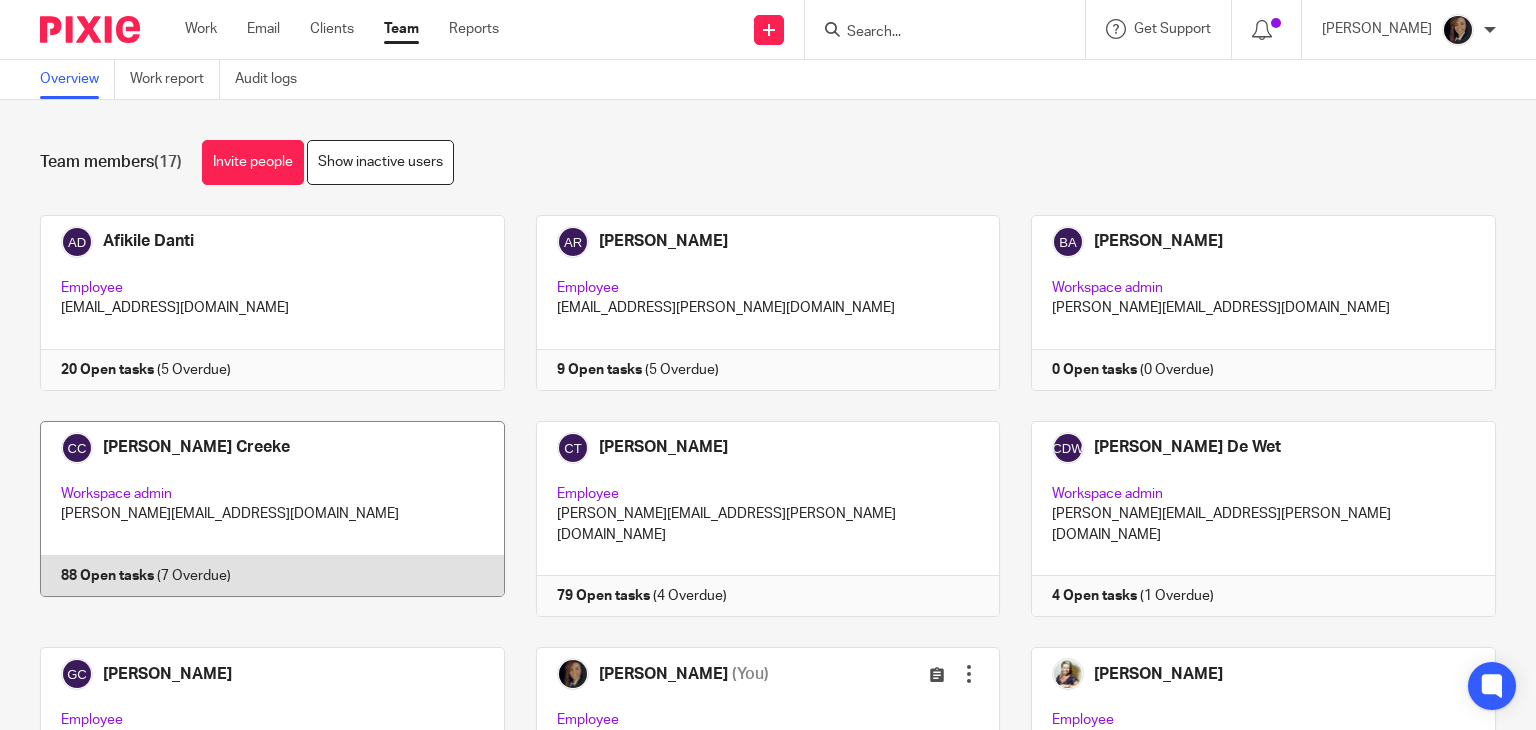 click at bounding box center (257, 519) 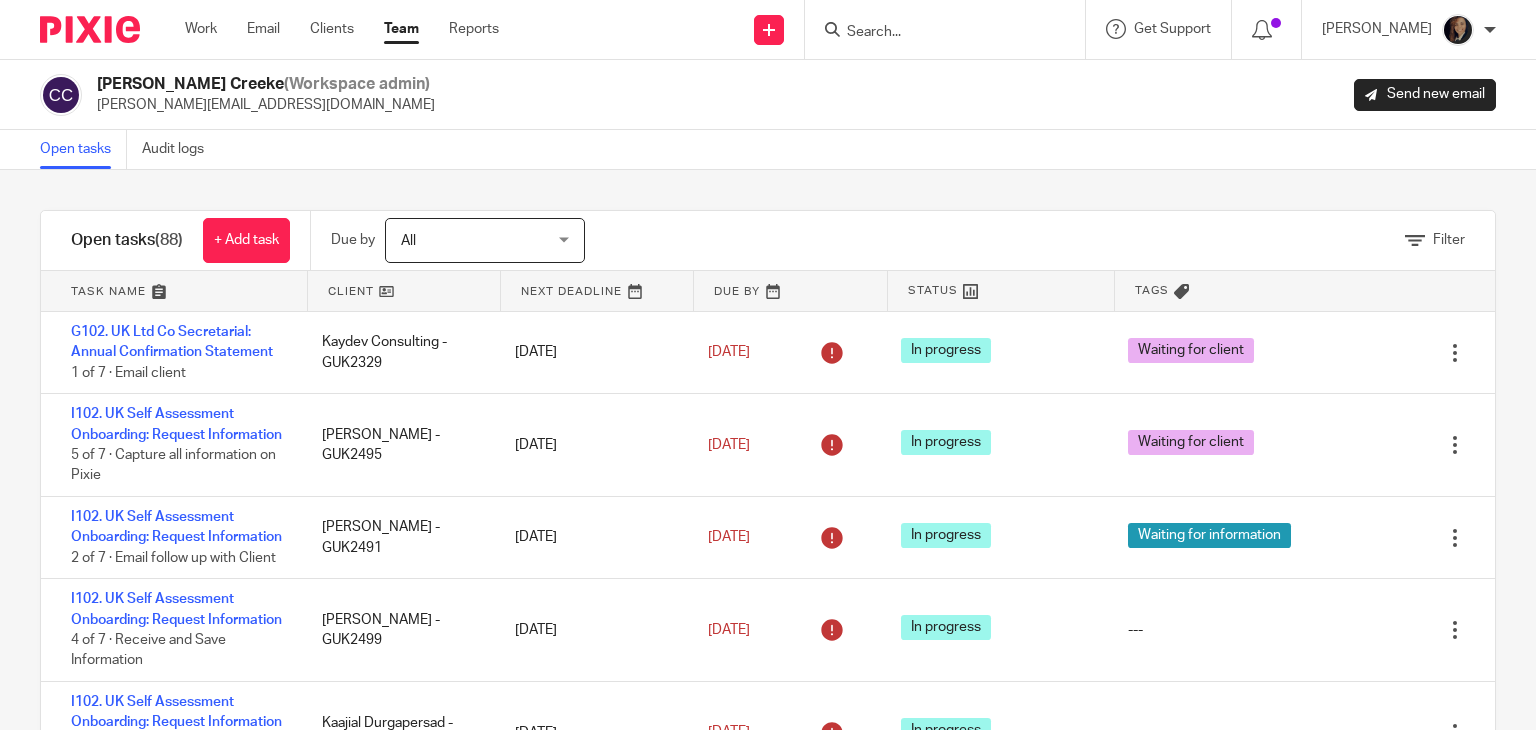 scroll, scrollTop: 0, scrollLeft: 0, axis: both 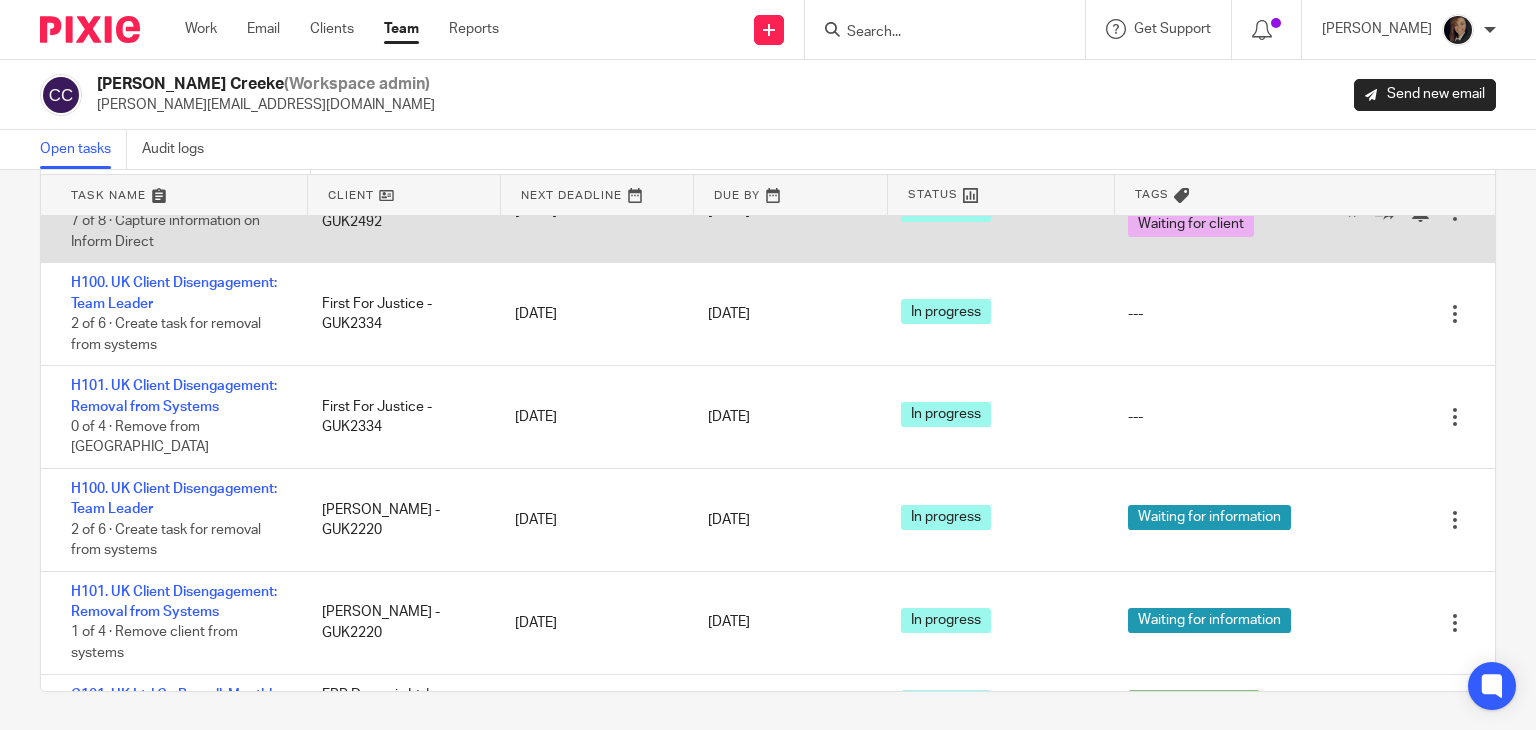 click on "A102.  UK Ltd Co Onboarding:  Request Information" at bounding box center [163, 191] 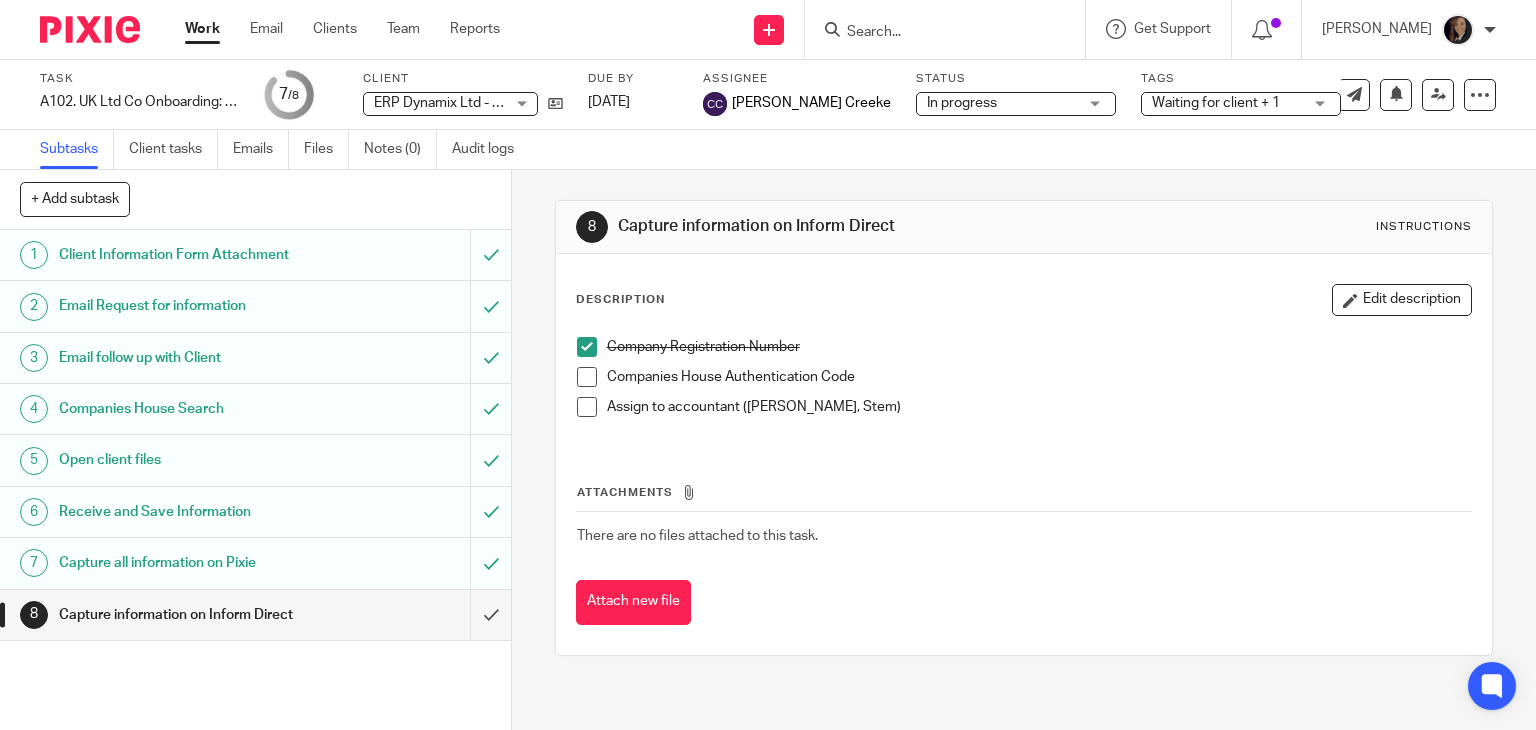 scroll, scrollTop: 0, scrollLeft: 0, axis: both 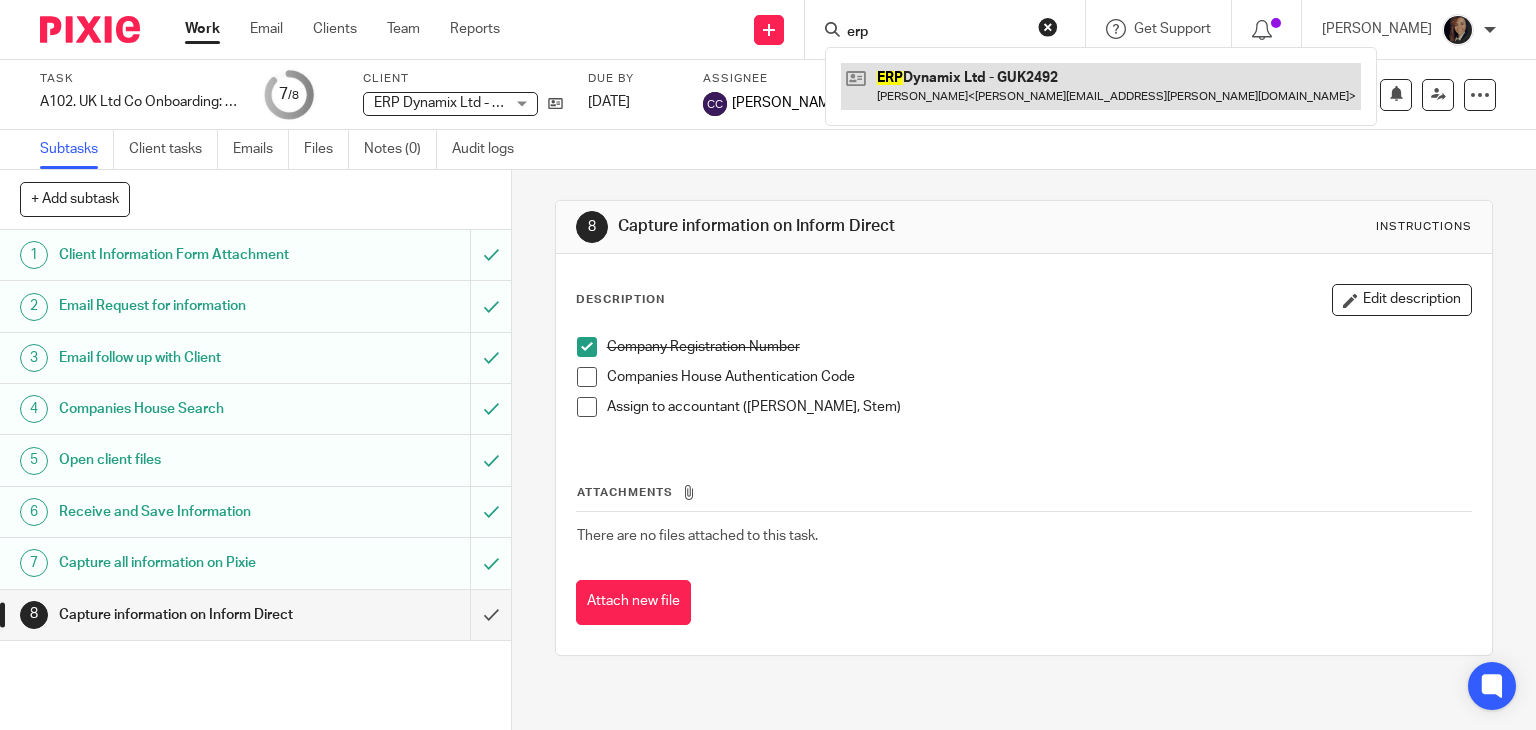 type on "erp" 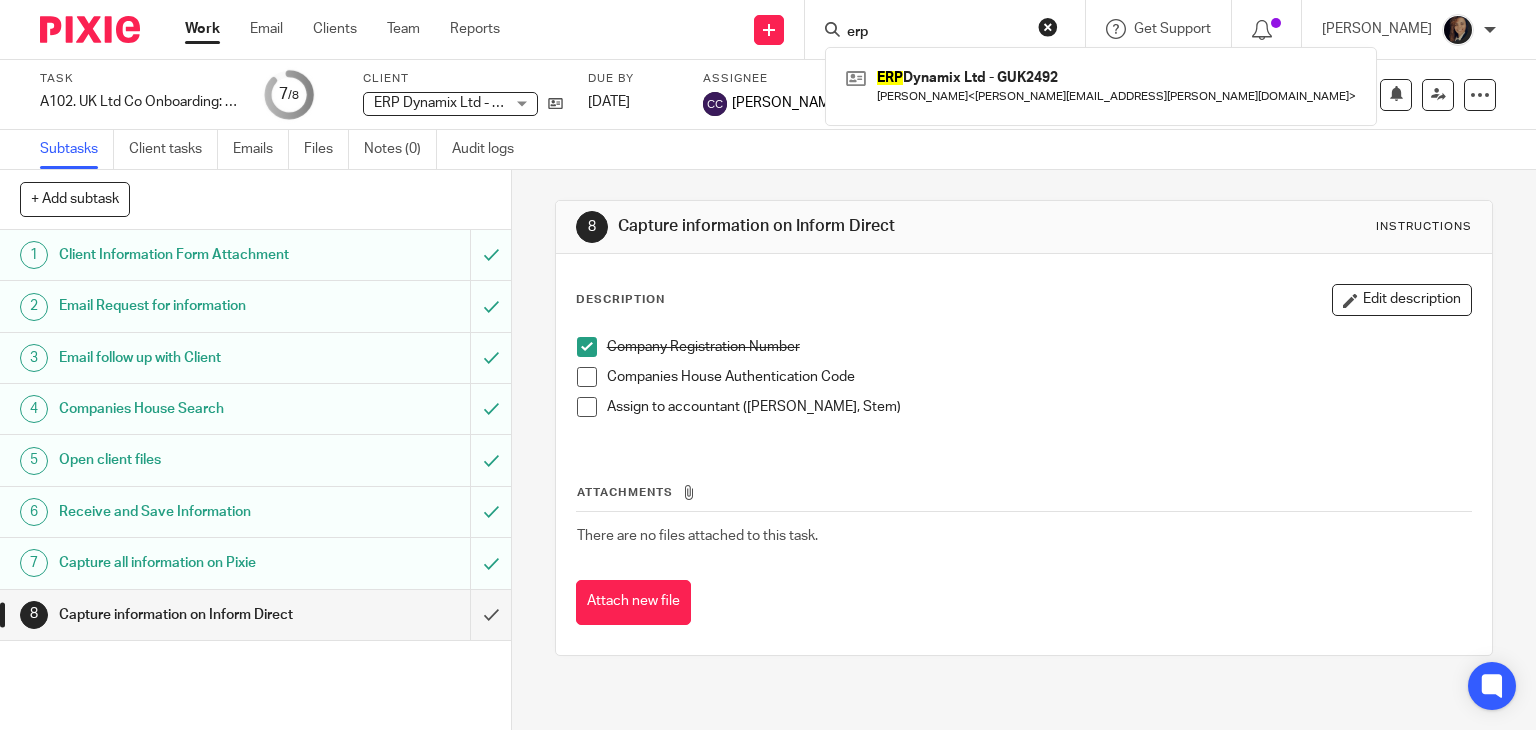 click on "Description
Edit description
Company Registration Number   Companies House Authentication Code   Assign to accountant ([GEOGRAPHIC_DATA], Stem)" at bounding box center (1024, 363) 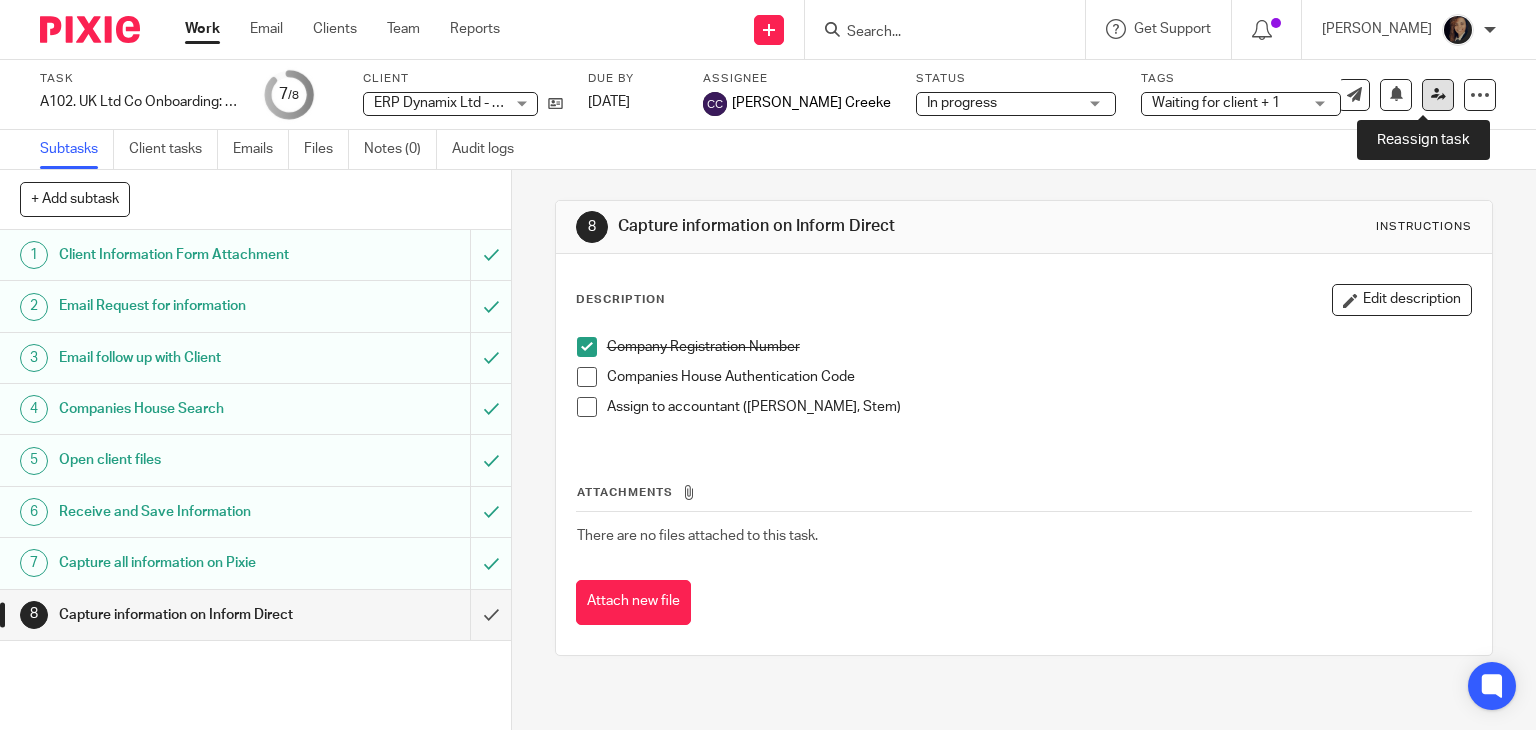 click at bounding box center [1438, 95] 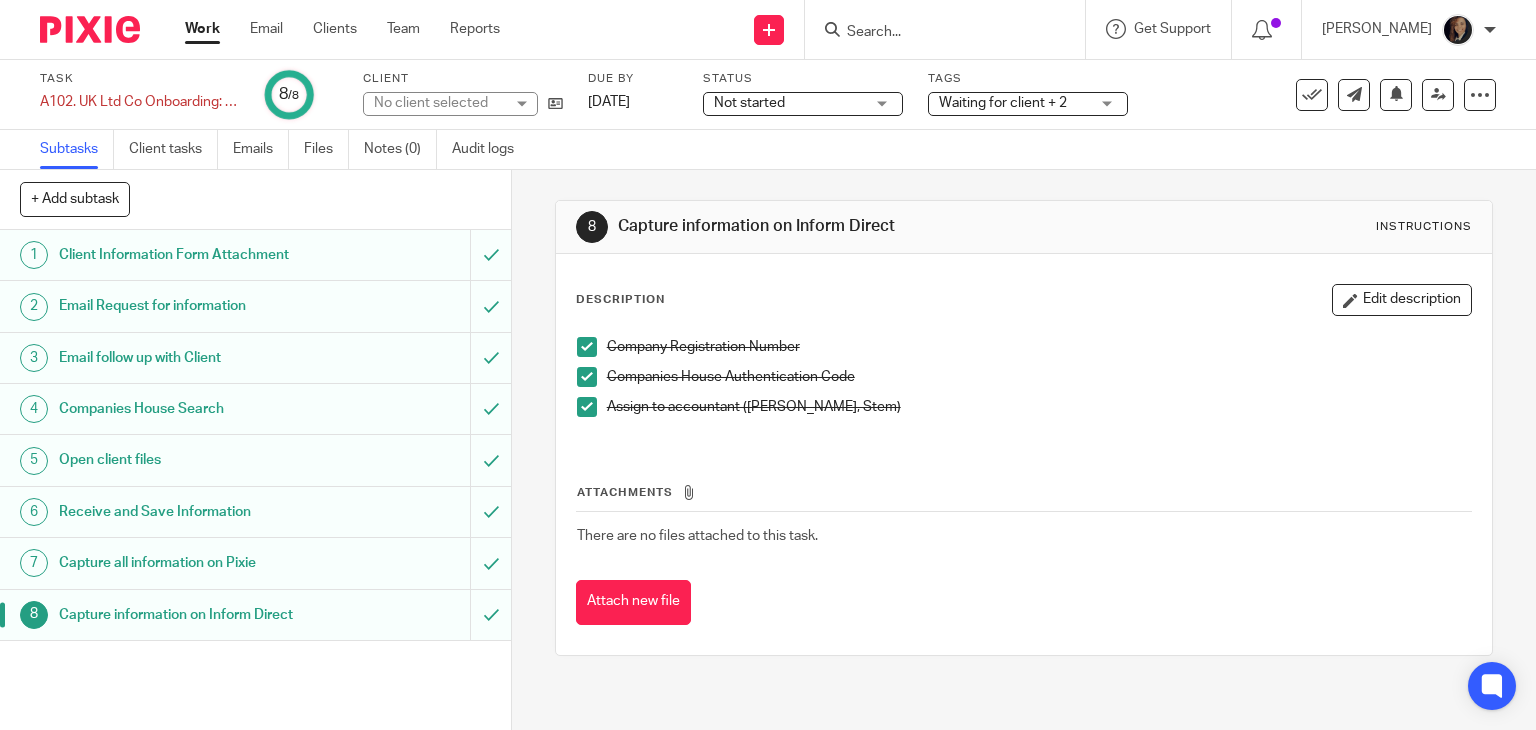 scroll, scrollTop: 0, scrollLeft: 0, axis: both 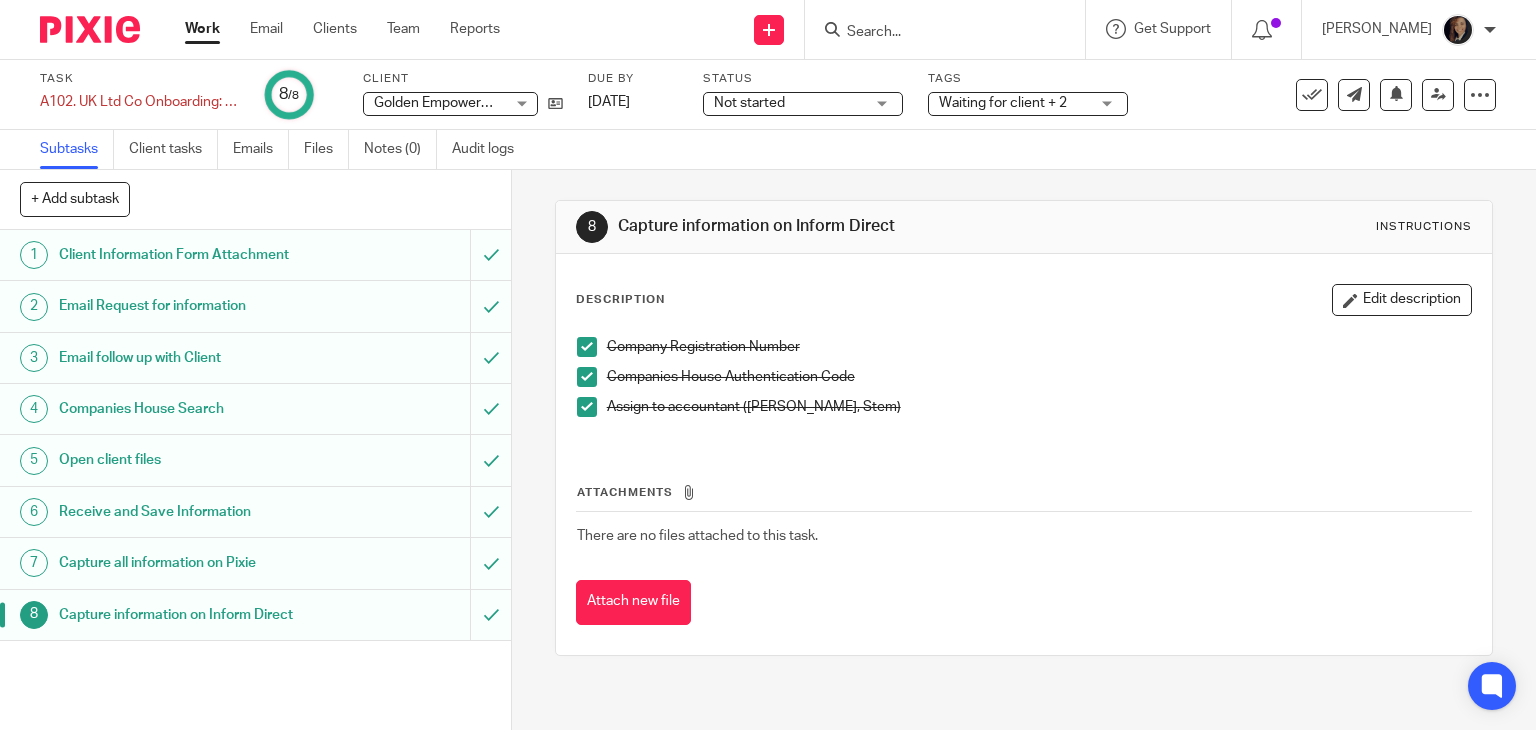 click on "Company Registration Number   Companies House Authentication Code   Assign to accountant (Candice, Stem)" at bounding box center (1024, 384) 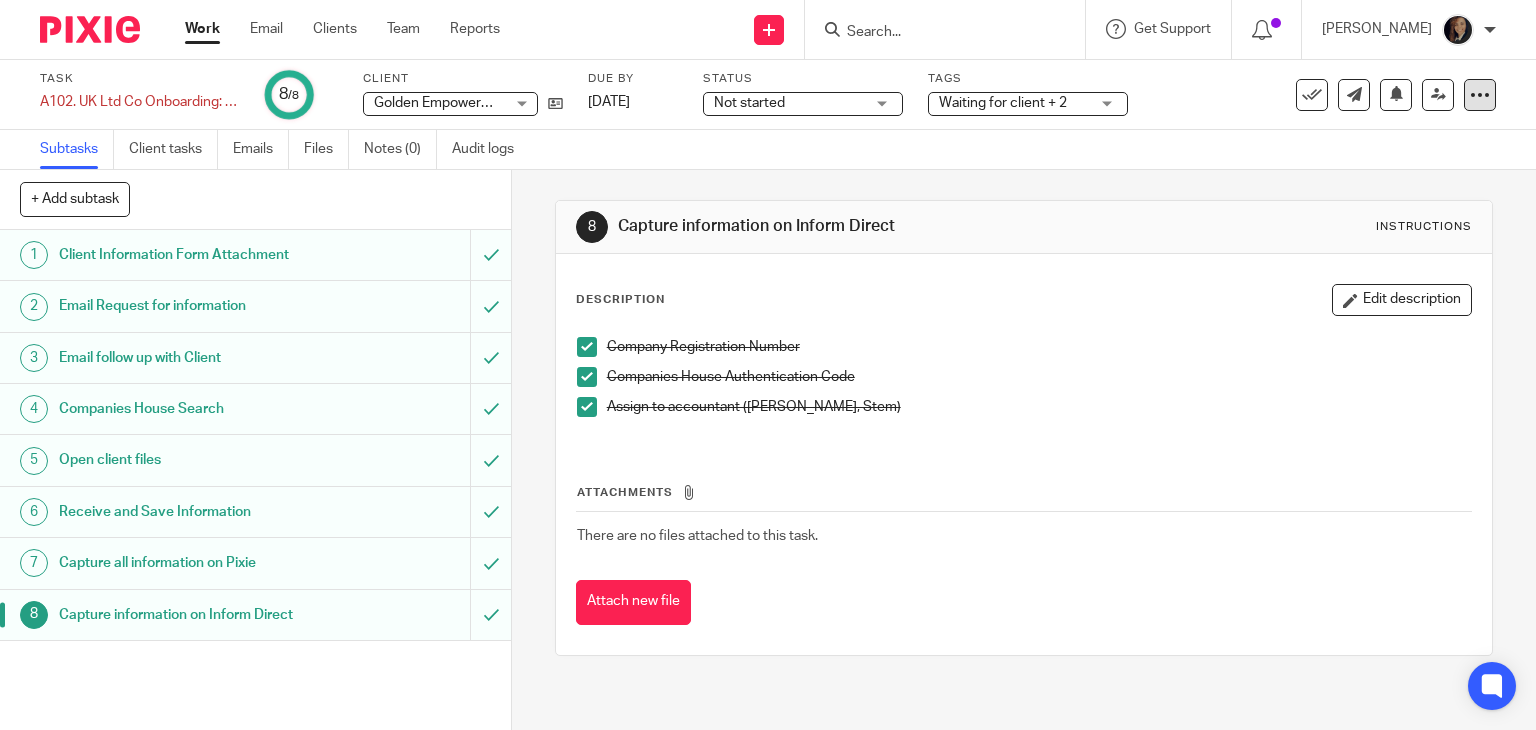 click at bounding box center (1480, 95) 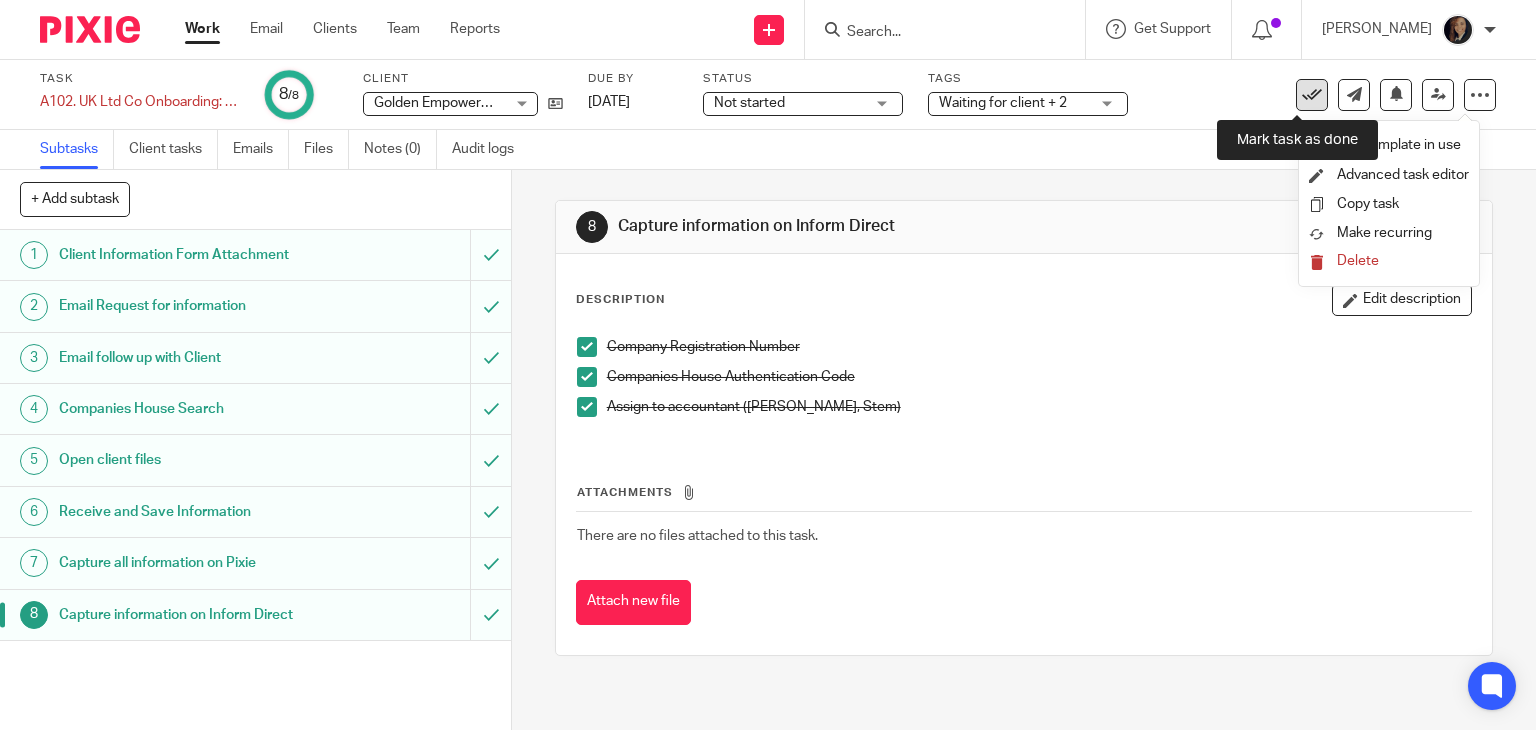click at bounding box center [1312, 95] 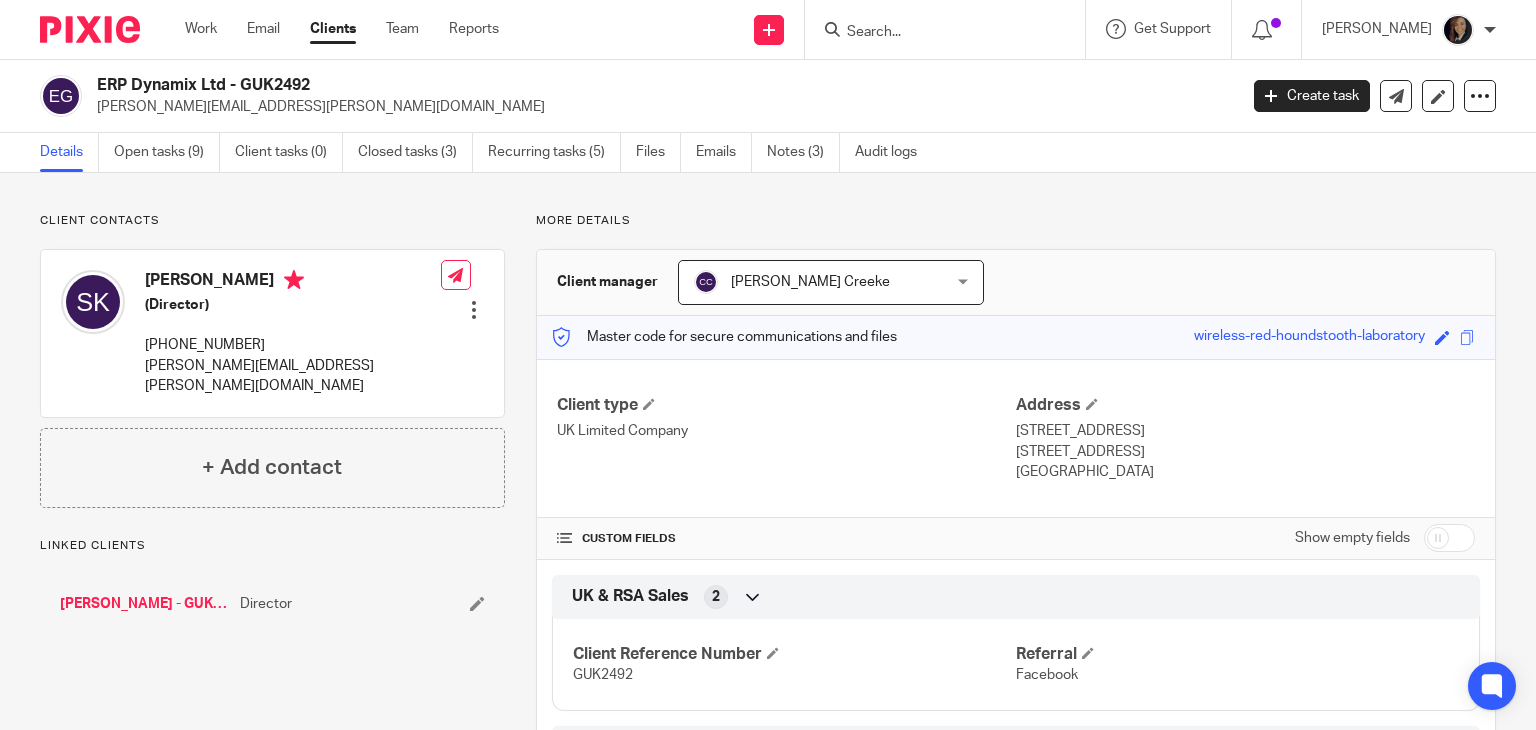 scroll, scrollTop: 0, scrollLeft: 0, axis: both 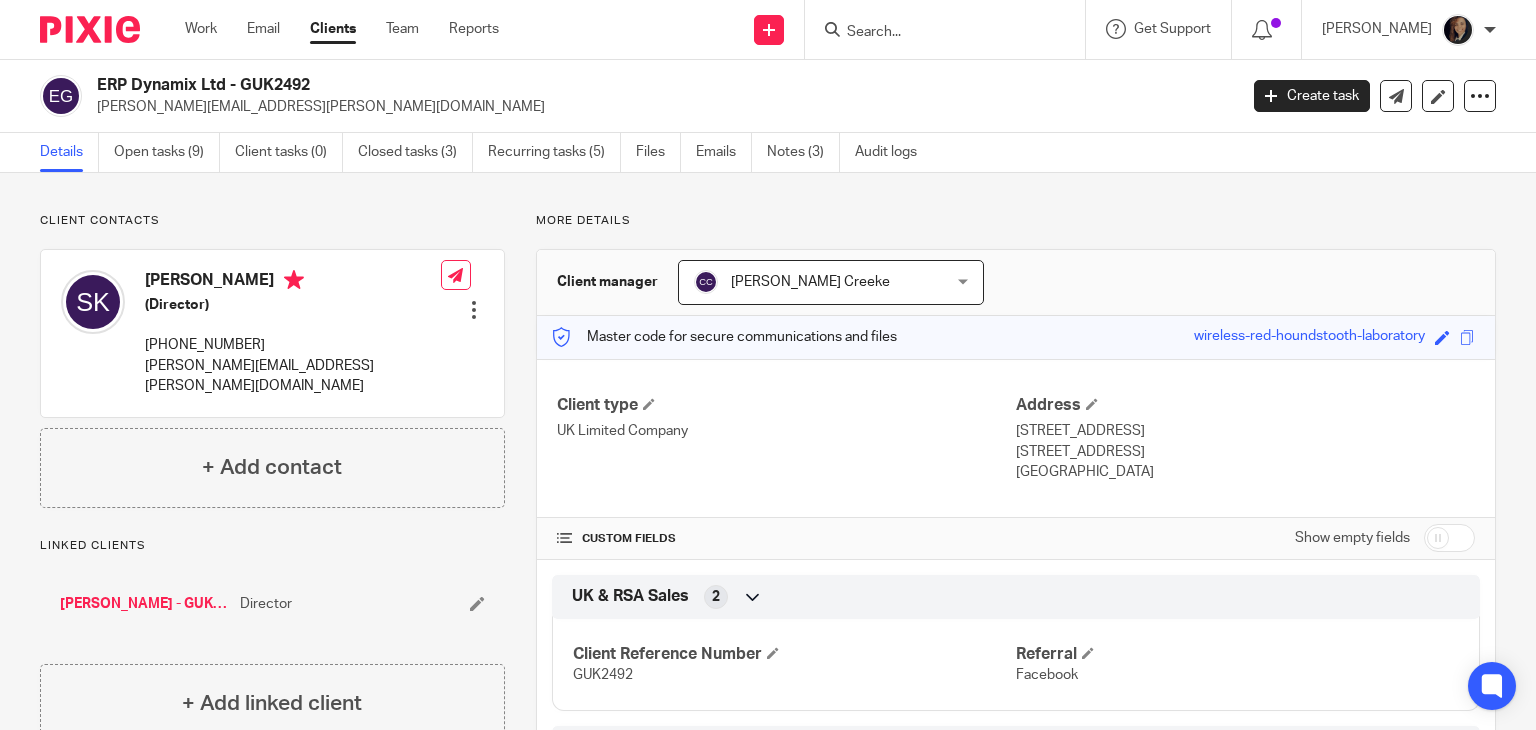click at bounding box center [1449, 538] 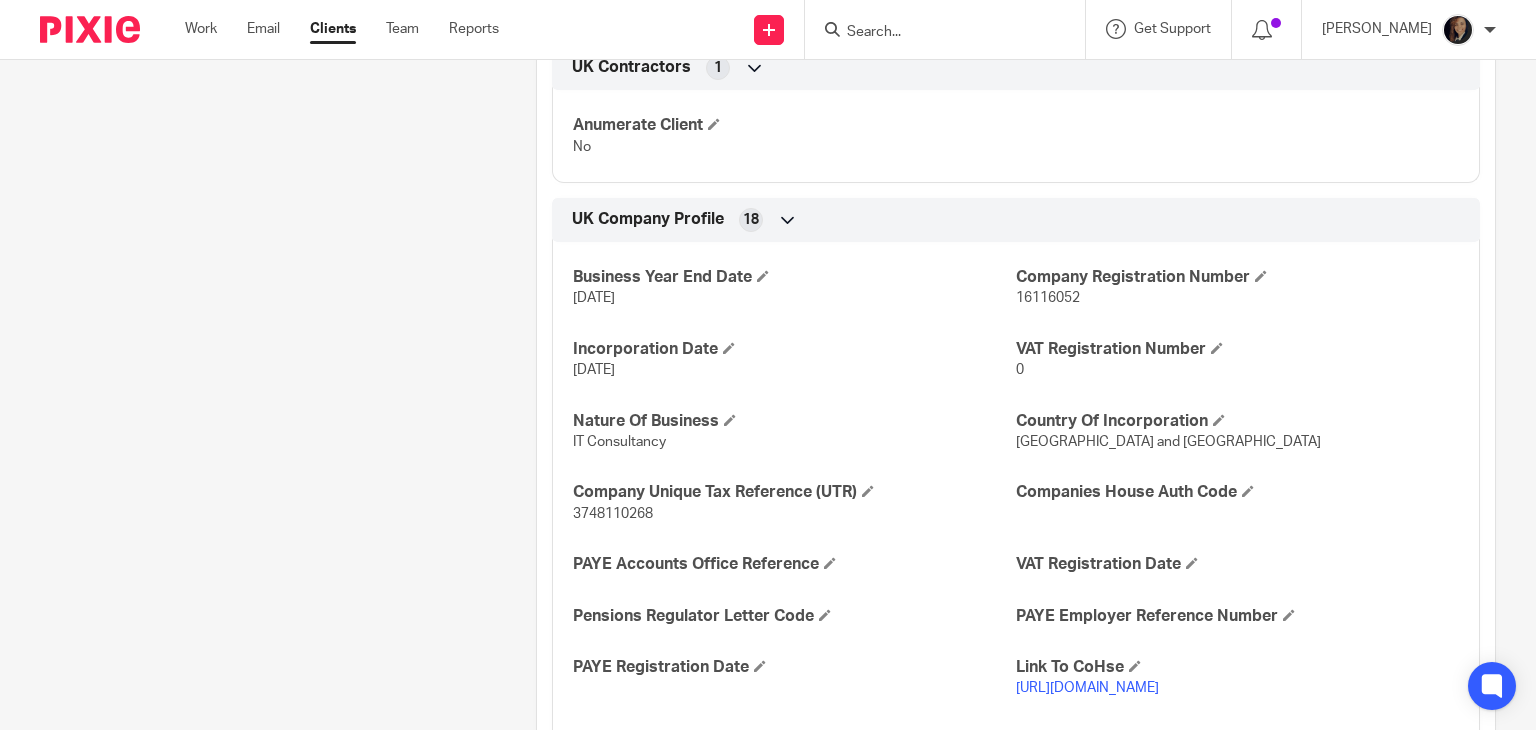 scroll, scrollTop: 0, scrollLeft: 0, axis: both 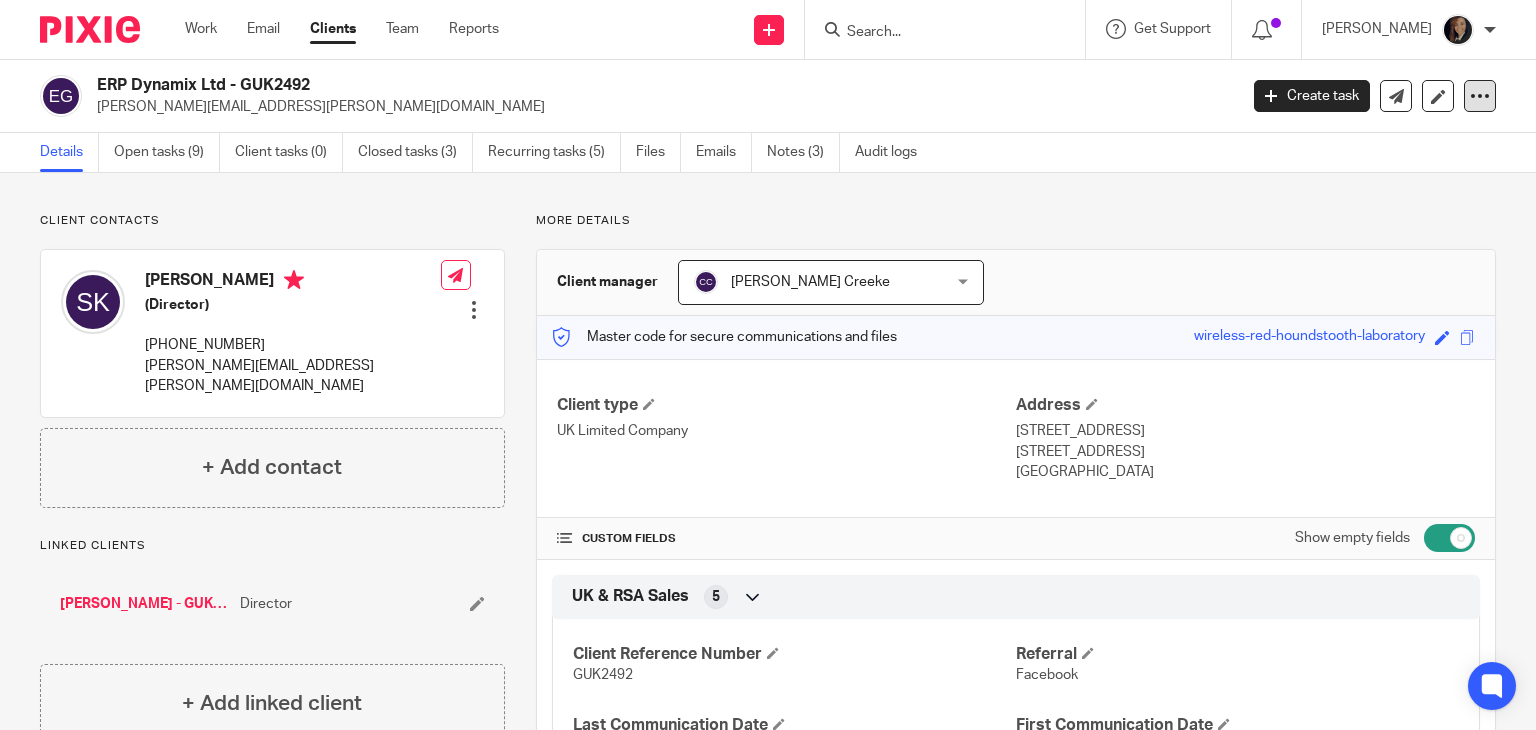 click at bounding box center (1480, 96) 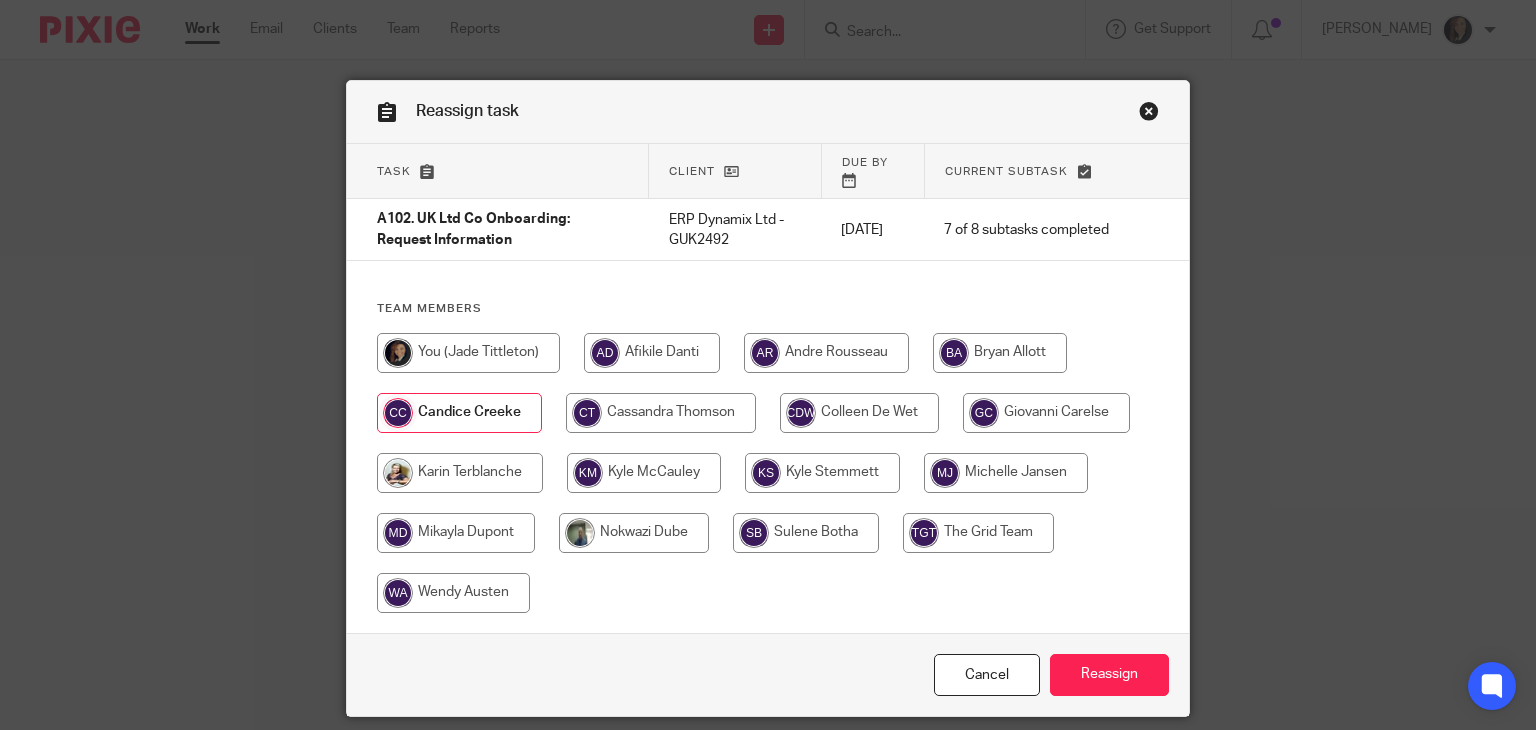 scroll, scrollTop: 0, scrollLeft: 0, axis: both 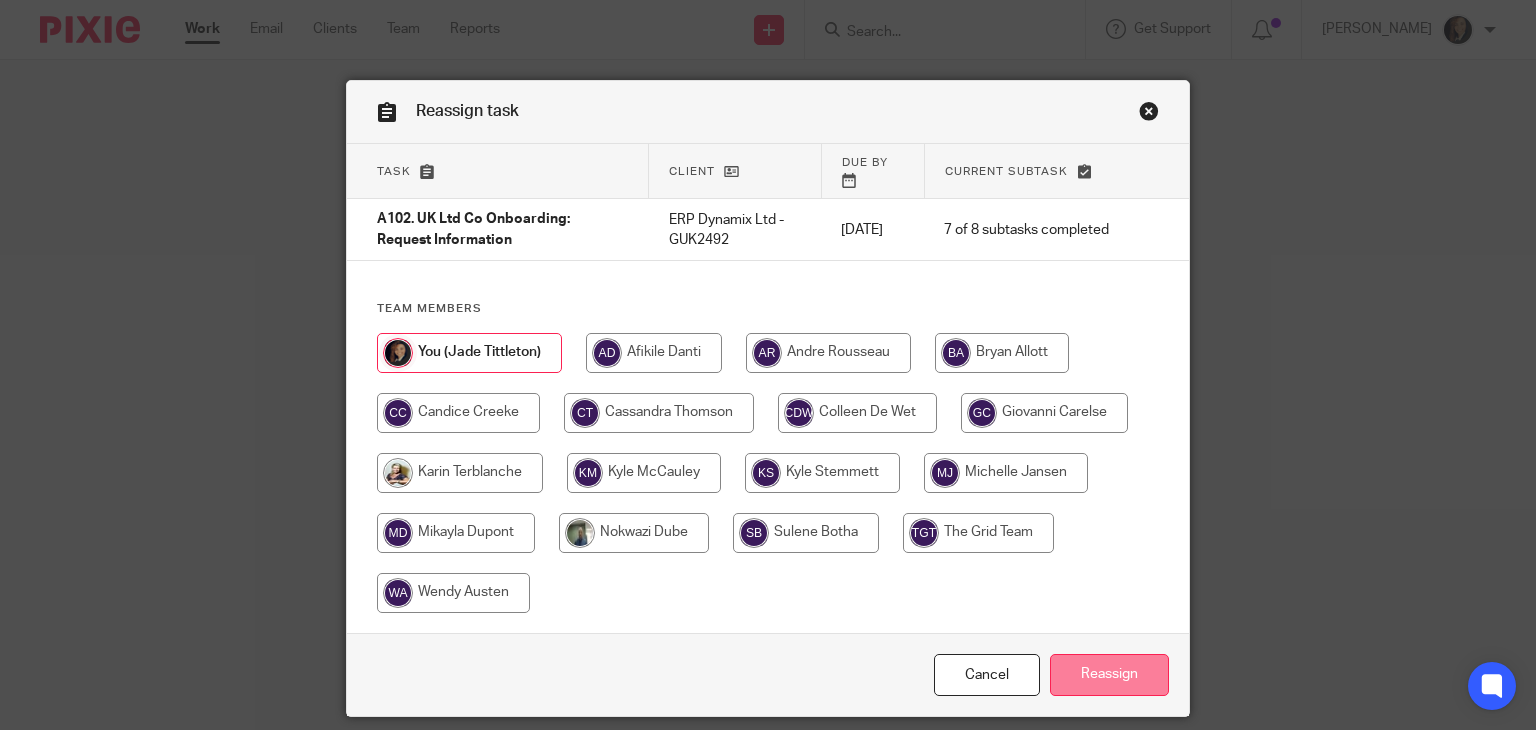 click on "Reassign" at bounding box center [1109, 675] 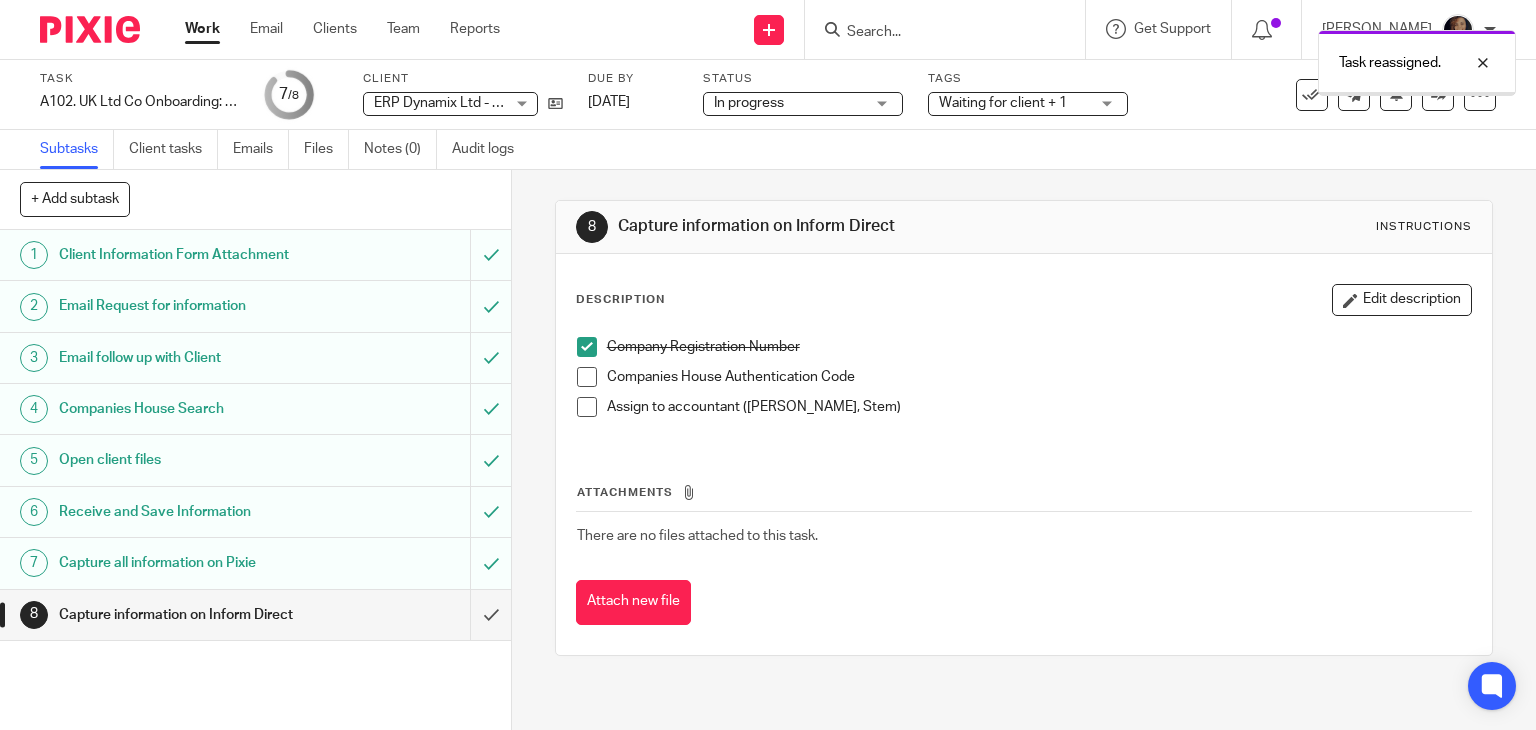 scroll, scrollTop: 0, scrollLeft: 0, axis: both 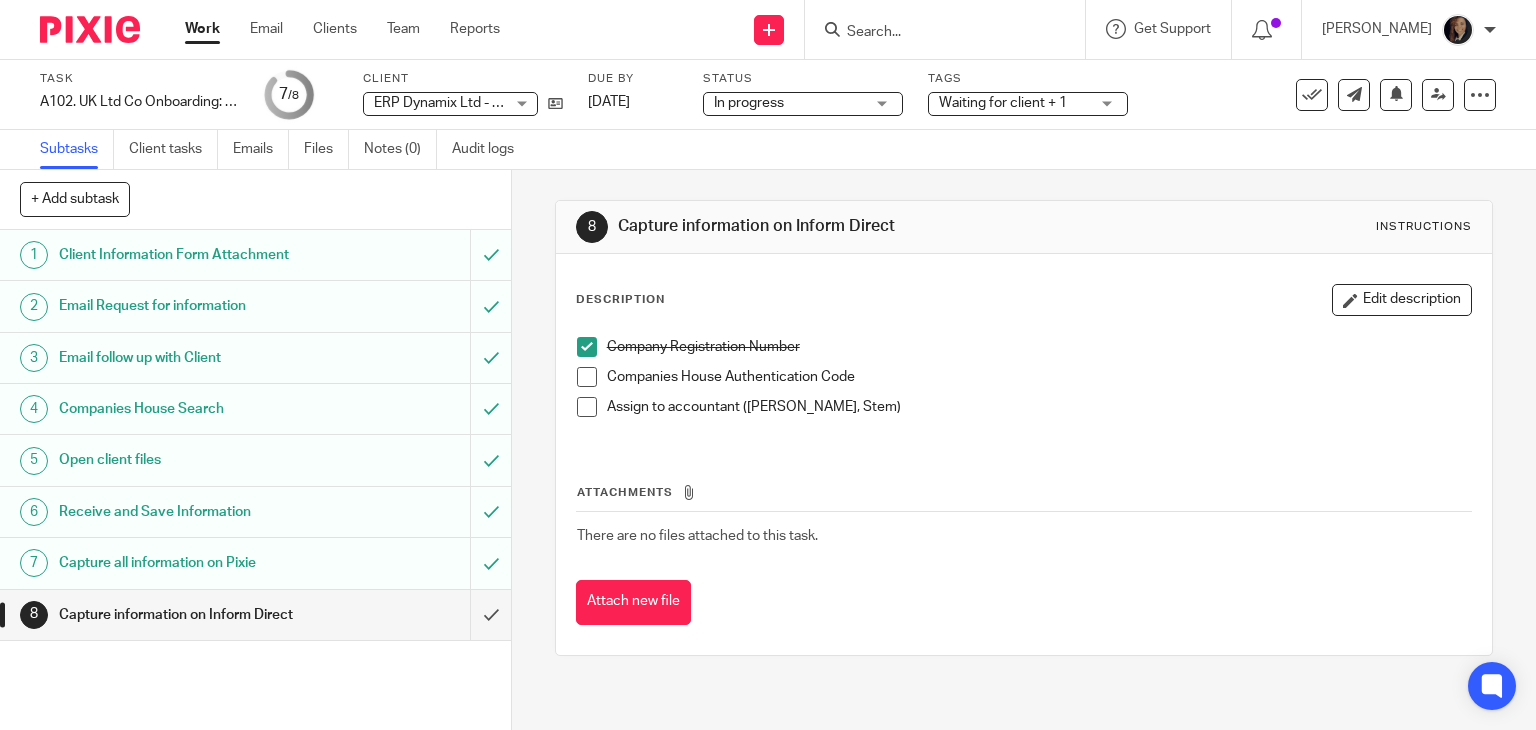 click at bounding box center (935, 33) 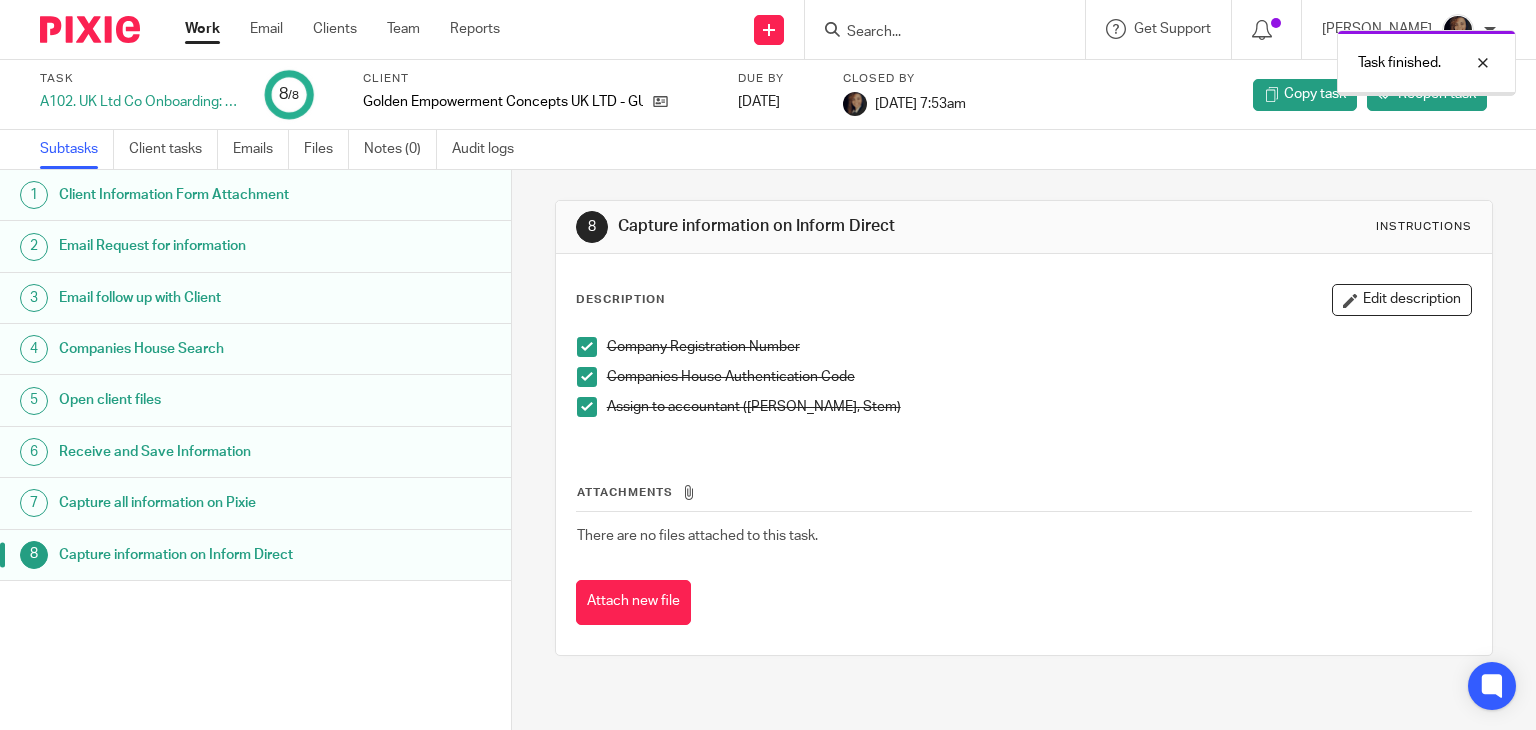 scroll, scrollTop: 0, scrollLeft: 0, axis: both 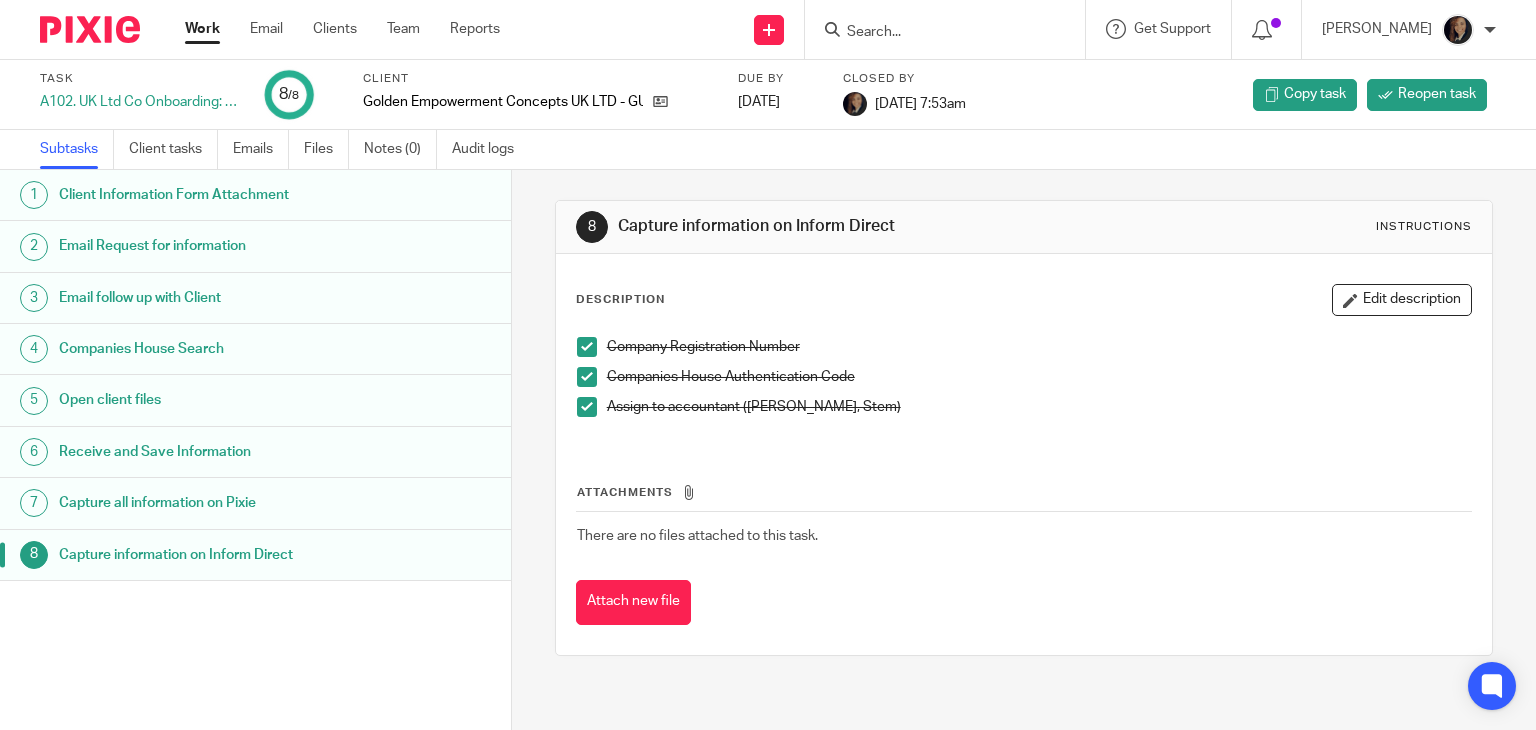 click on "Work" at bounding box center [202, 29] 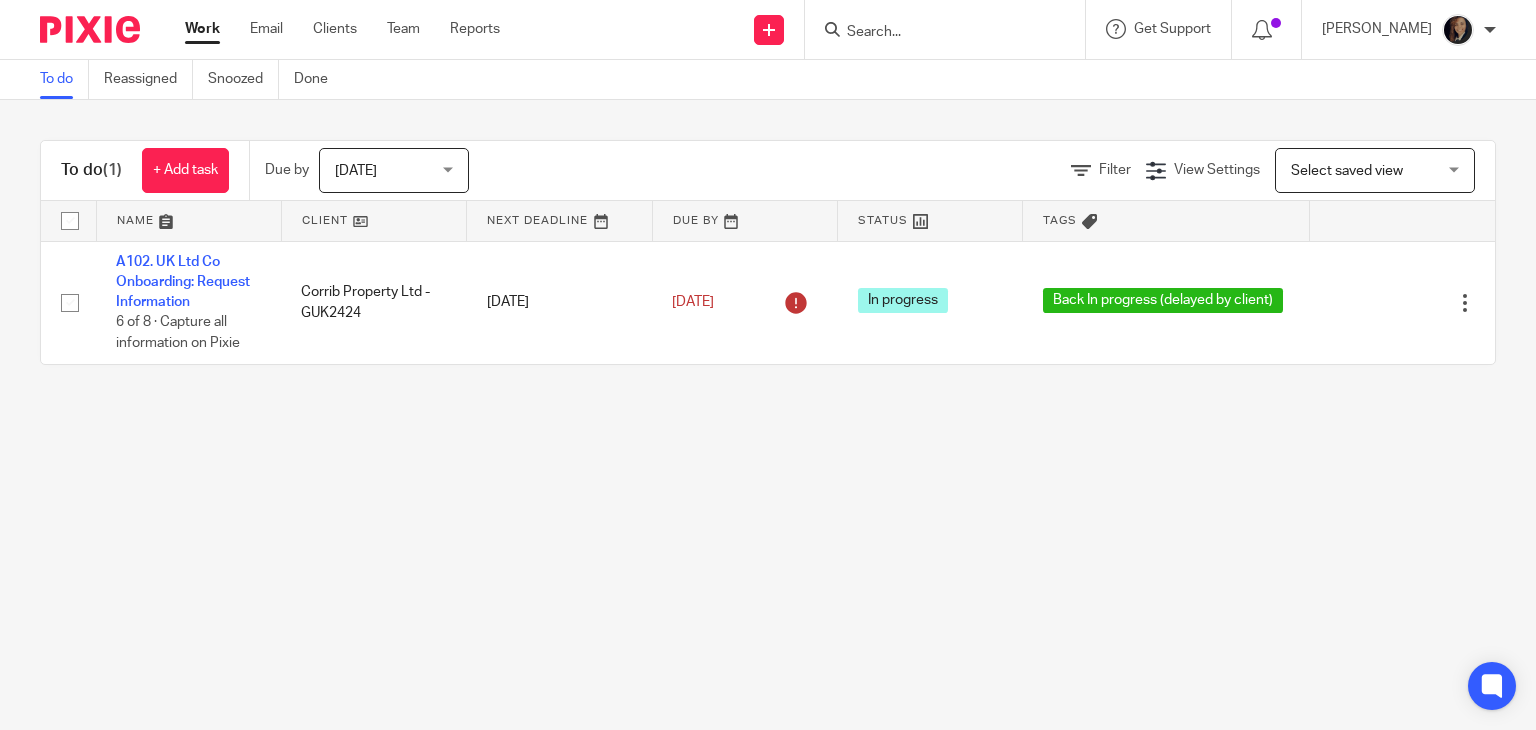 scroll, scrollTop: 0, scrollLeft: 0, axis: both 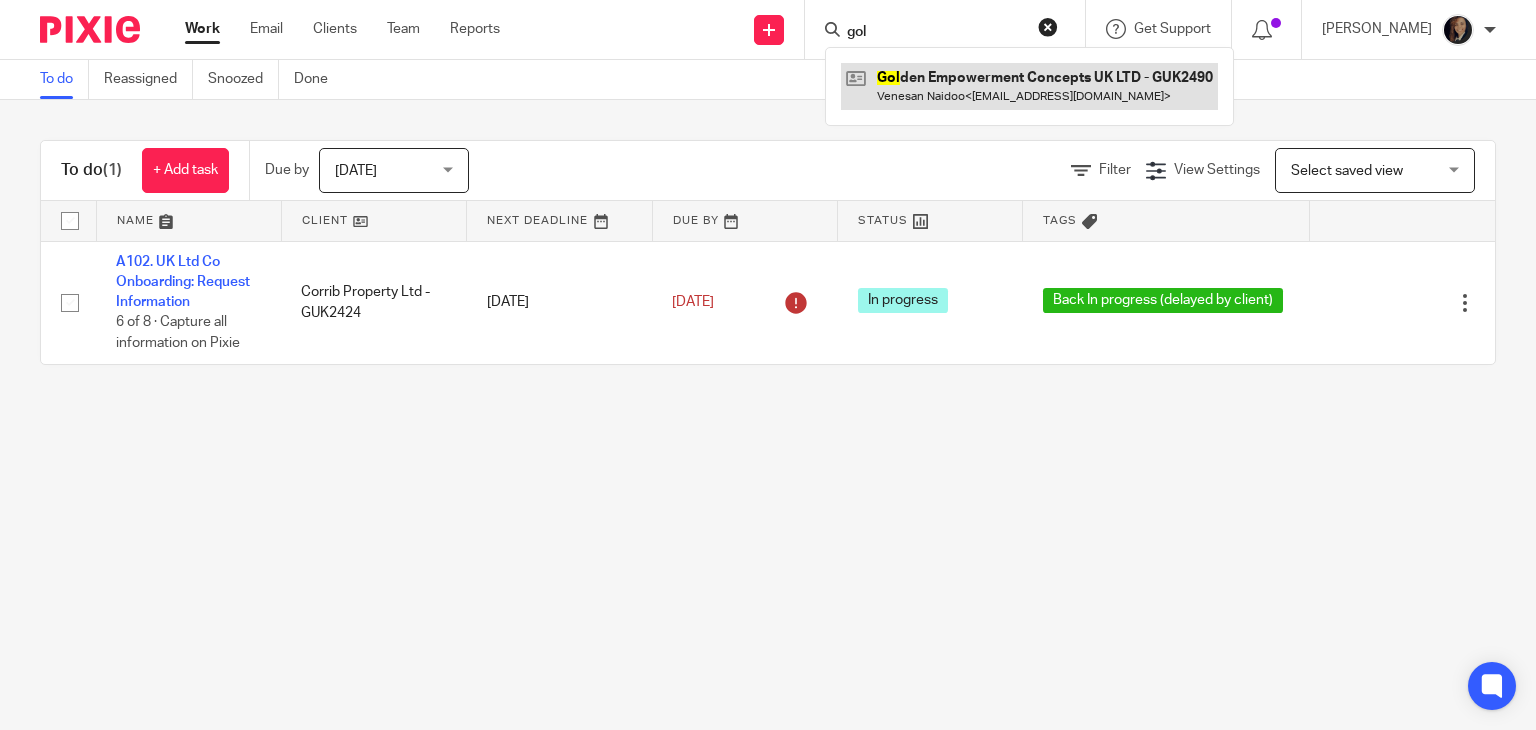 type on "gol" 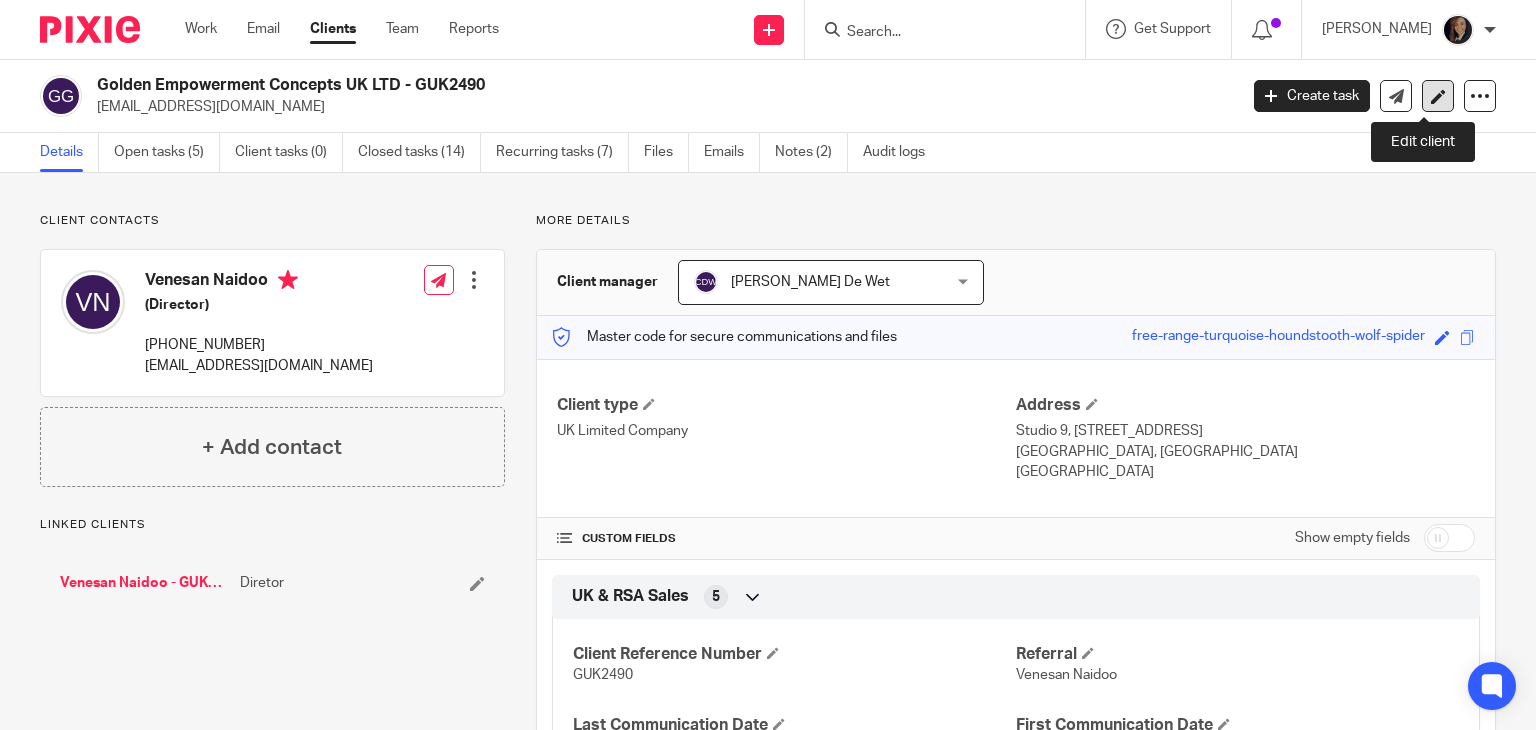 scroll, scrollTop: 0, scrollLeft: 0, axis: both 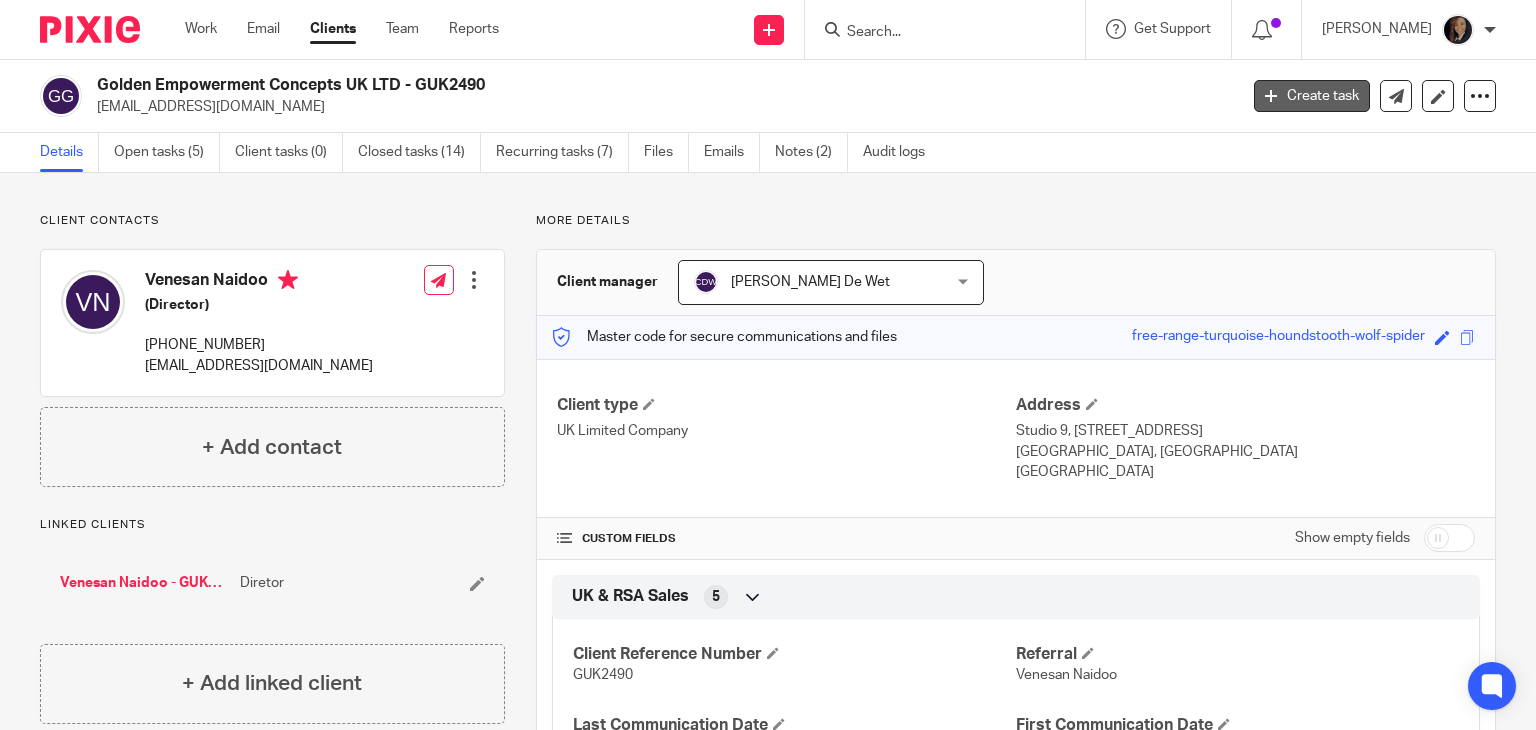click on "Create task" at bounding box center (1312, 96) 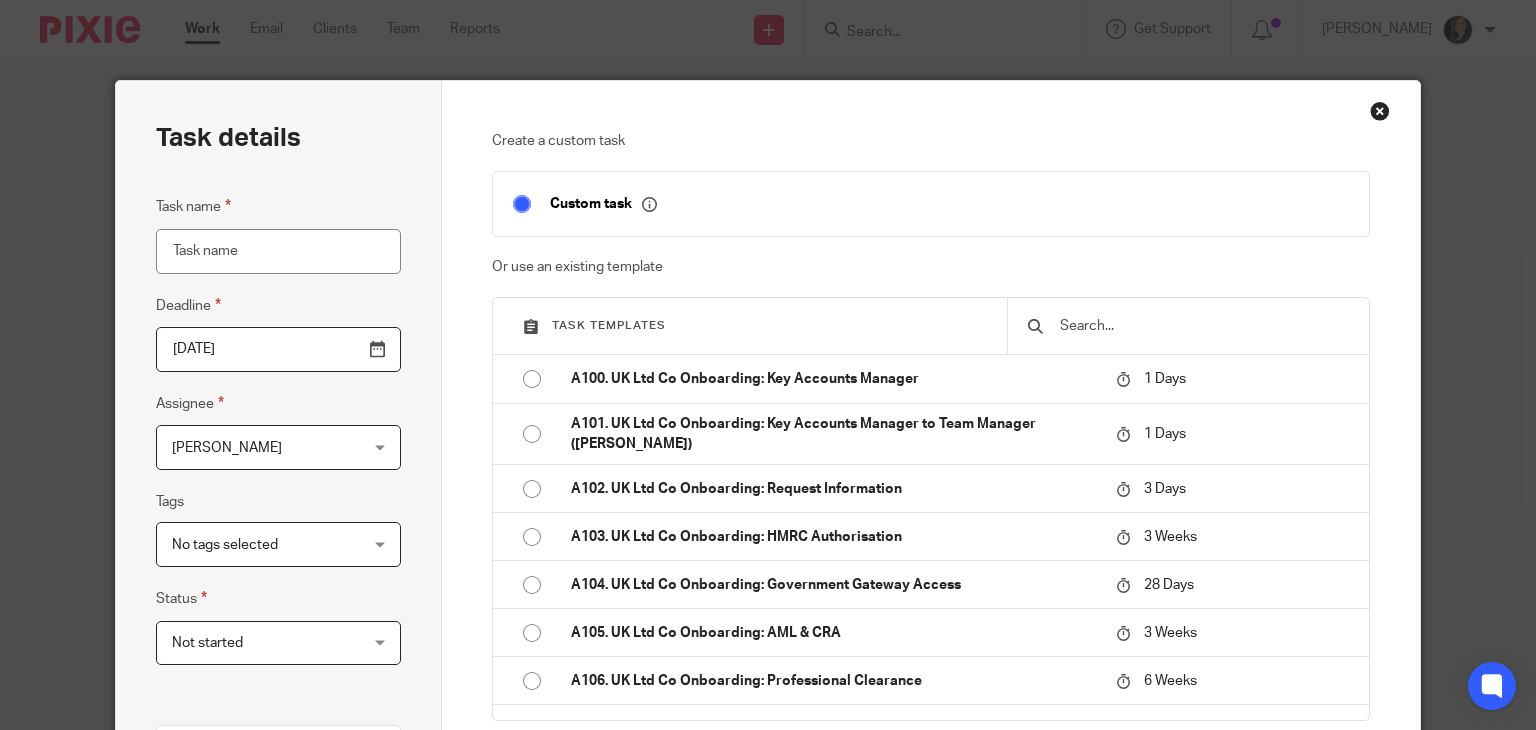 scroll, scrollTop: 0, scrollLeft: 0, axis: both 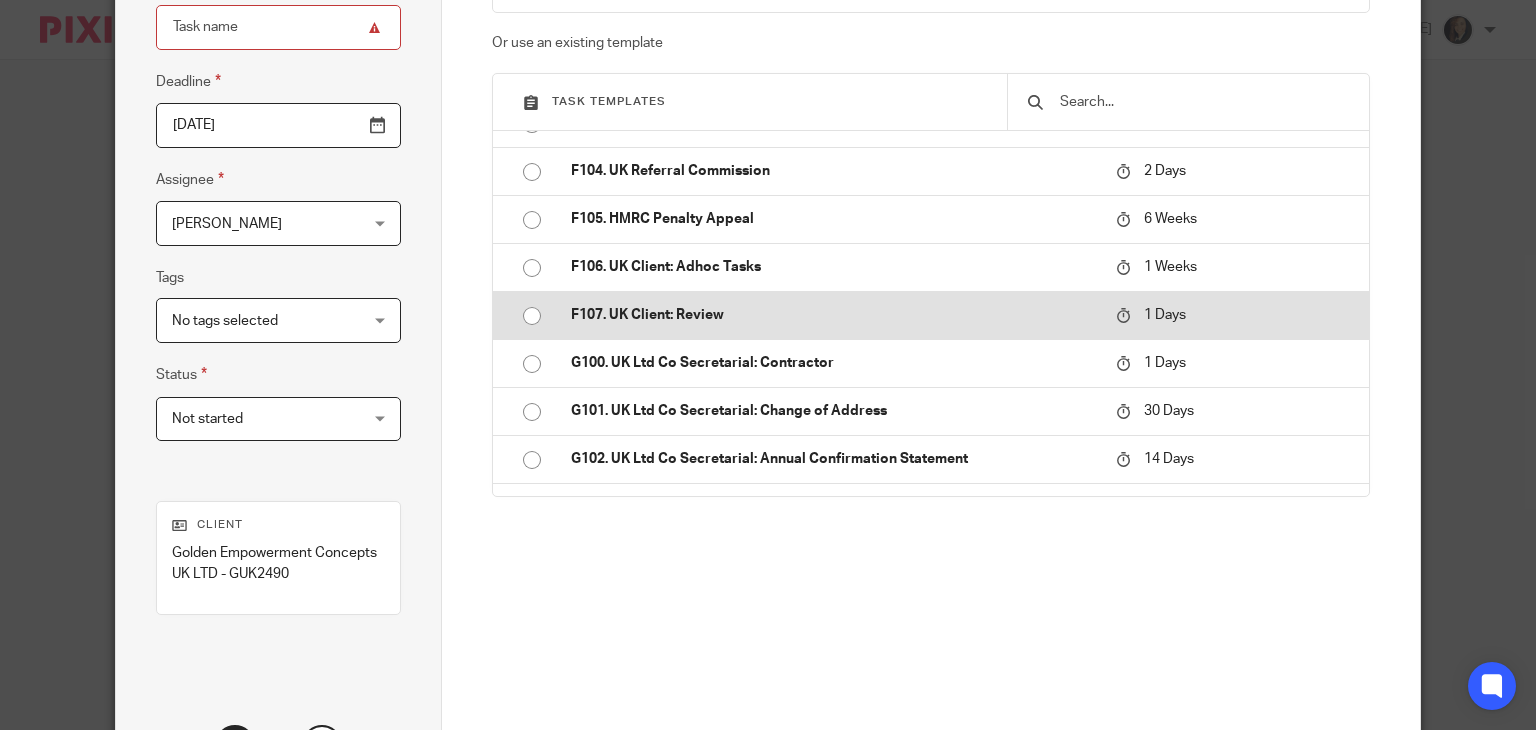 click at bounding box center (532, 316) 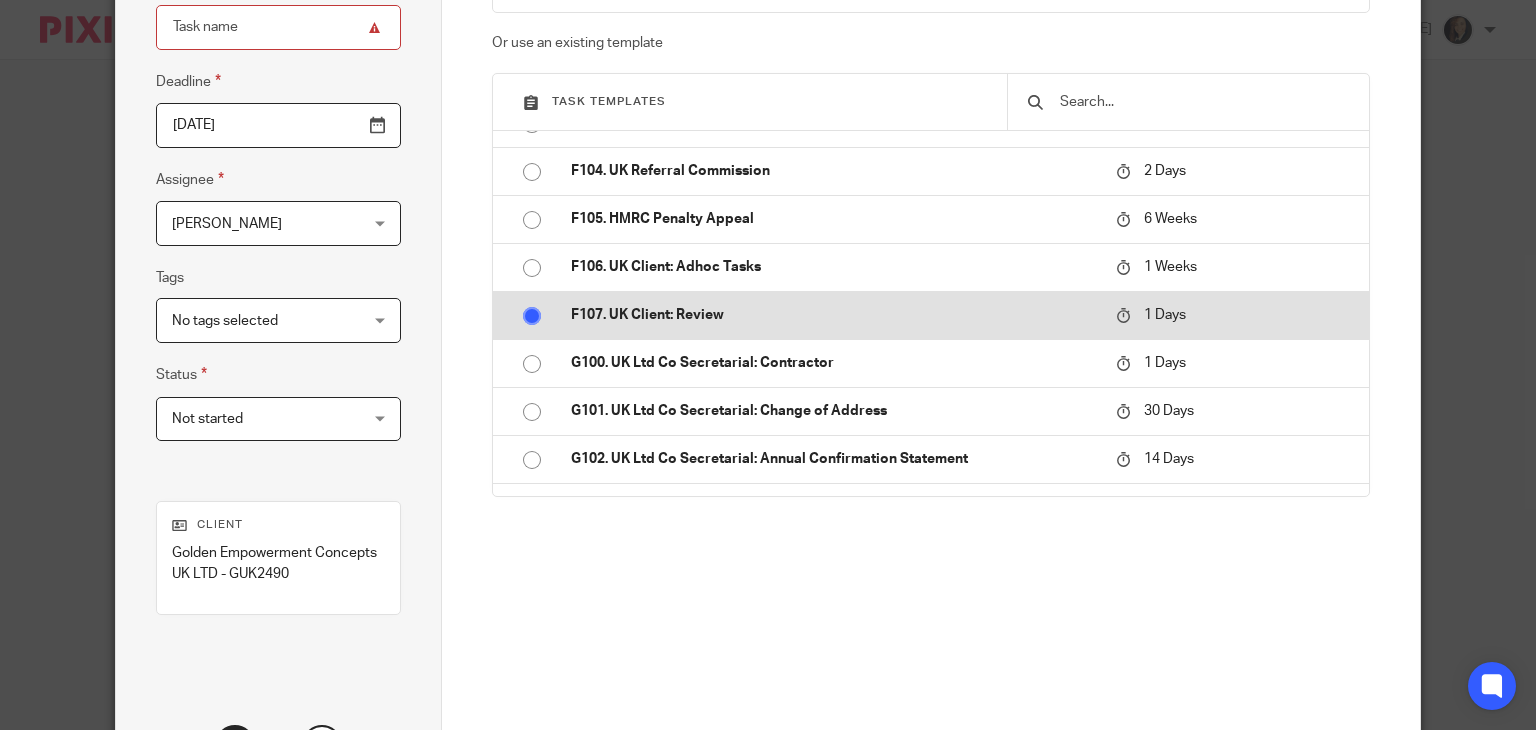 type on "F107.  UK Client:  Review" 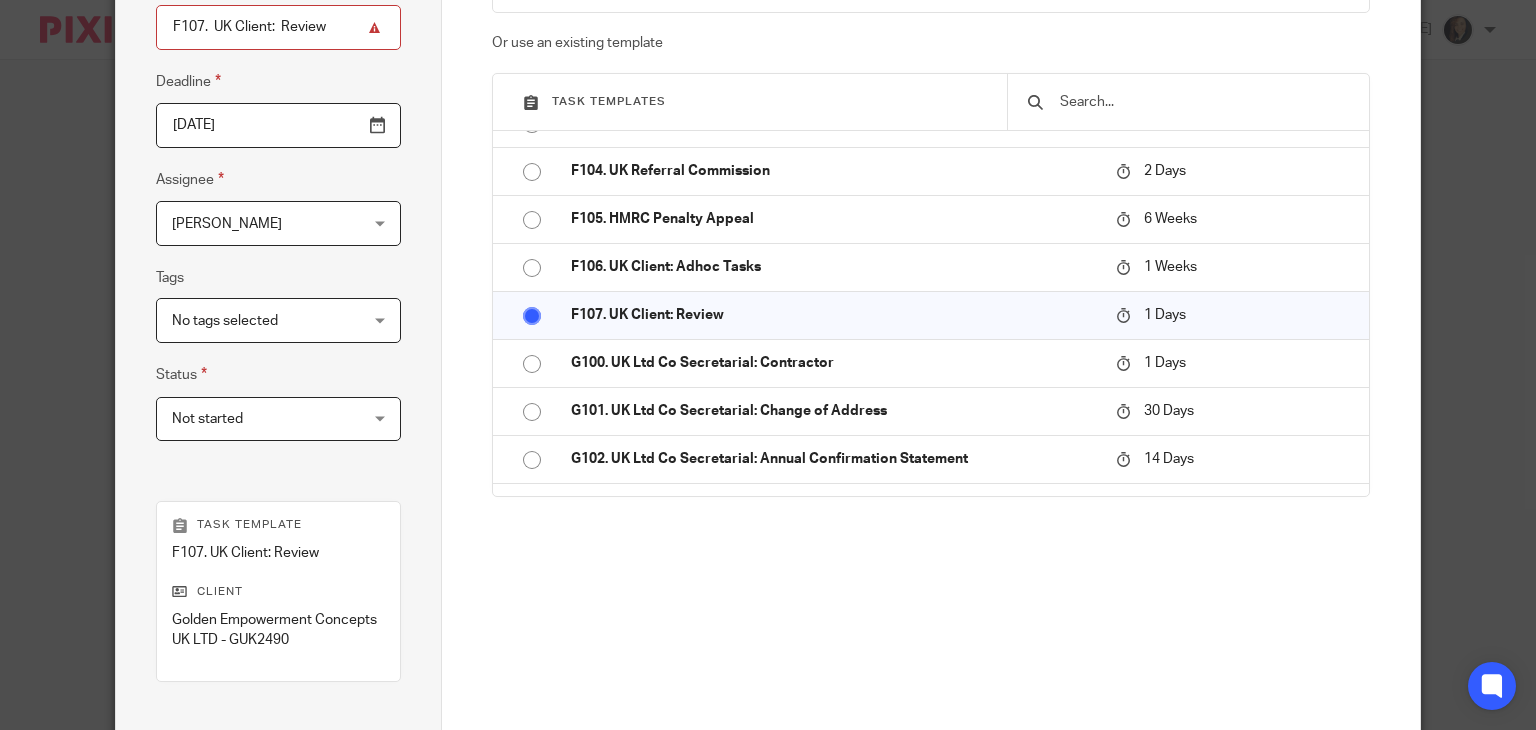 click on "[PERSON_NAME]" at bounding box center [263, 223] 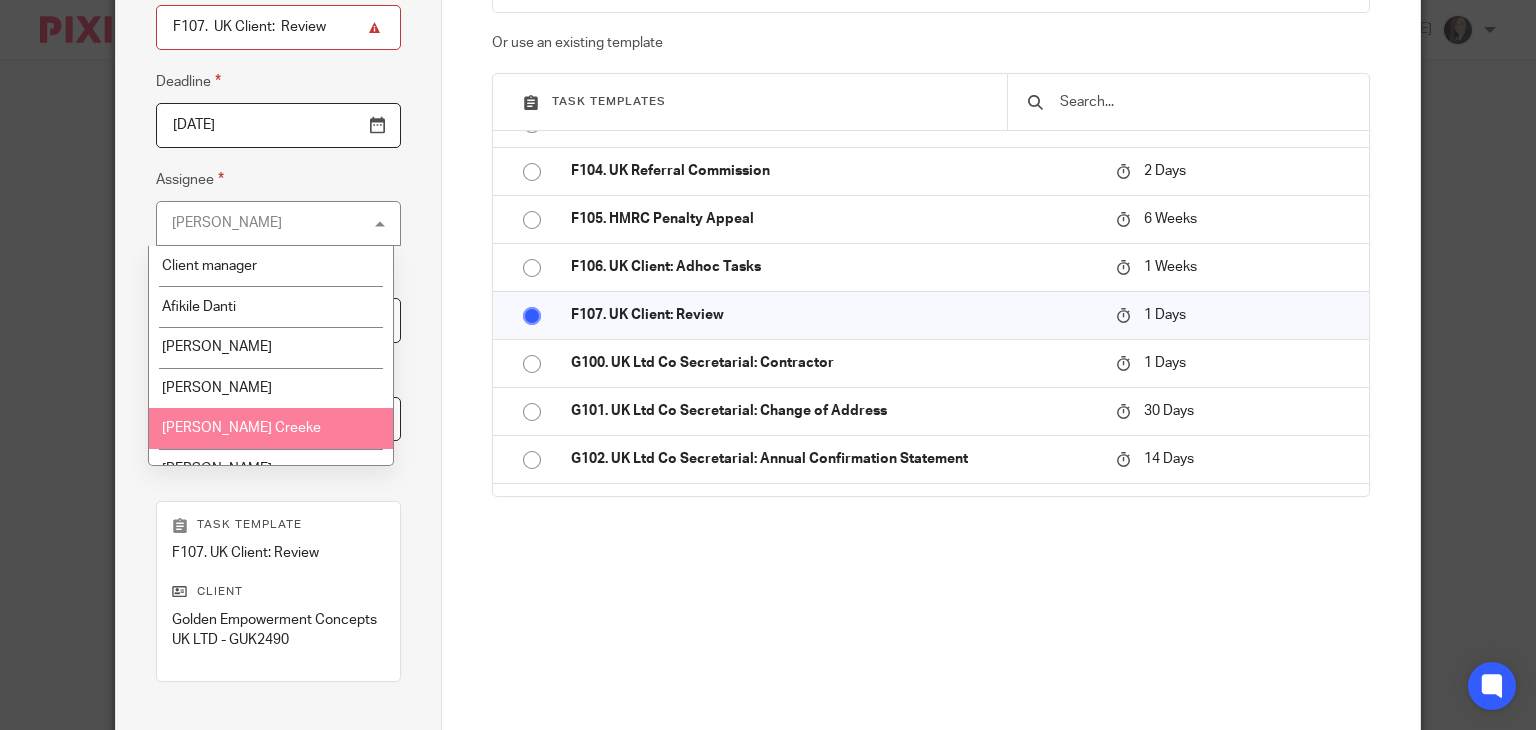 click on "[PERSON_NAME] Creeke" at bounding box center [270, 428] 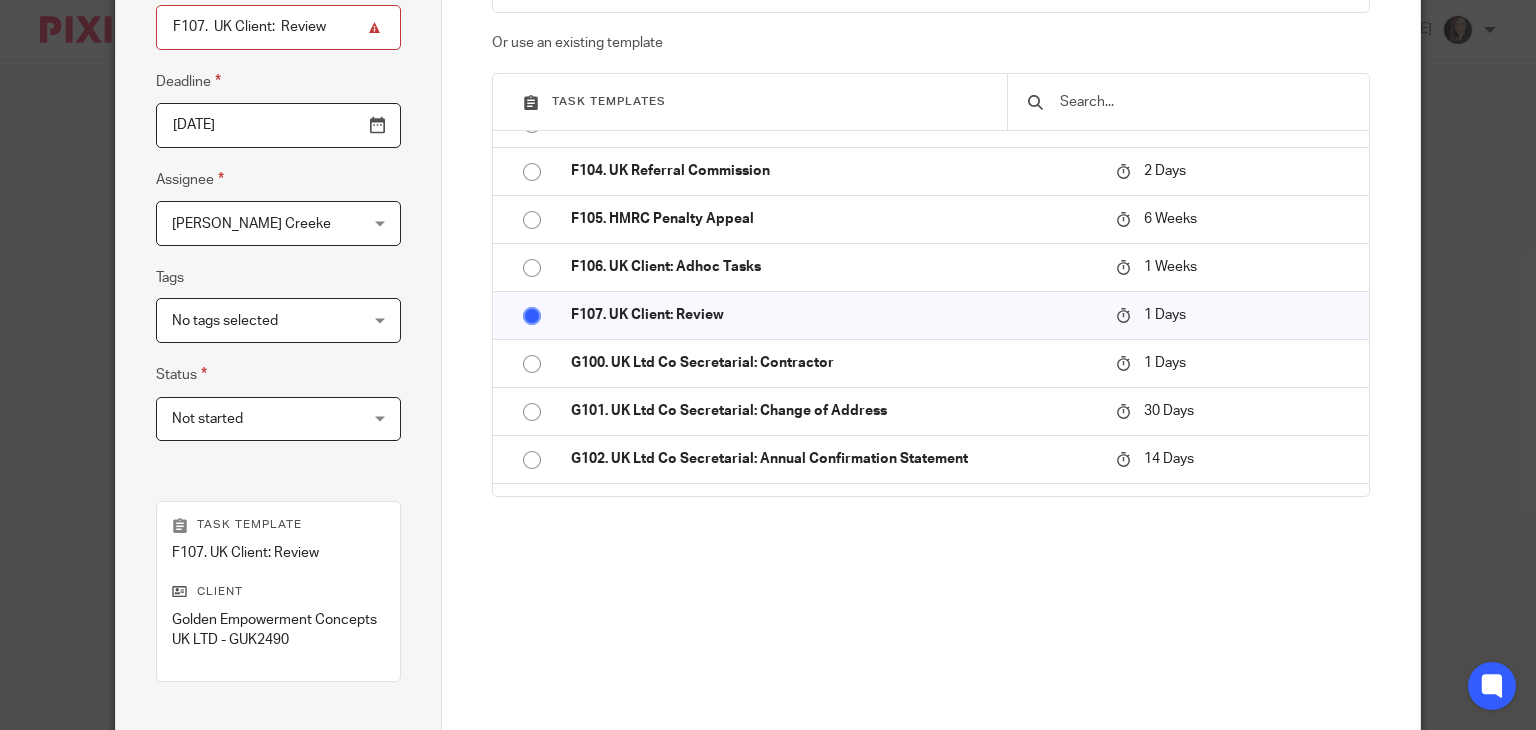 scroll, scrollTop: 461, scrollLeft: 0, axis: vertical 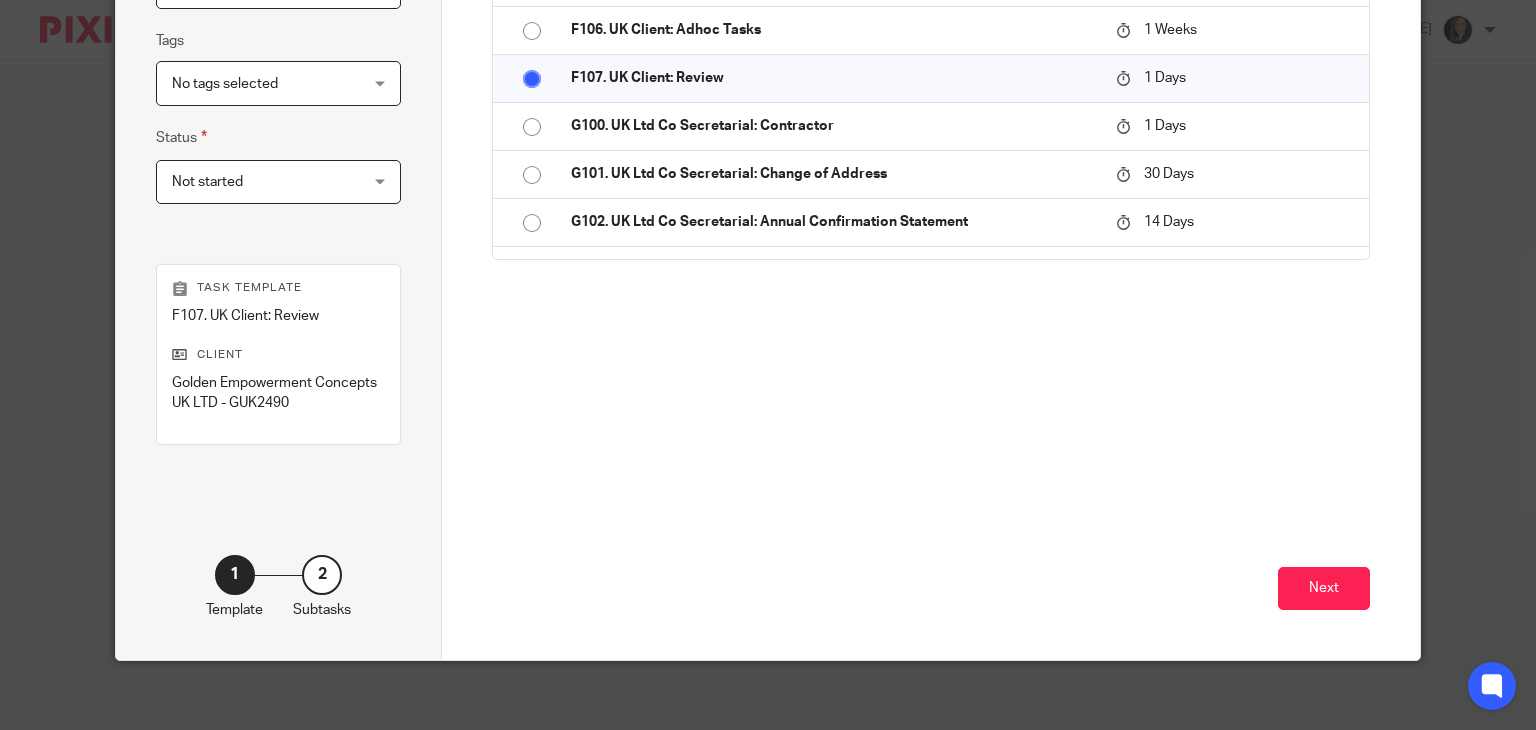 click on "No tags selected" at bounding box center [263, 83] 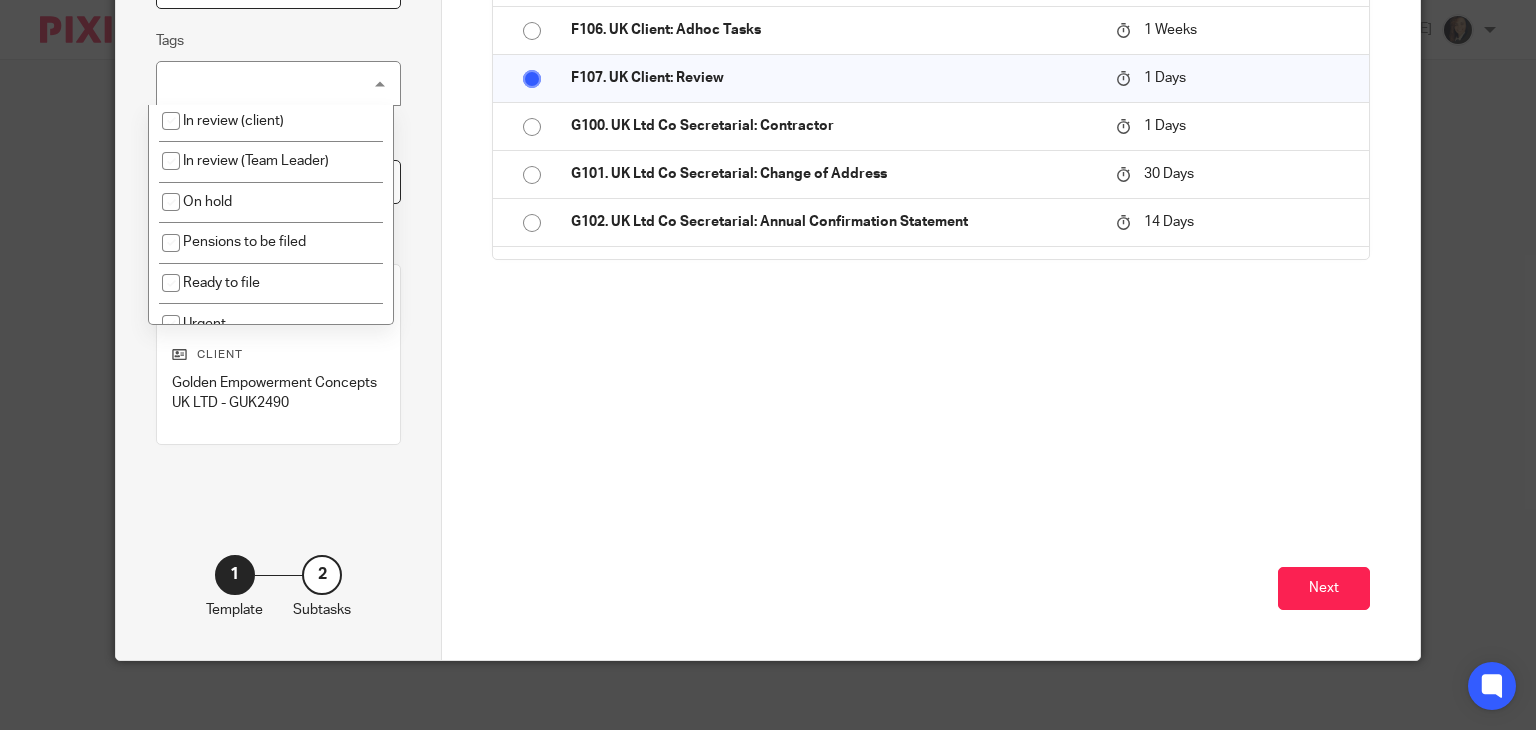 scroll, scrollTop: 219, scrollLeft: 0, axis: vertical 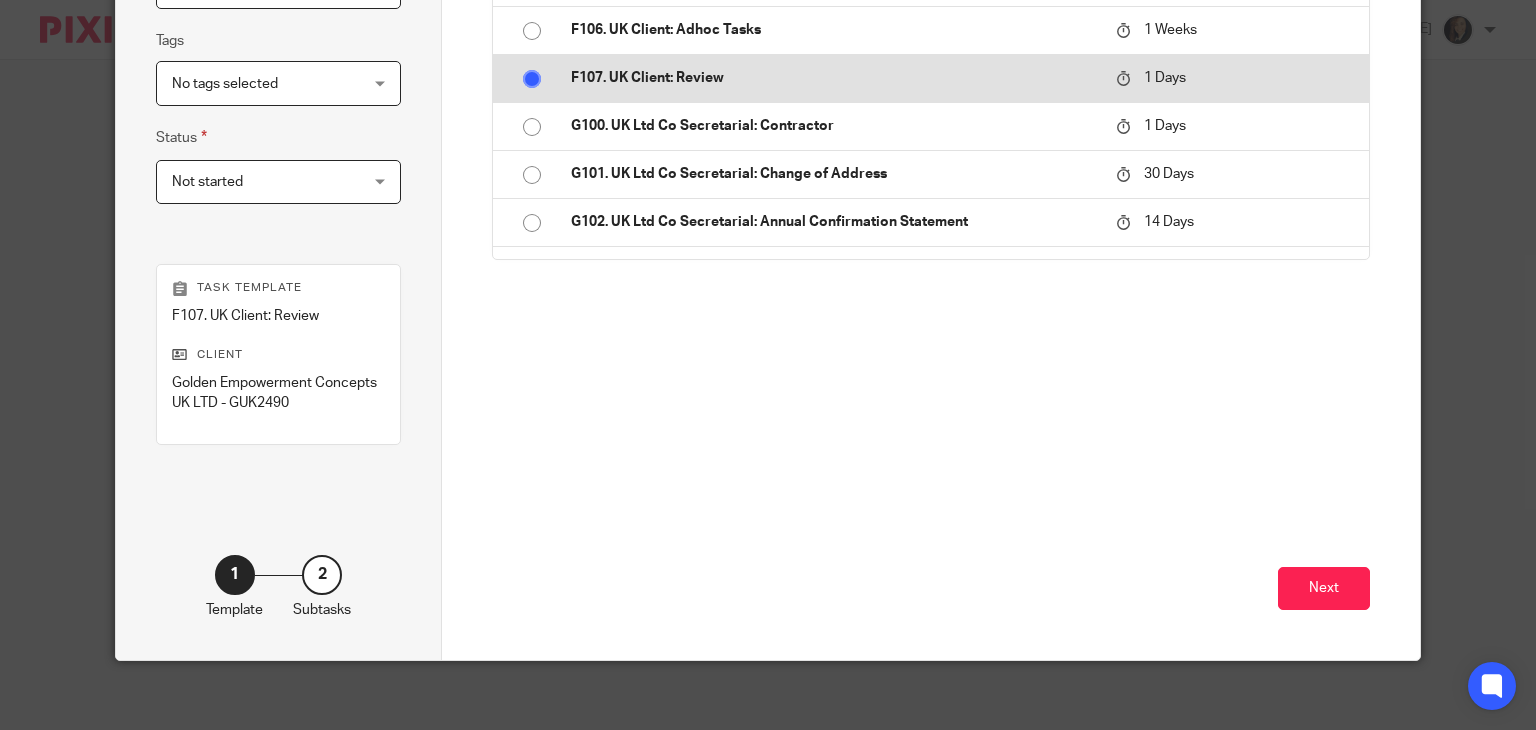 click at bounding box center [532, 79] 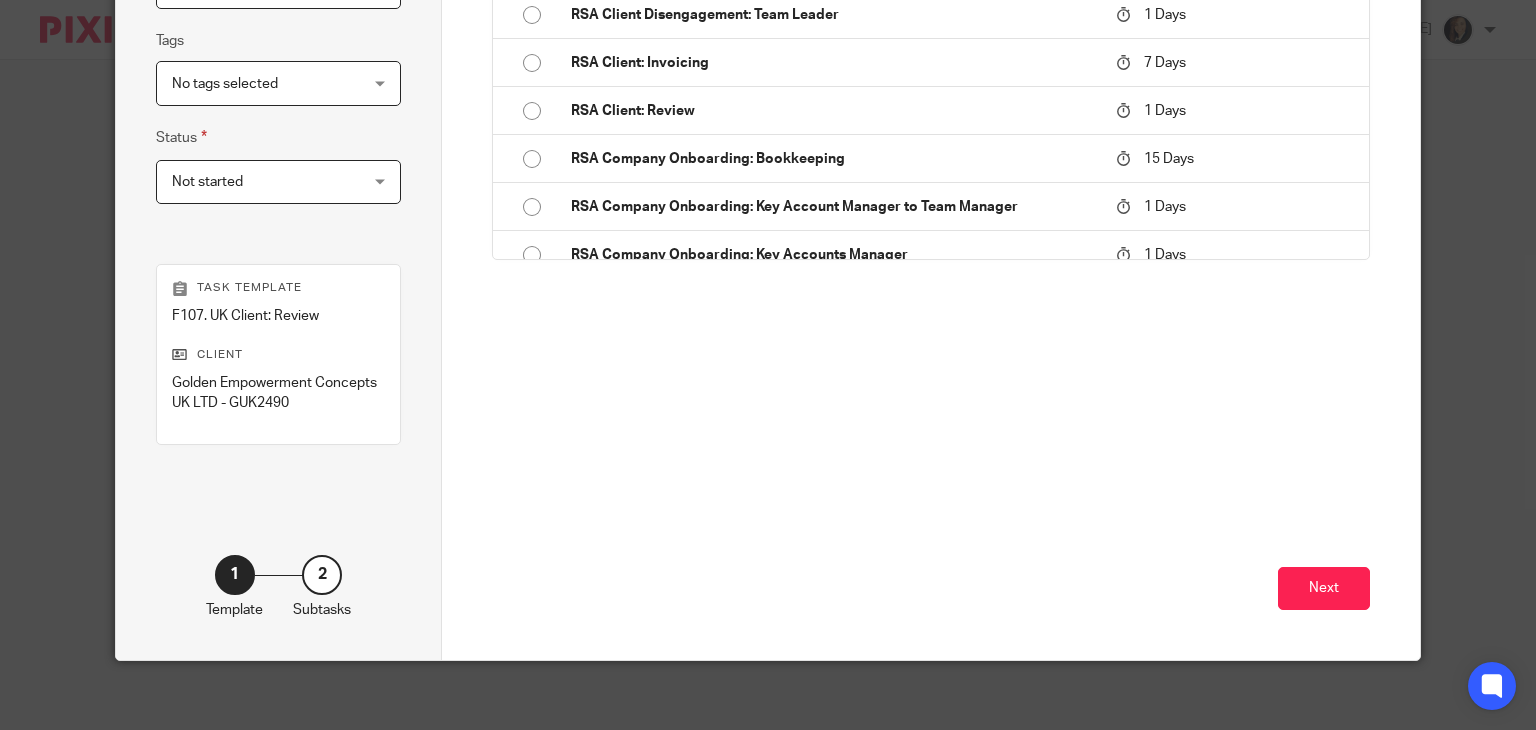 scroll, scrollTop: 4735, scrollLeft: 0, axis: vertical 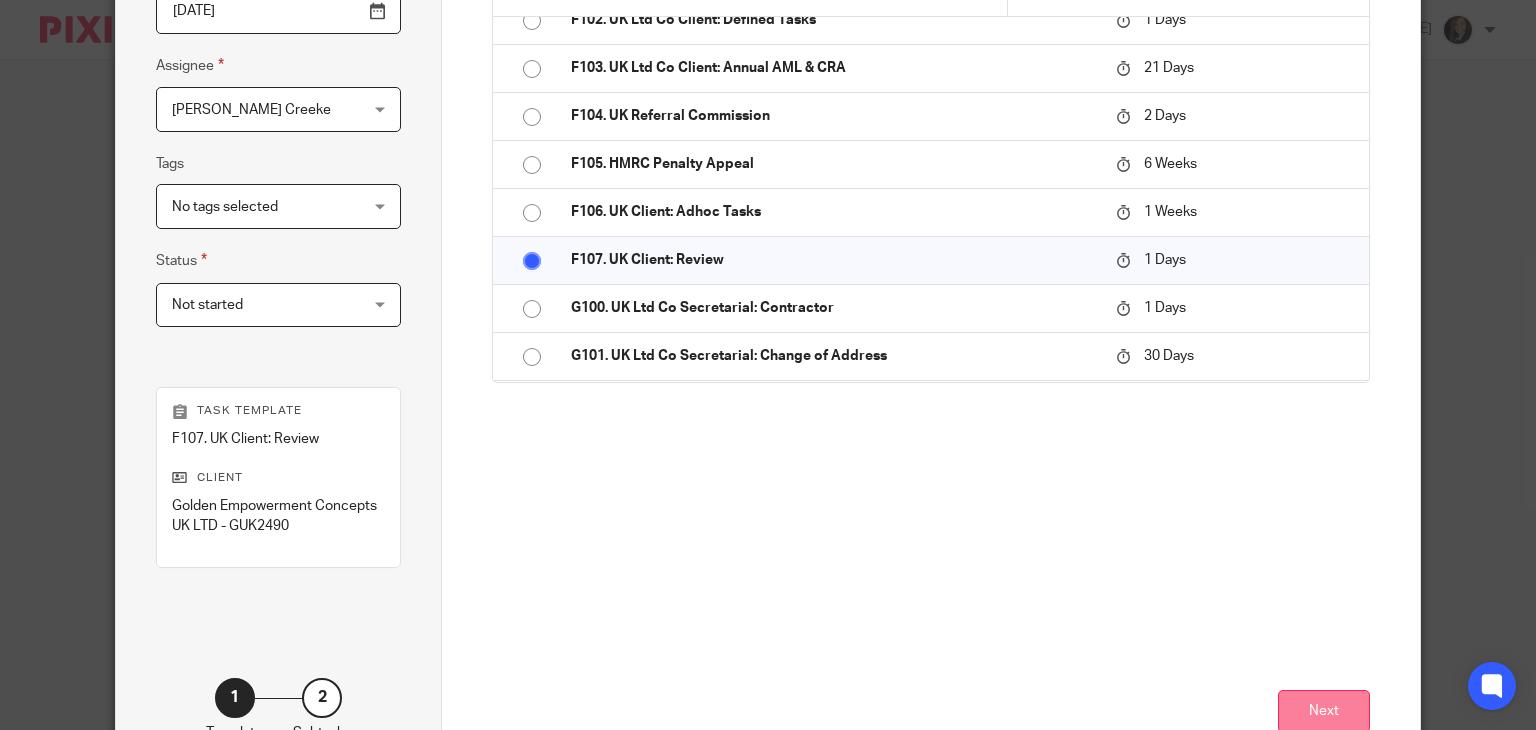 click on "Next" at bounding box center [1324, 711] 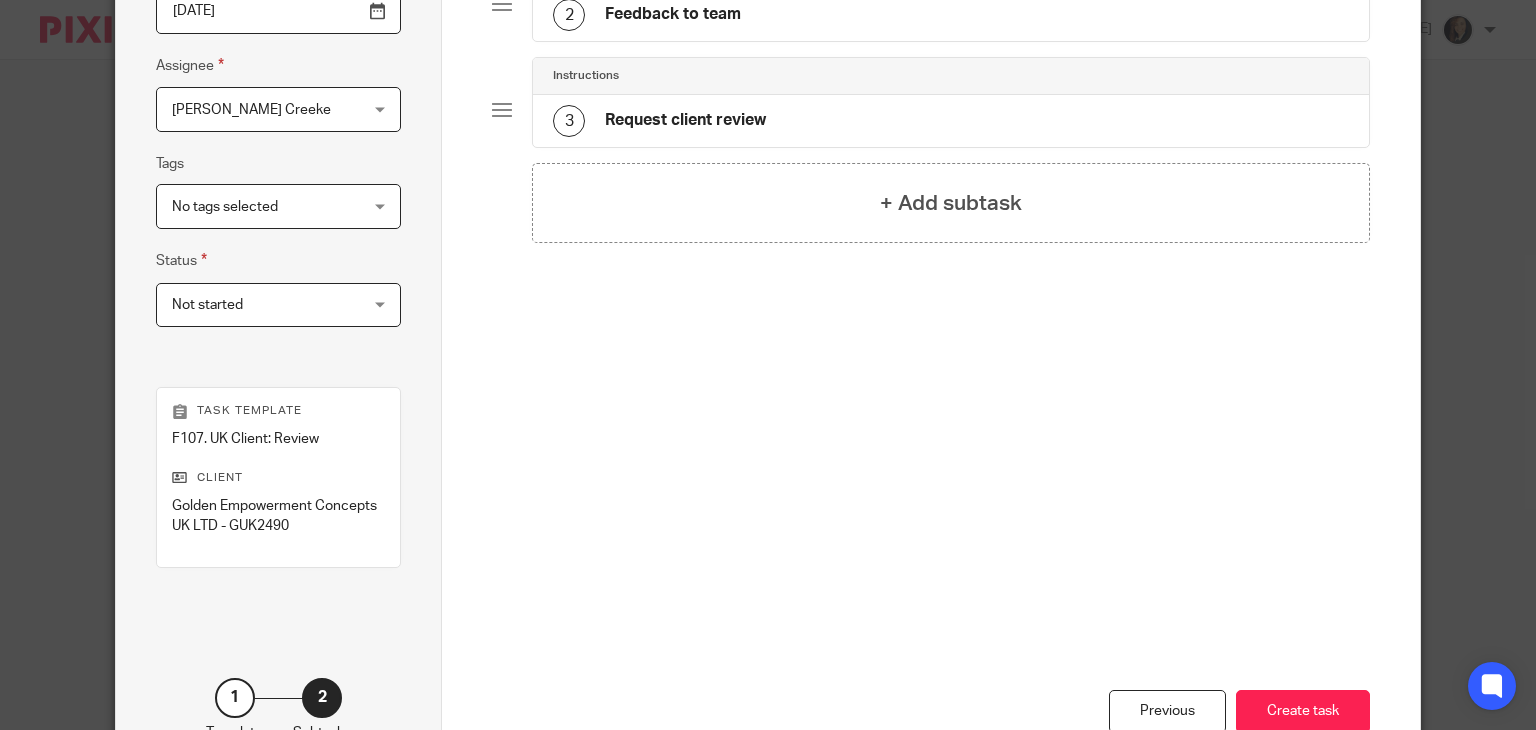 click on "Create task" at bounding box center (1303, 711) 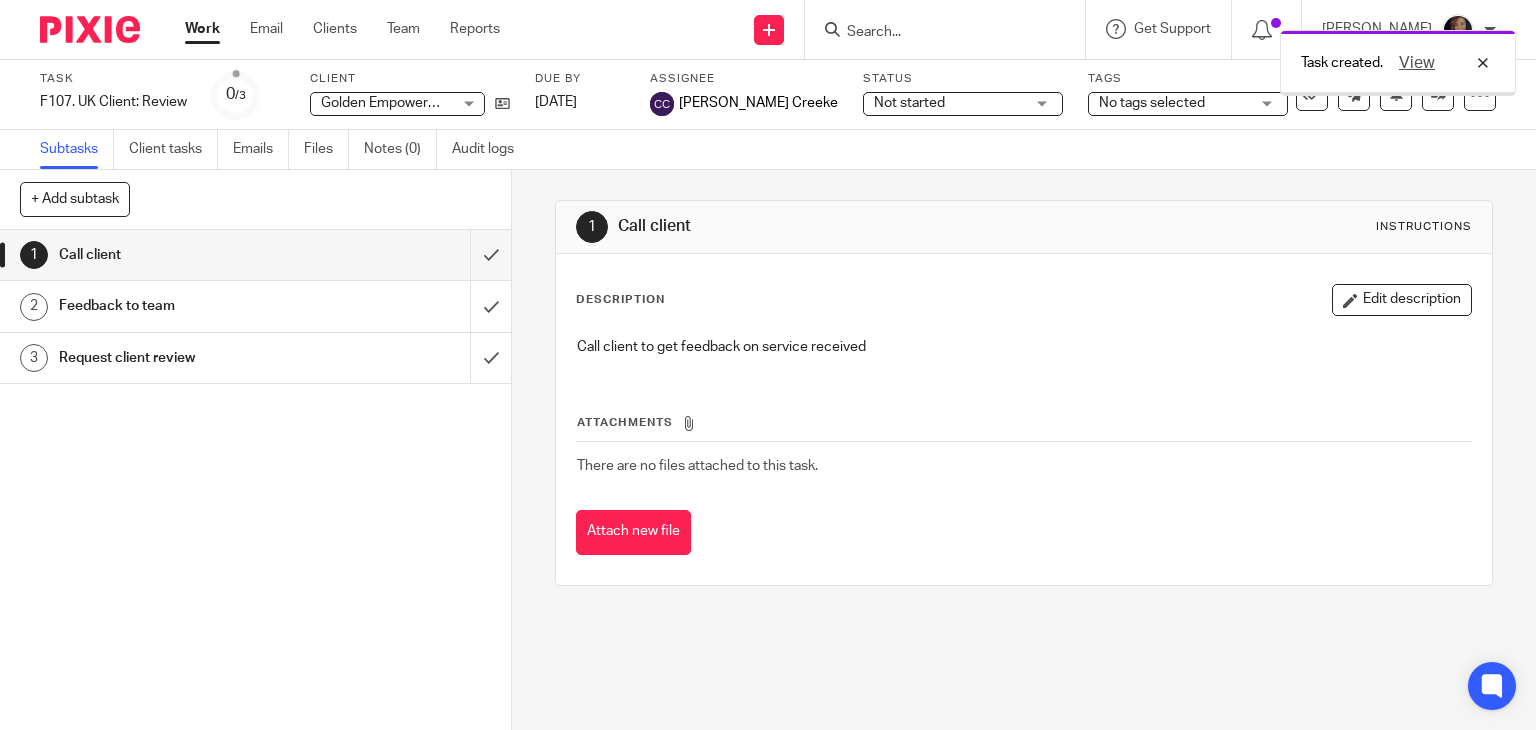 scroll, scrollTop: 0, scrollLeft: 0, axis: both 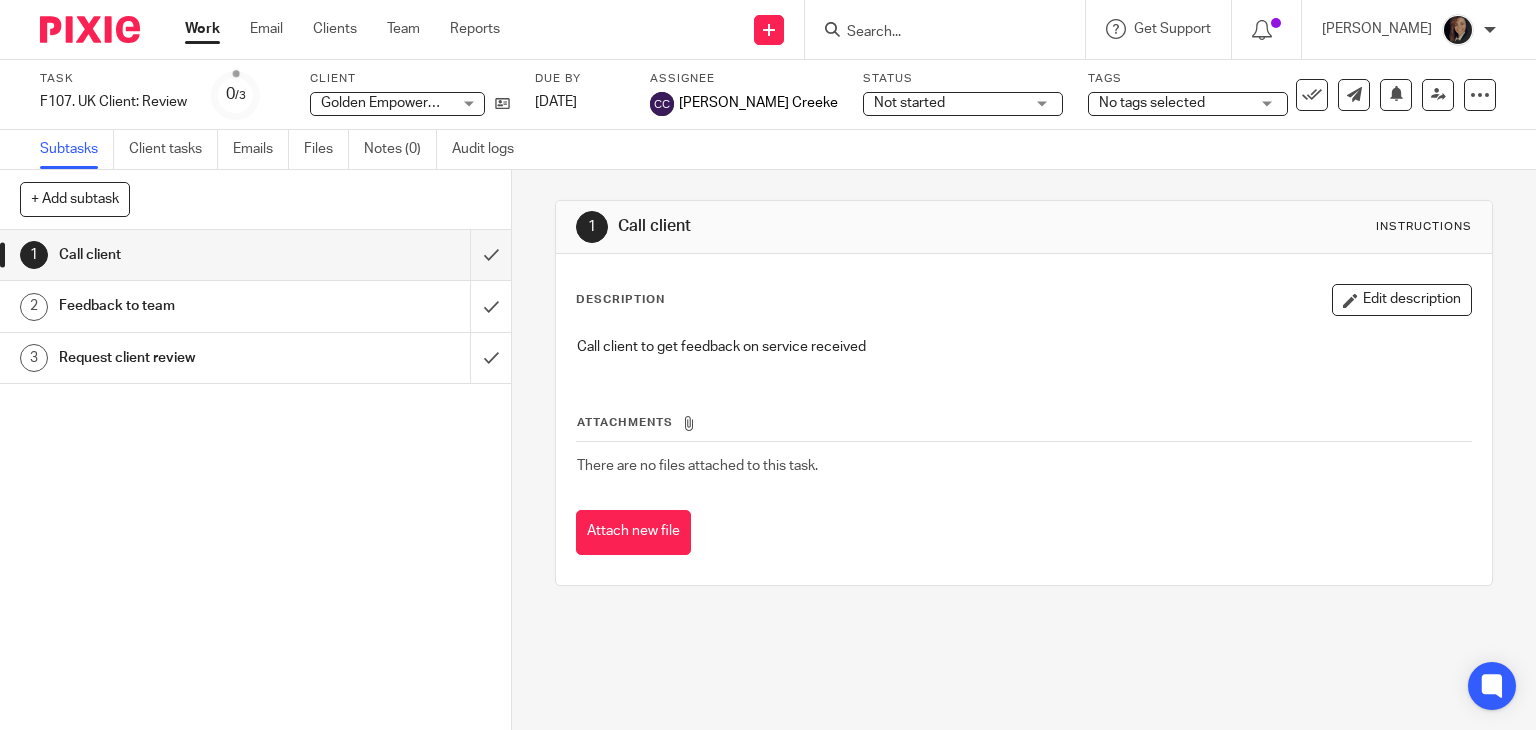 click at bounding box center (935, 33) 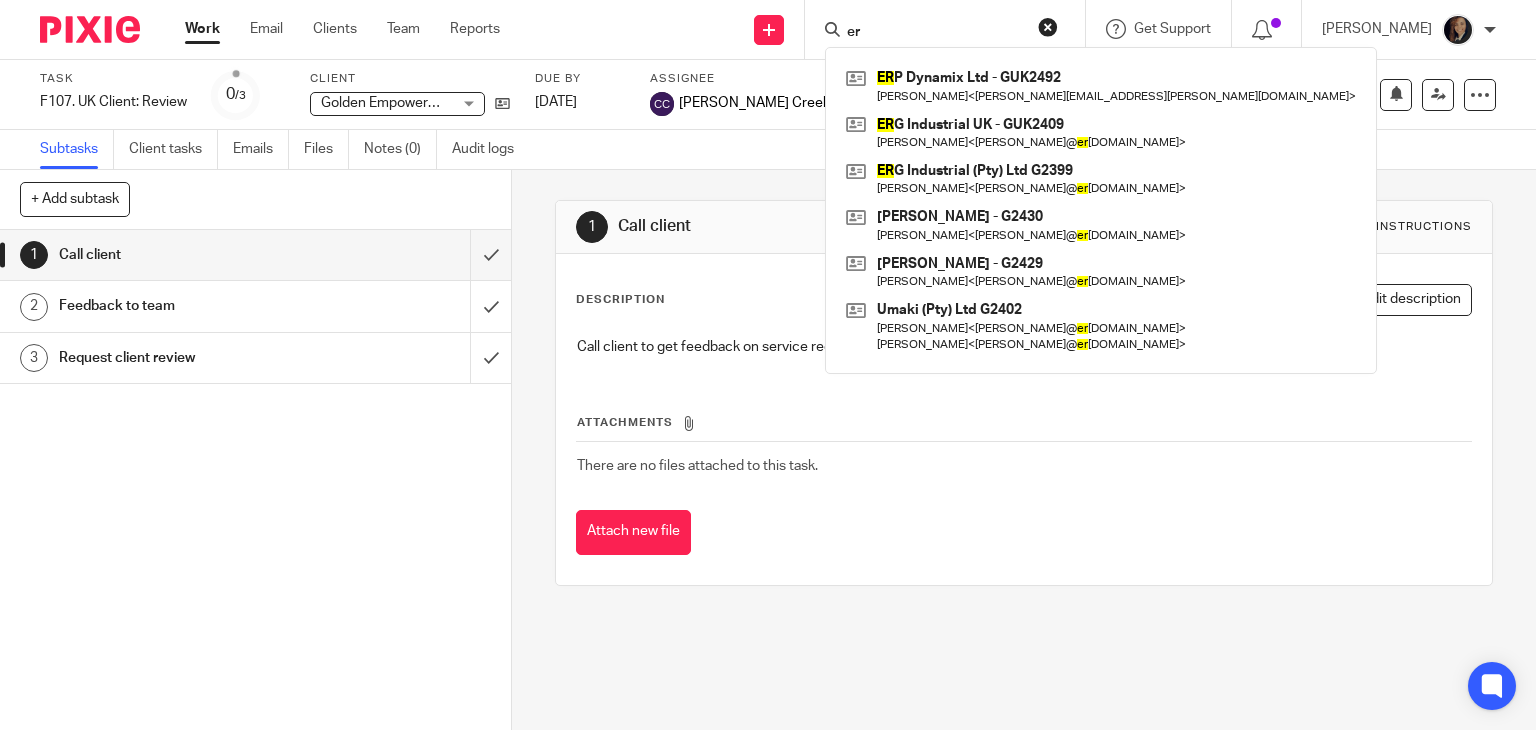 type on "er" 